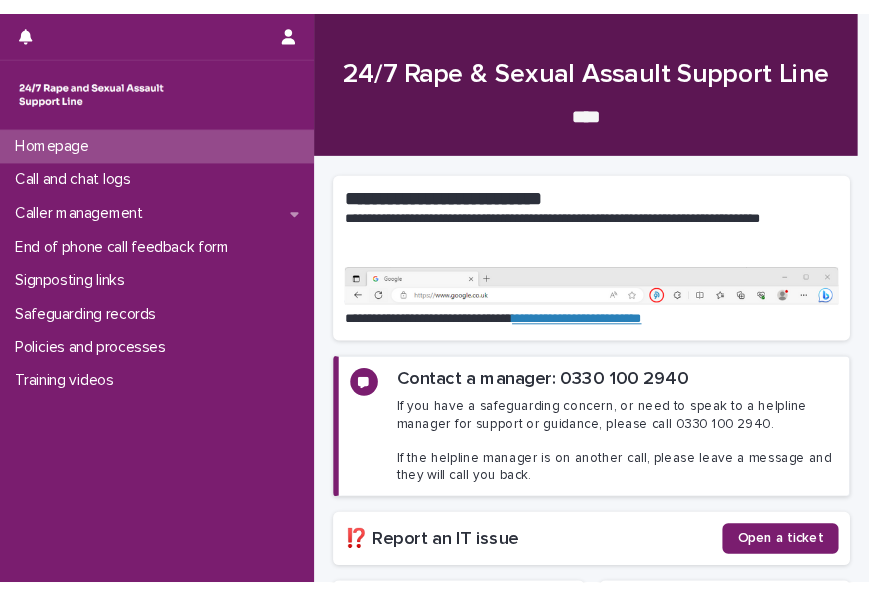 scroll, scrollTop: 0, scrollLeft: 0, axis: both 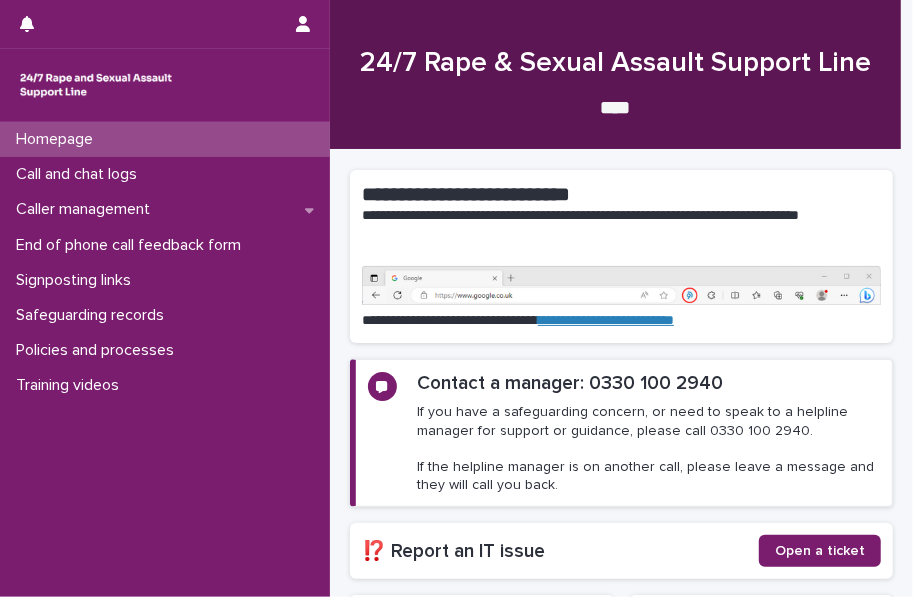 click on "Homepage" at bounding box center (165, 139) 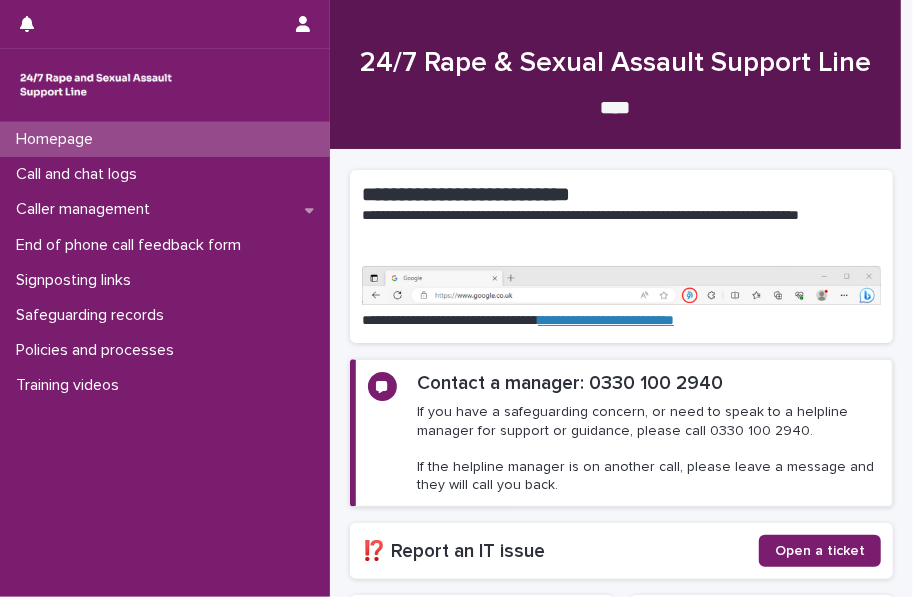 drag, startPoint x: 776, startPoint y: 0, endPoint x: 440, endPoint y: 40, distance: 338.3726 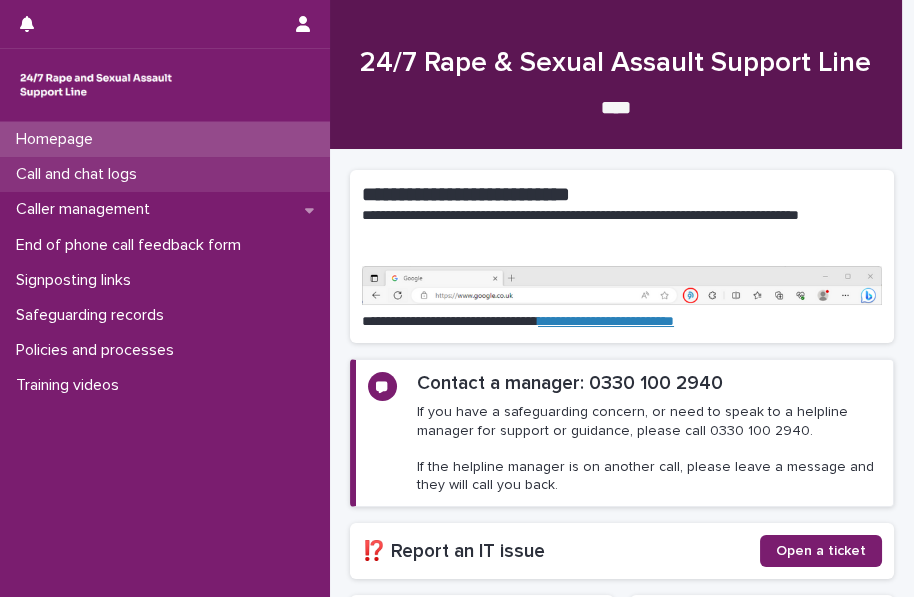 click on "Call and chat logs" at bounding box center (80, 174) 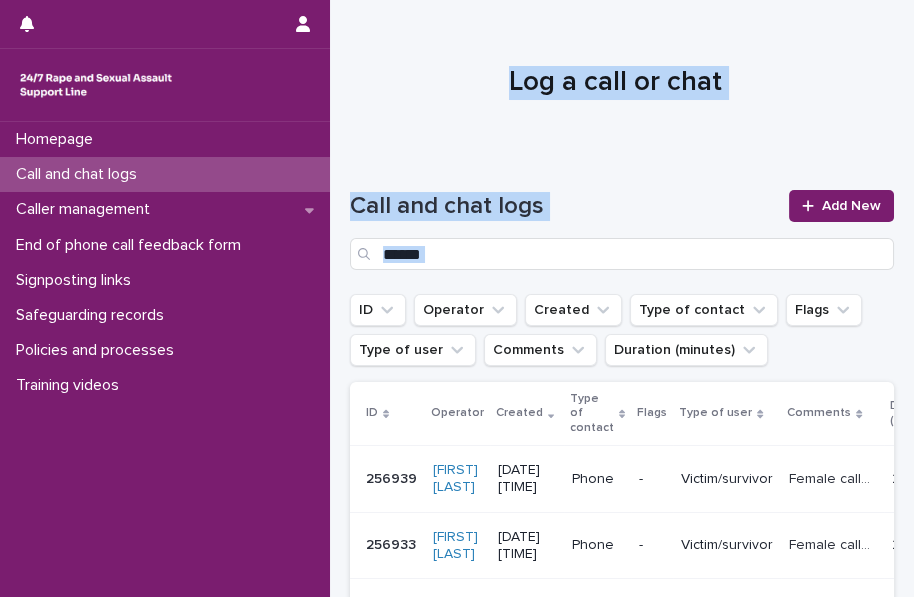 drag, startPoint x: 812, startPoint y: 204, endPoint x: -5, endPoint y: 421, distance: 845.32715 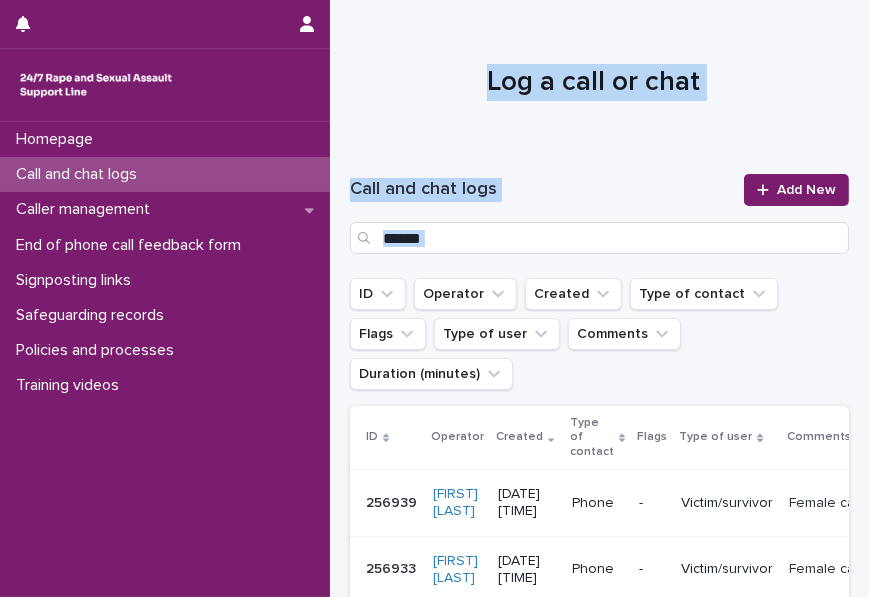 click at bounding box center (593, 74) 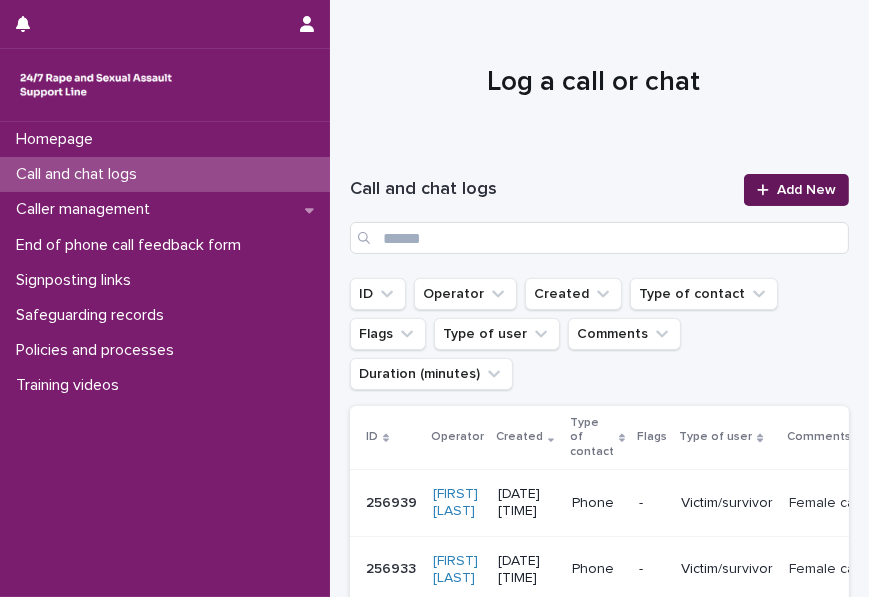 click on "Add New" at bounding box center [806, 190] 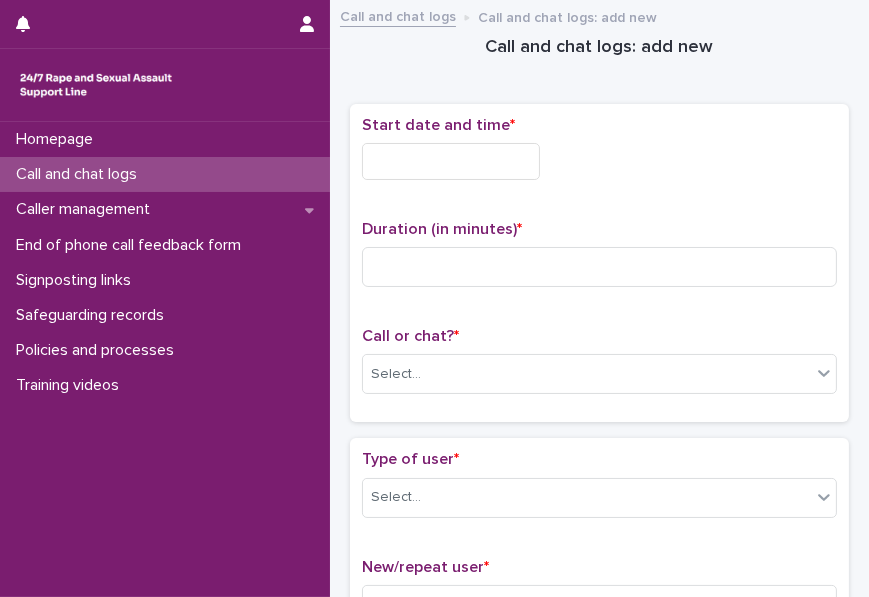 click at bounding box center [451, 161] 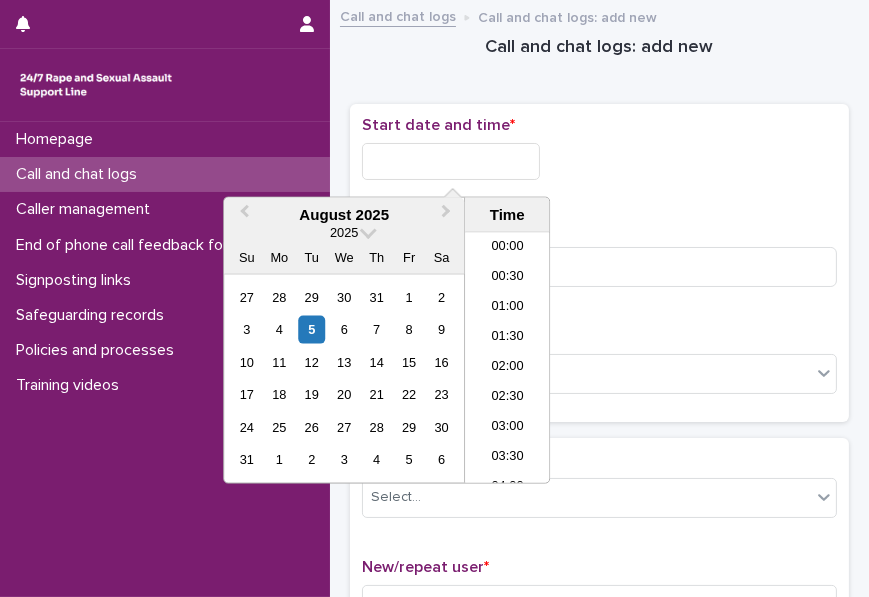 scroll, scrollTop: 339, scrollLeft: 0, axis: vertical 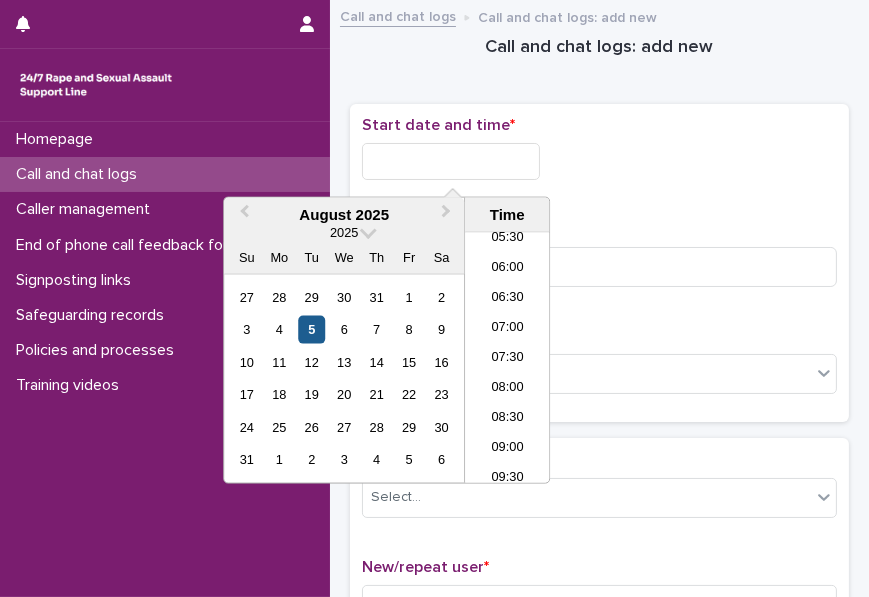 click on "5" at bounding box center [311, 329] 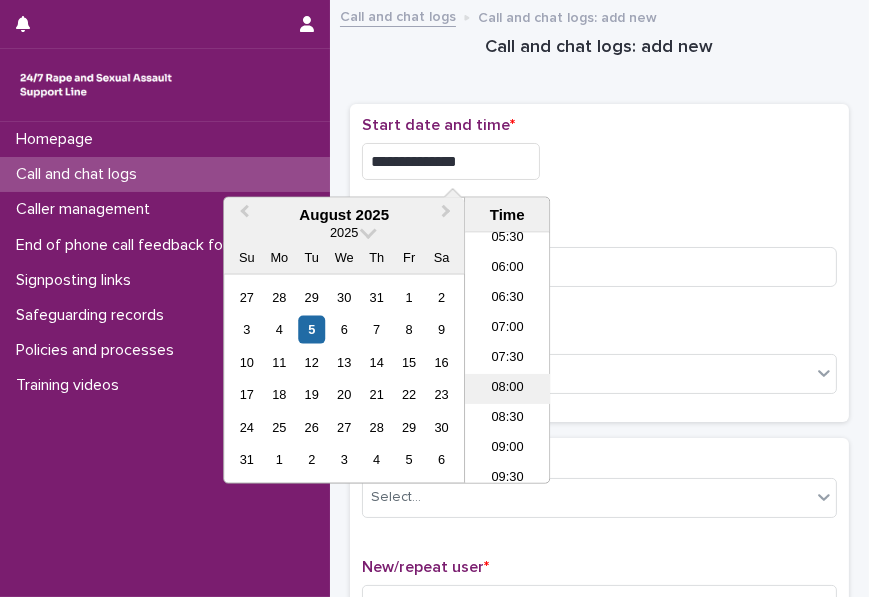 click on "08:00" at bounding box center [507, 389] 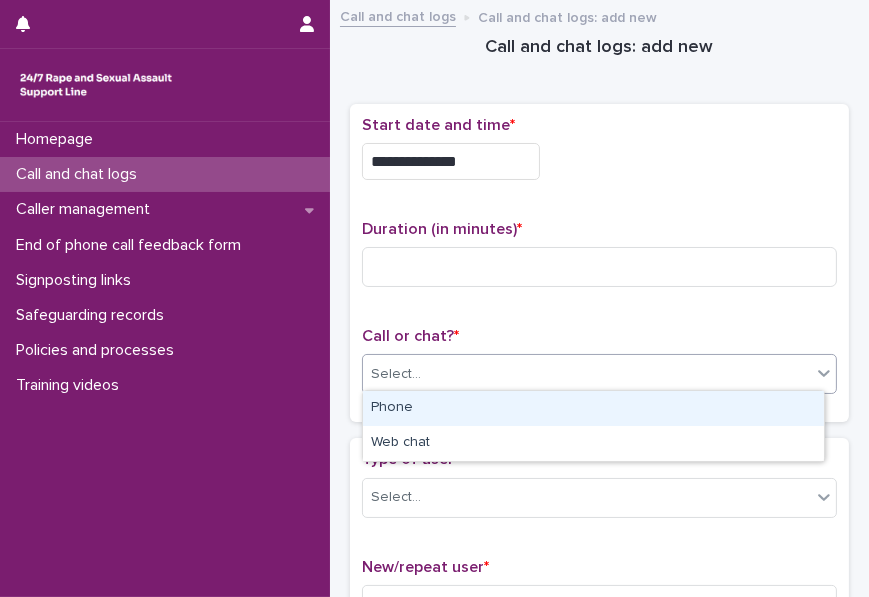 click on "Select..." at bounding box center [587, 374] 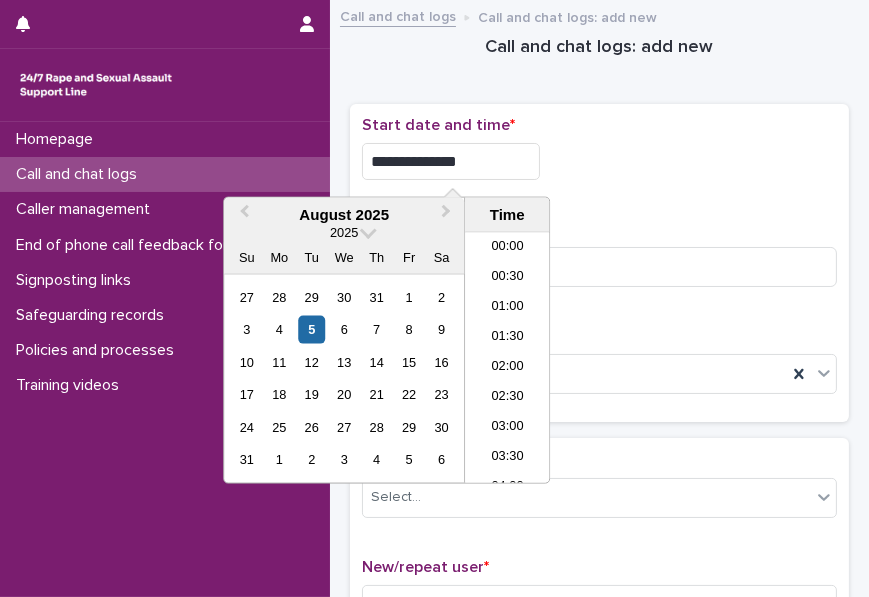click on "**********" at bounding box center [451, 161] 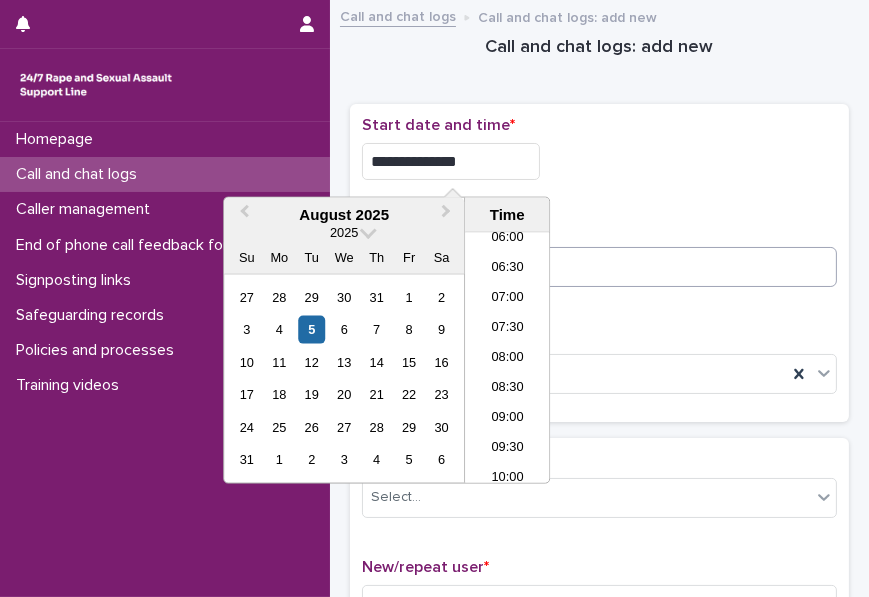 type on "**********" 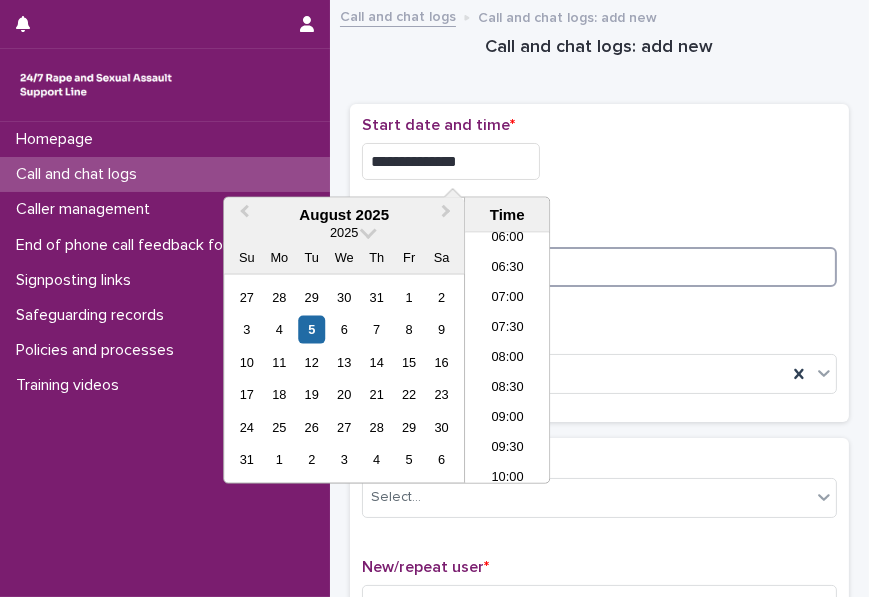 click at bounding box center (599, 267) 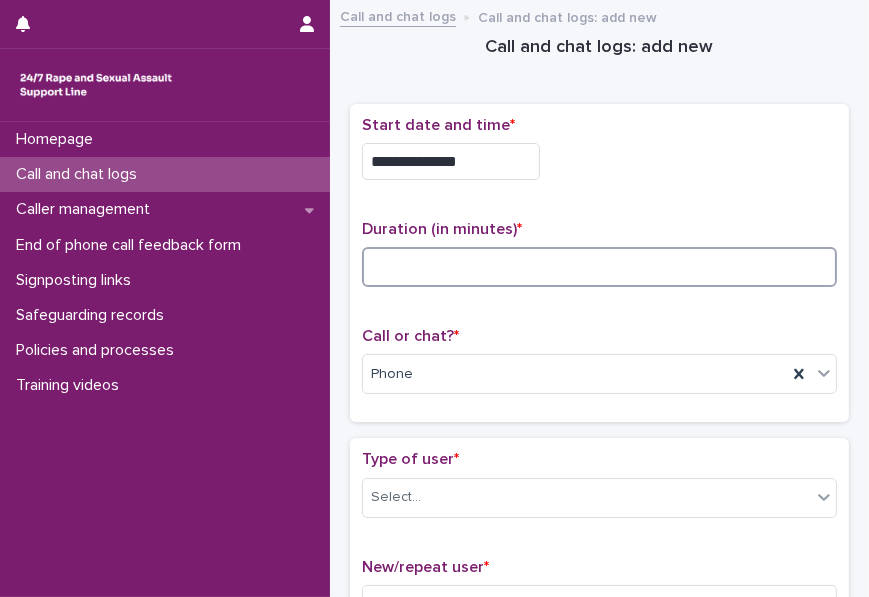 click at bounding box center (599, 267) 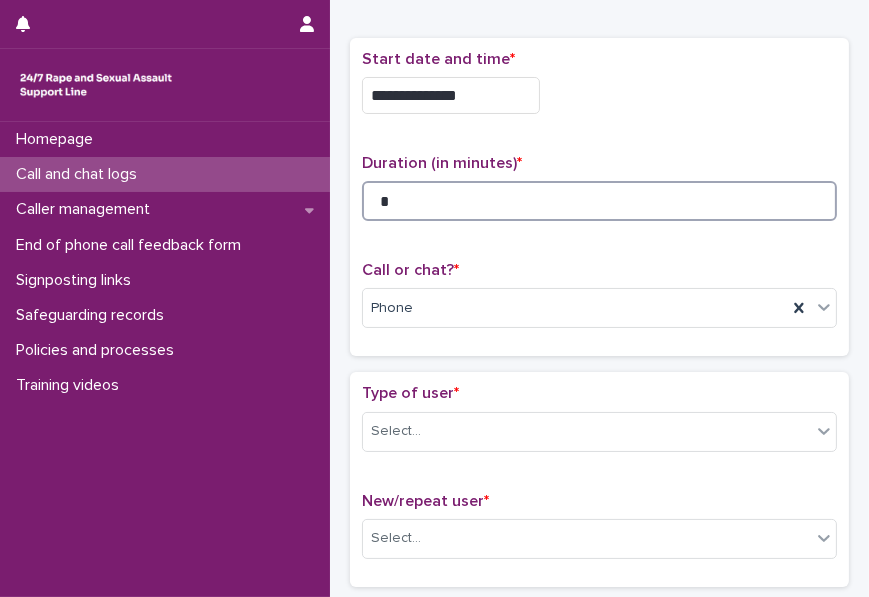 scroll, scrollTop: 83, scrollLeft: 0, axis: vertical 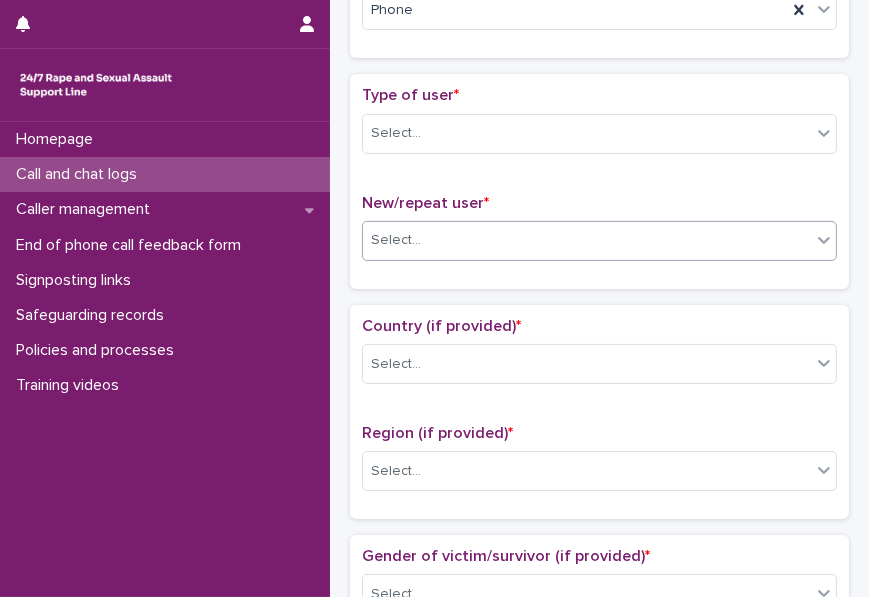 type on "*" 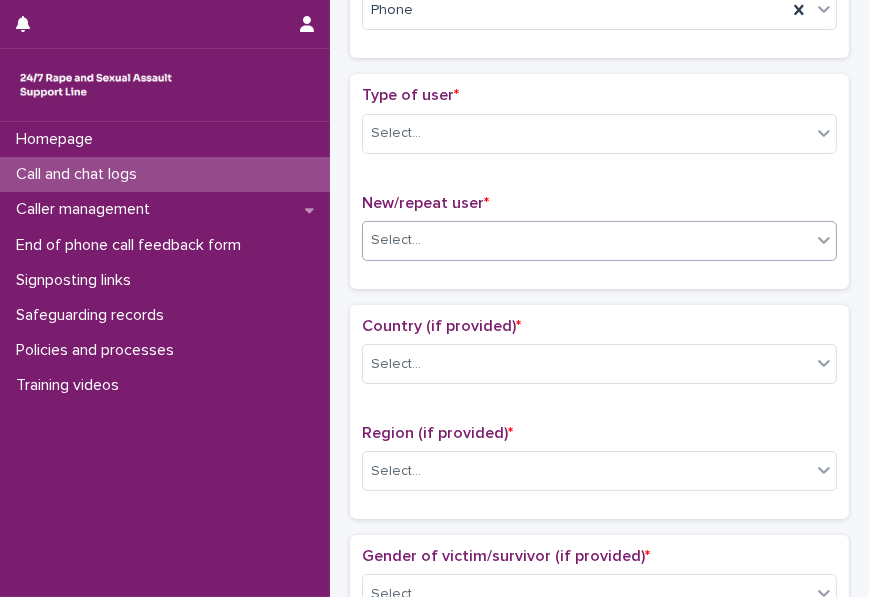 click on "Select..." at bounding box center [587, 240] 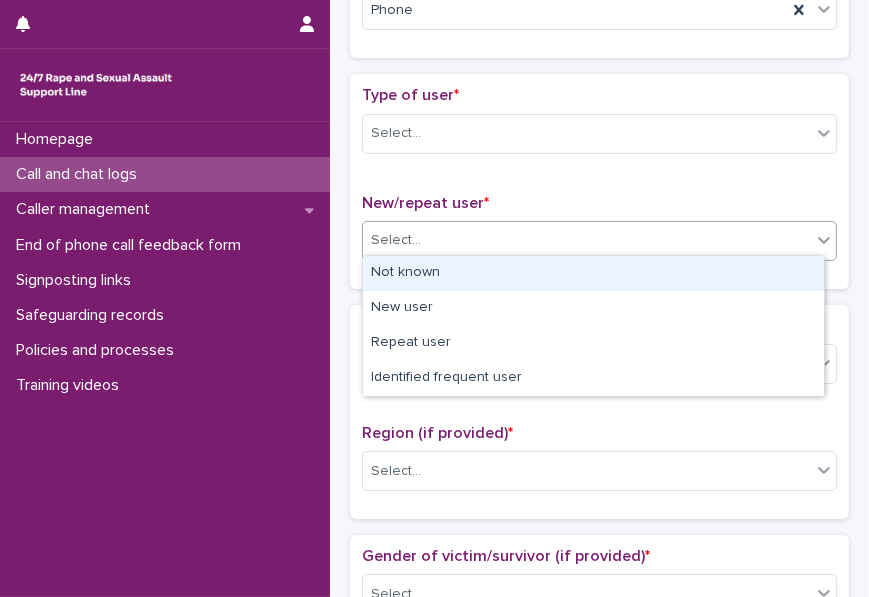 click on "Not known" at bounding box center [593, 273] 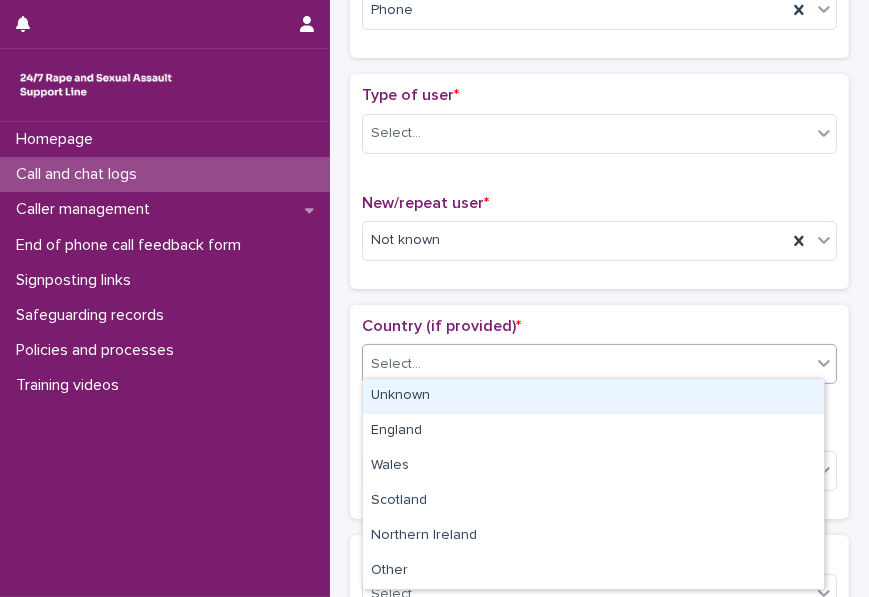 click on "Select..." at bounding box center (587, 364) 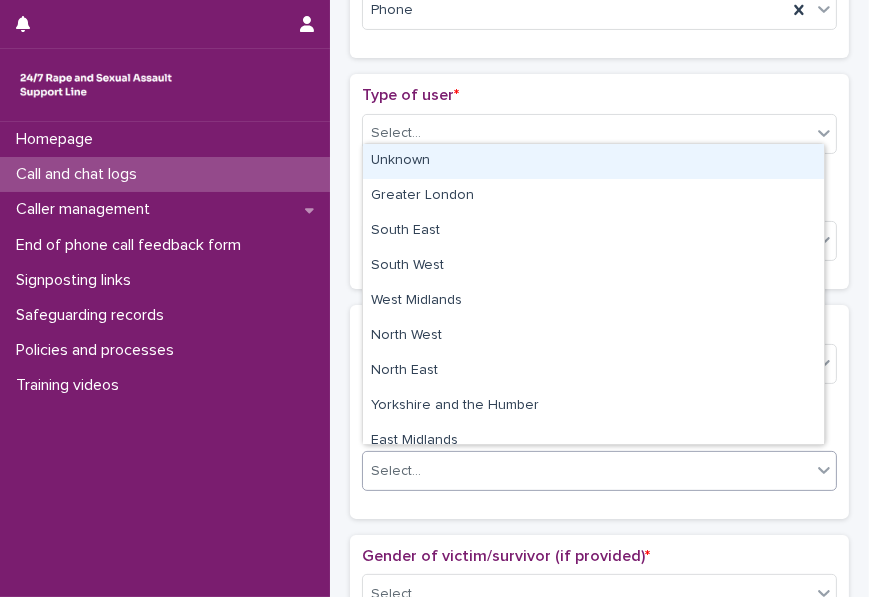 click on "Select..." at bounding box center [587, 471] 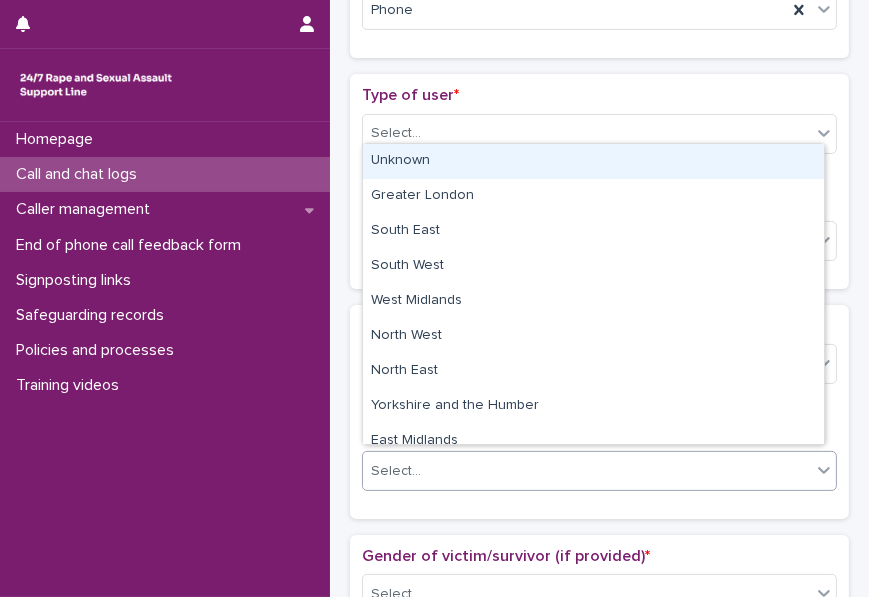 click on "Unknown" at bounding box center (593, 161) 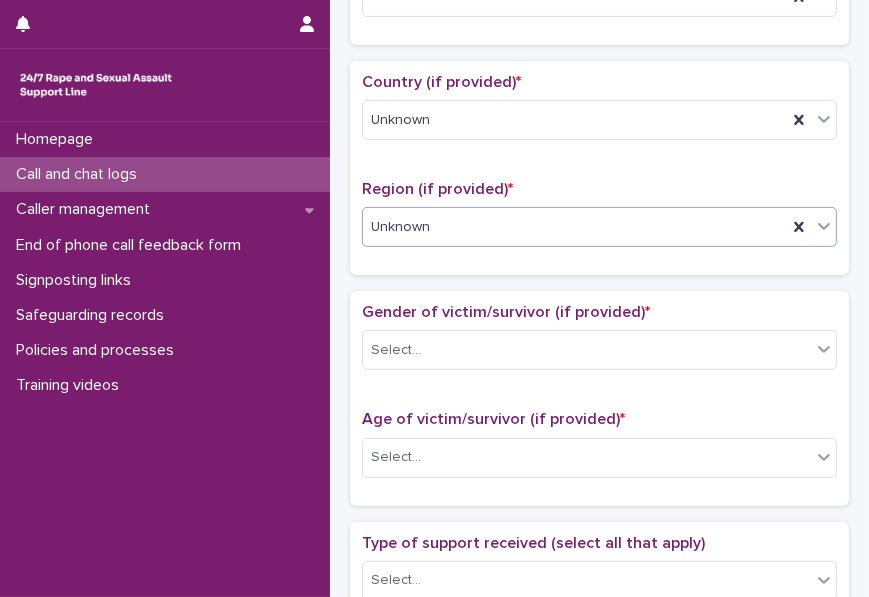 scroll, scrollTop: 609, scrollLeft: 0, axis: vertical 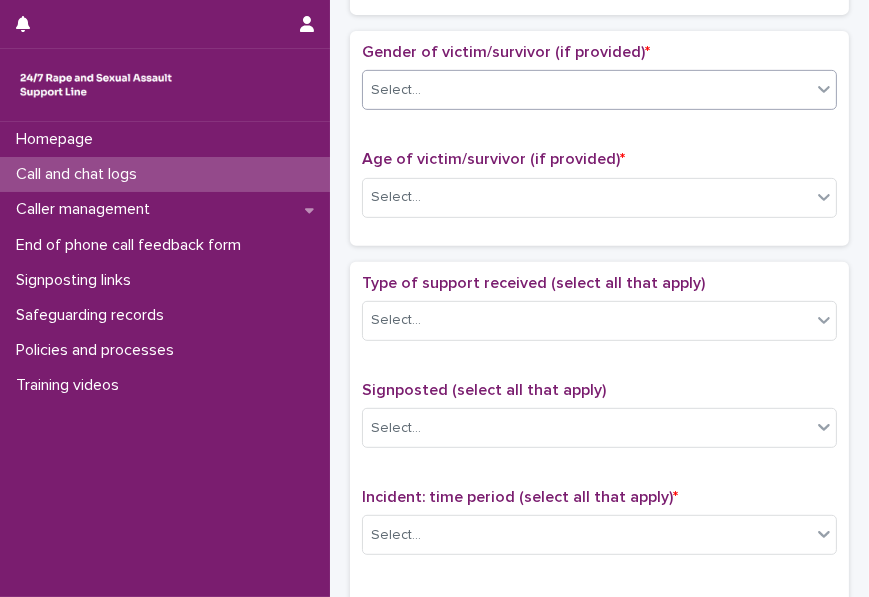 click on "Select..." at bounding box center [587, 90] 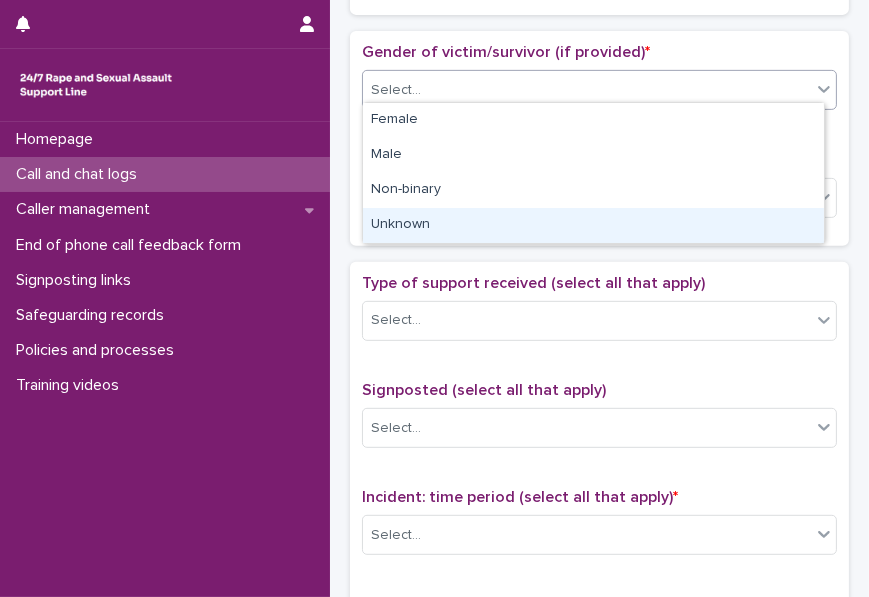 click on "Unknown" at bounding box center (593, 225) 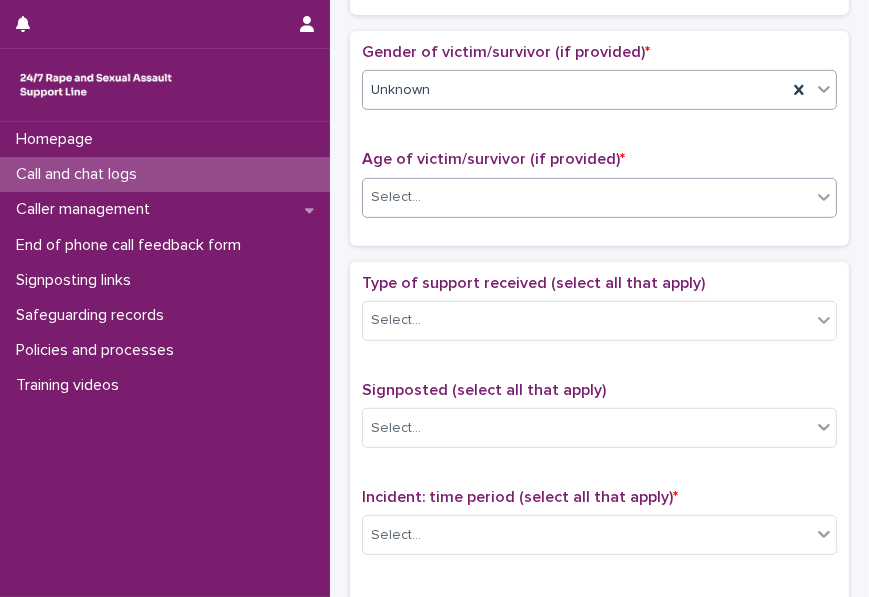 click on "Select..." at bounding box center [587, 197] 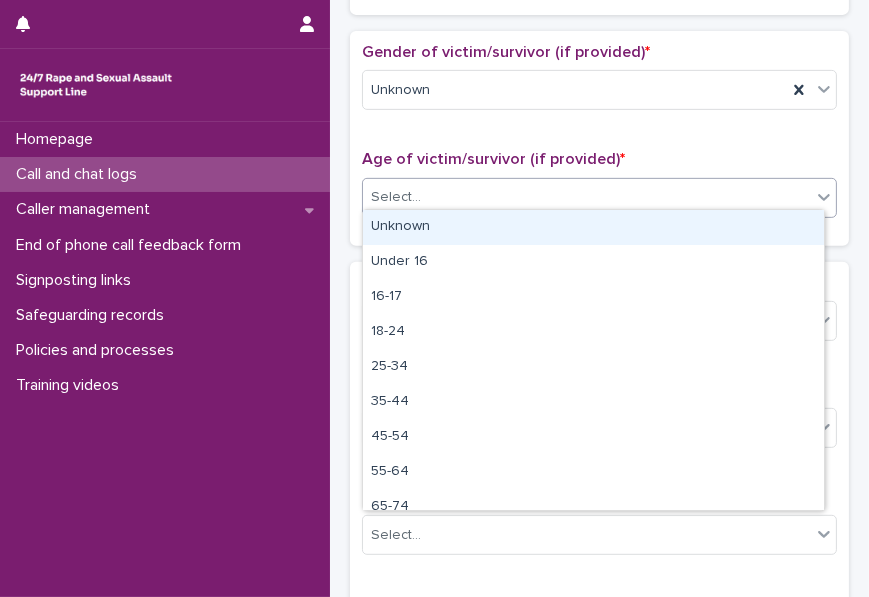 click on "Unknown" at bounding box center (593, 227) 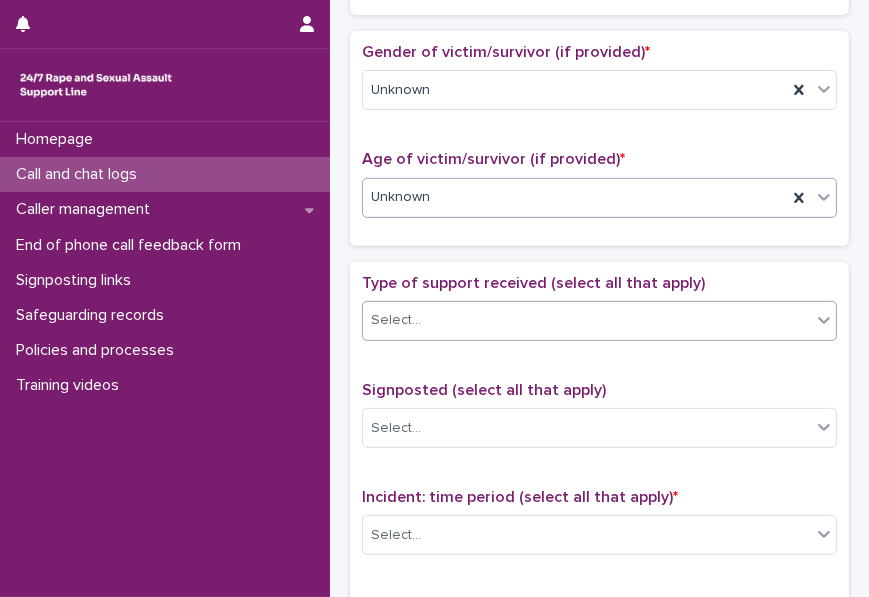click on "Select..." at bounding box center [587, 320] 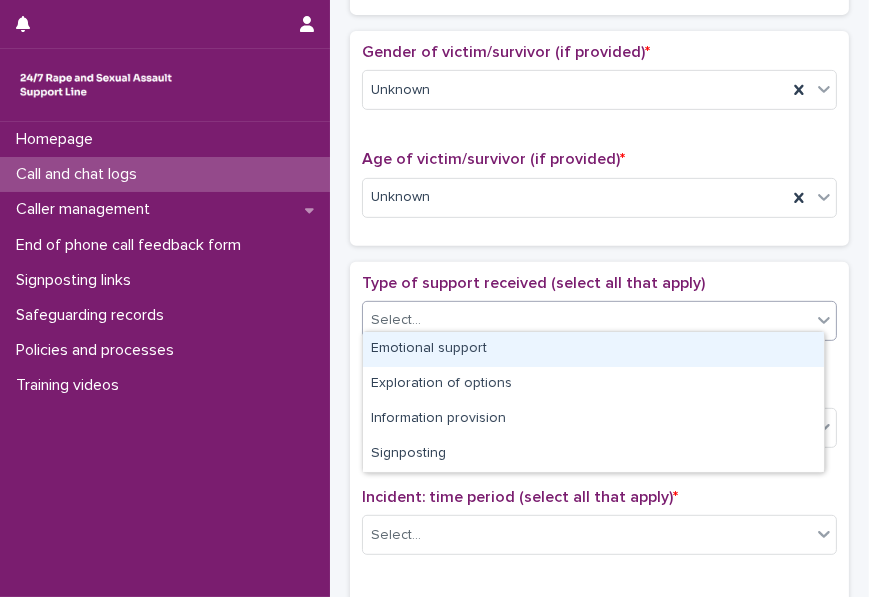 click on "Emotional support" at bounding box center (593, 349) 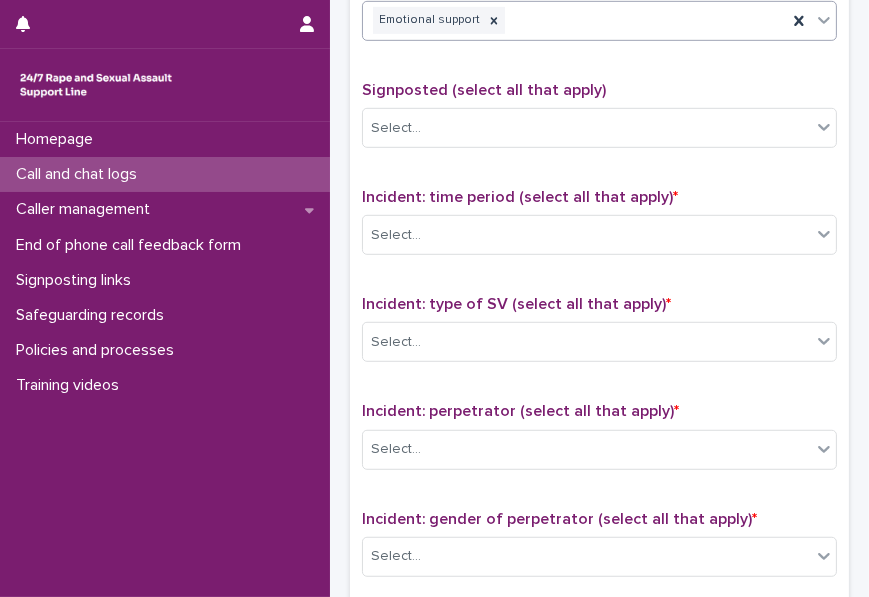 scroll, scrollTop: 1170, scrollLeft: 0, axis: vertical 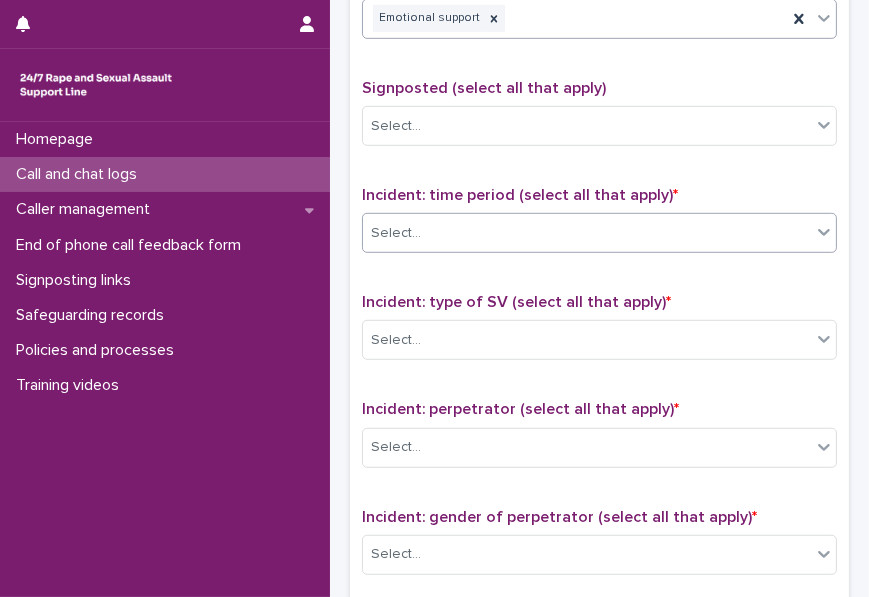 click on "Select..." at bounding box center (587, 233) 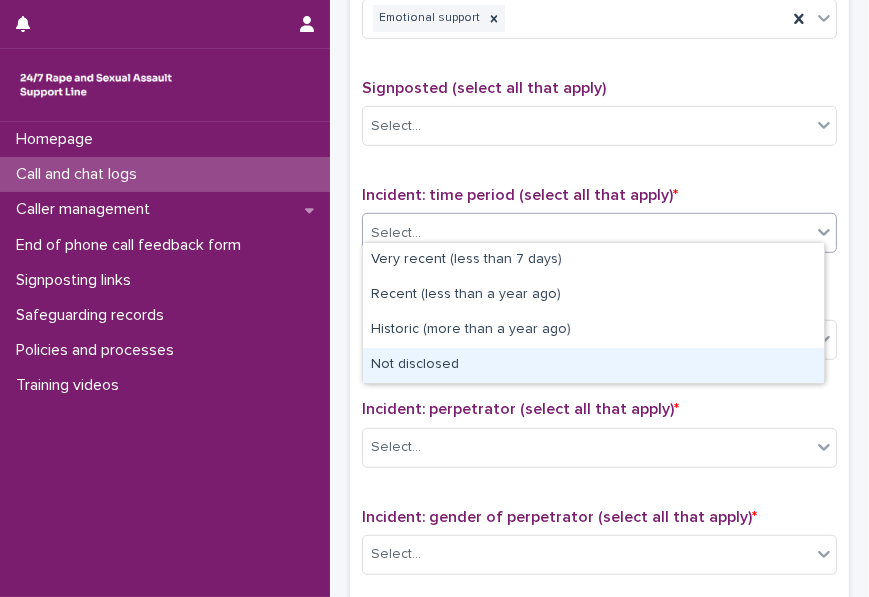 drag, startPoint x: 584, startPoint y: 346, endPoint x: 581, endPoint y: 356, distance: 10.440307 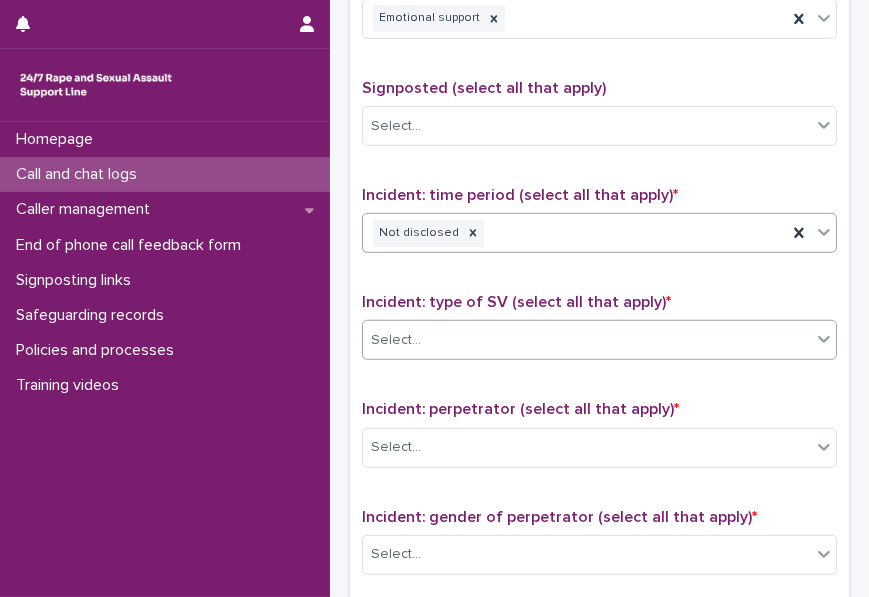 click on "Select..." at bounding box center (587, 340) 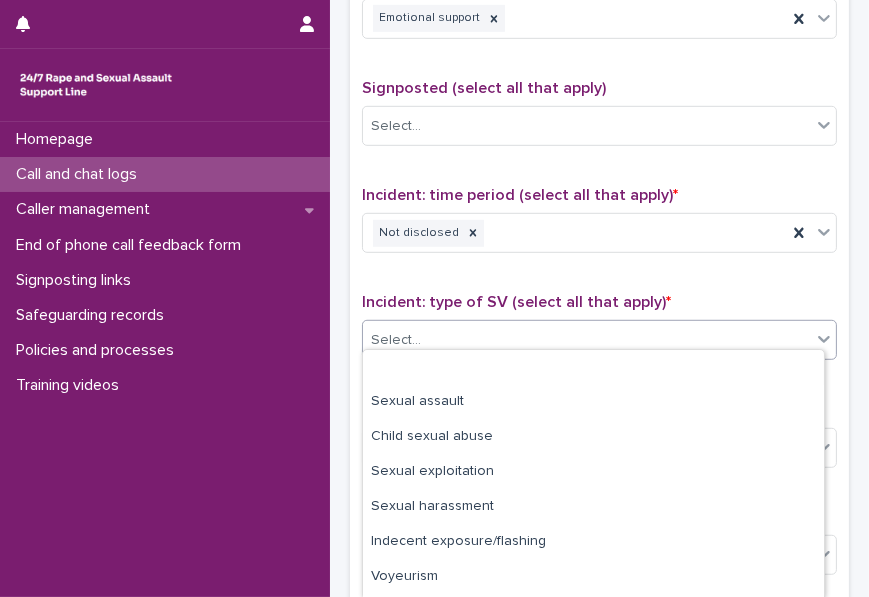 scroll, scrollTop: 101, scrollLeft: 0, axis: vertical 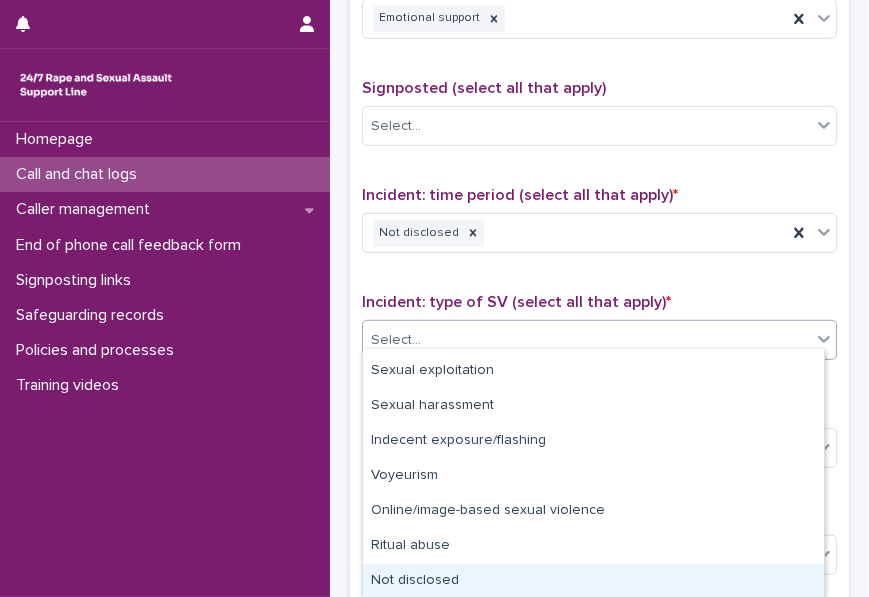 click on "Not disclosed" at bounding box center [593, 581] 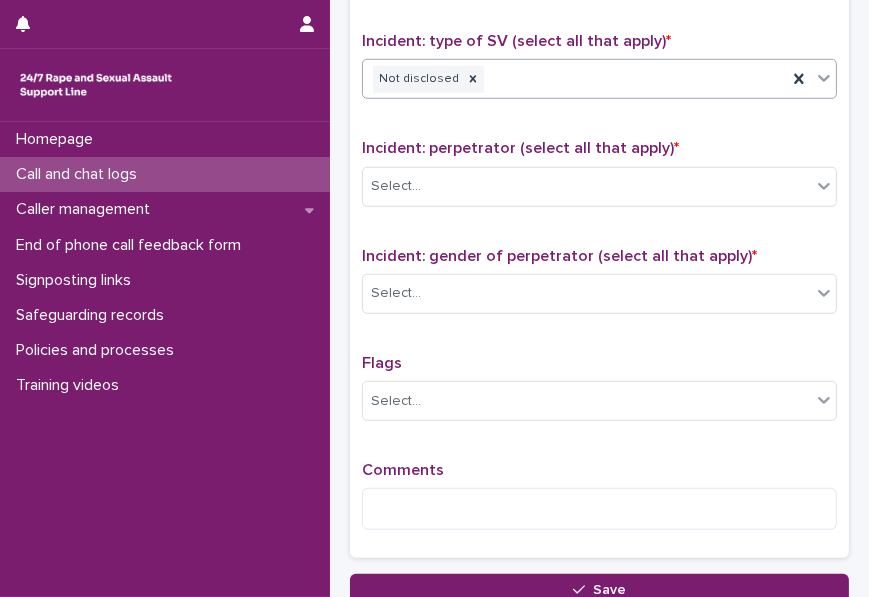 scroll, scrollTop: 1468, scrollLeft: 0, axis: vertical 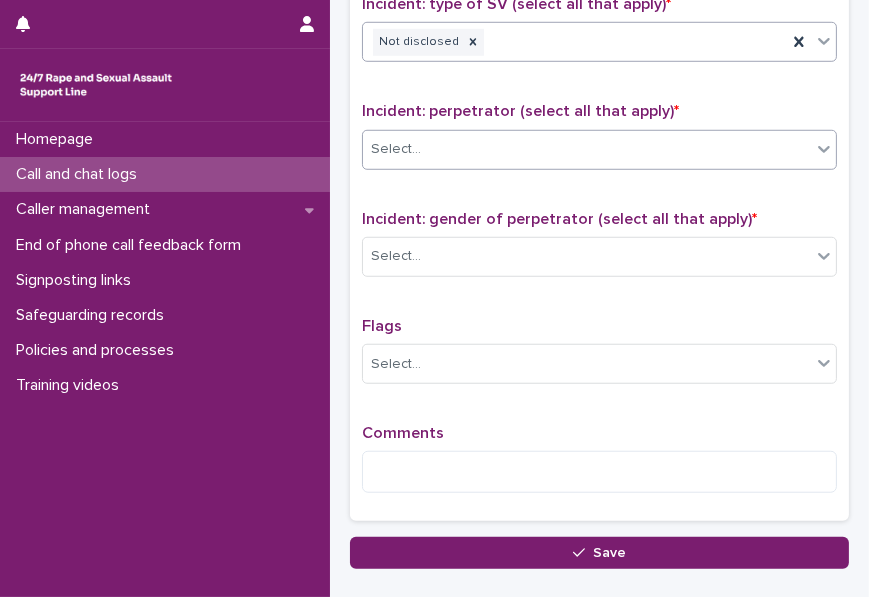 click on "Select..." at bounding box center (587, 149) 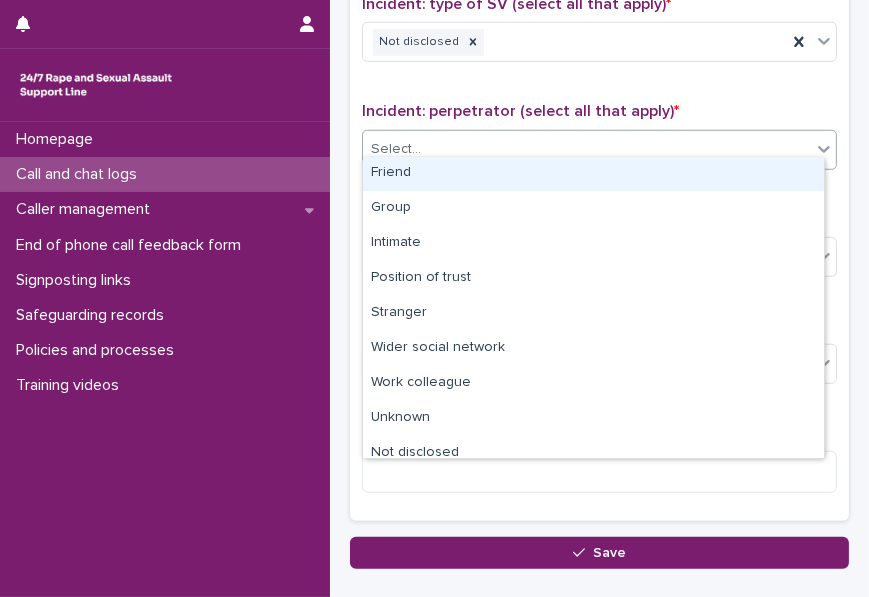 scroll, scrollTop: 85, scrollLeft: 0, axis: vertical 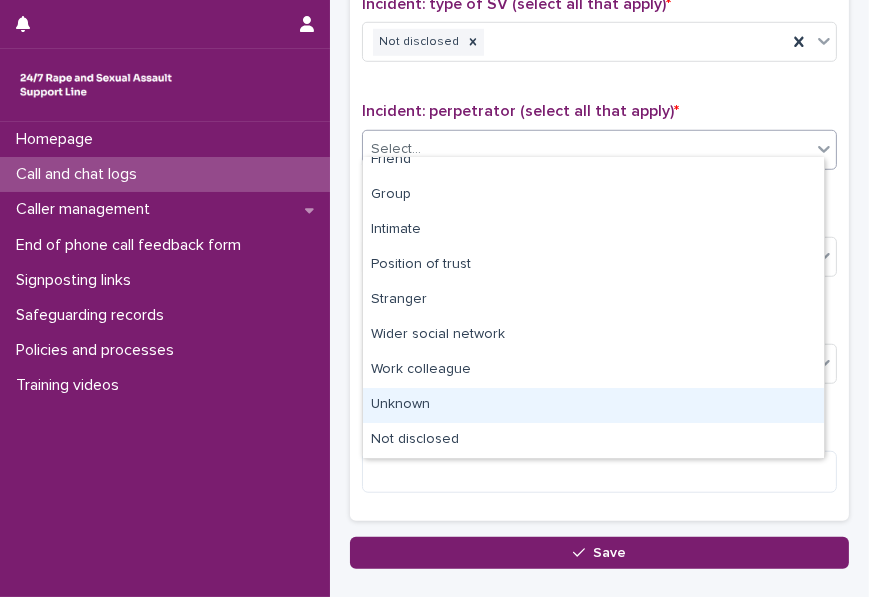 click on "Unknown" at bounding box center [593, 405] 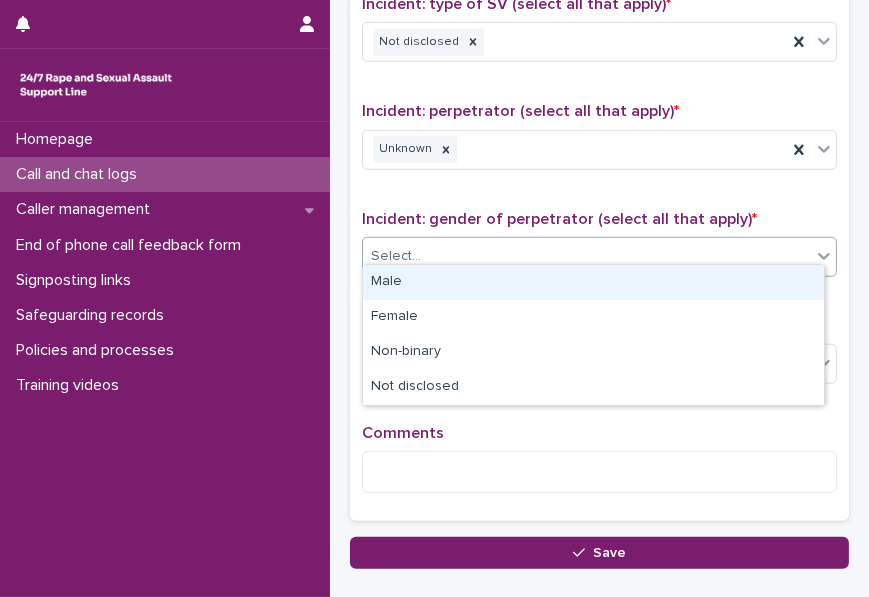 click on "Select..." at bounding box center [587, 256] 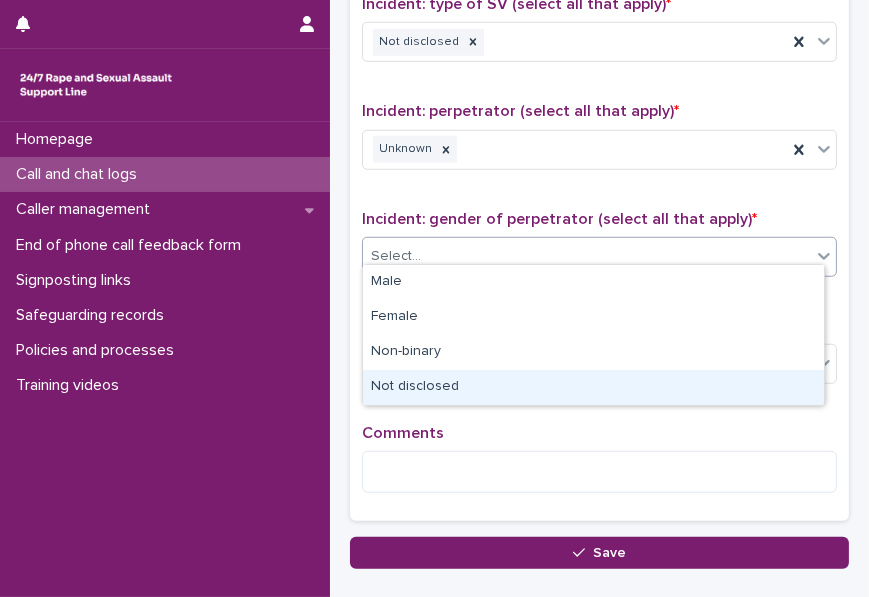 click on "Not disclosed" at bounding box center (593, 387) 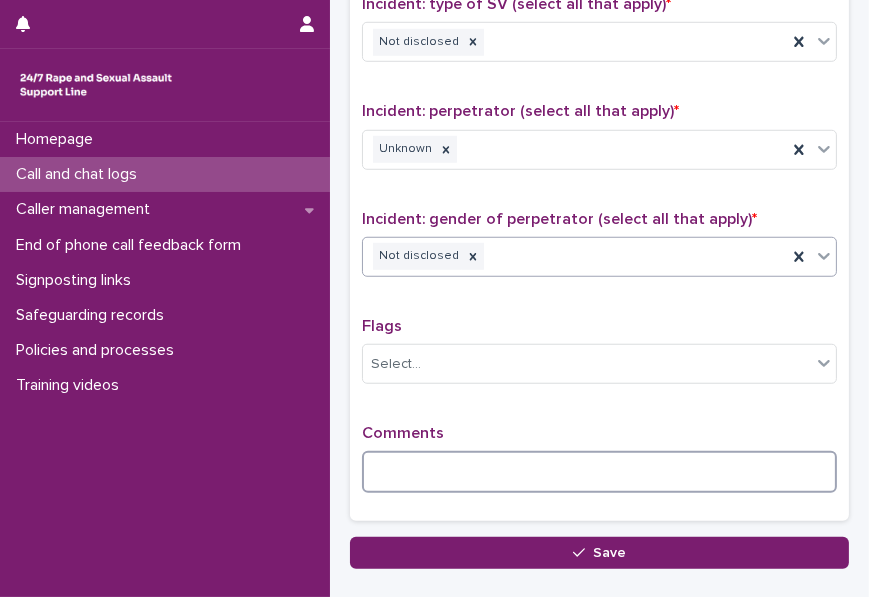 click at bounding box center [599, 472] 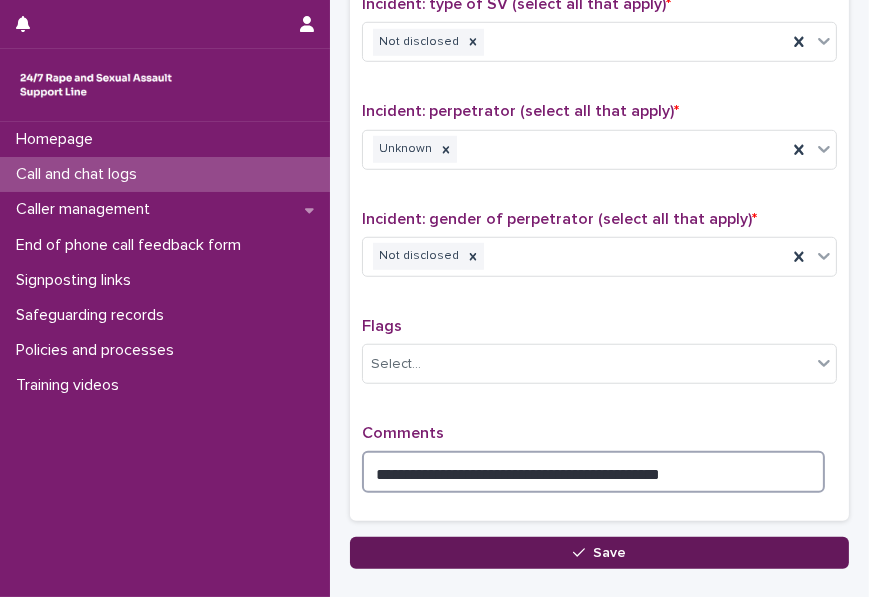 type on "**********" 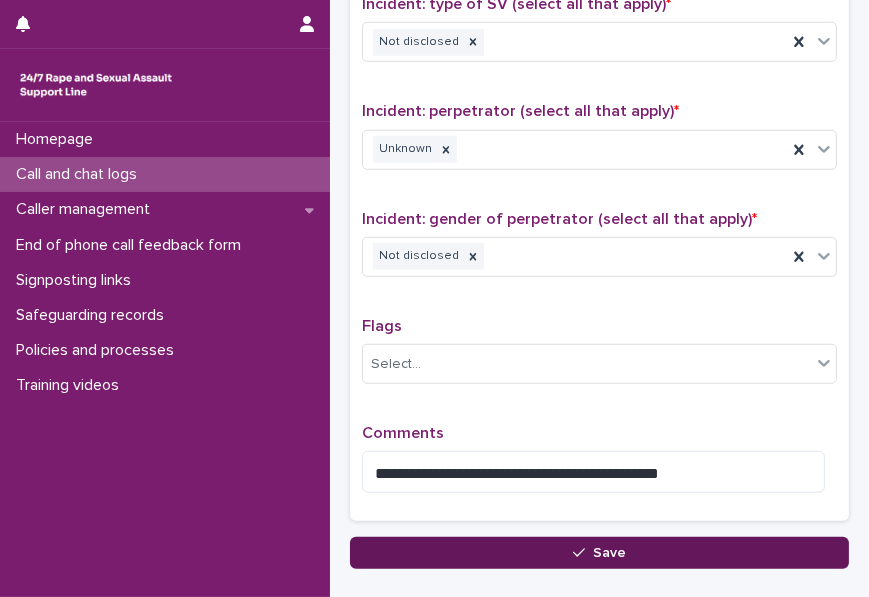 click on "Save" at bounding box center [599, 553] 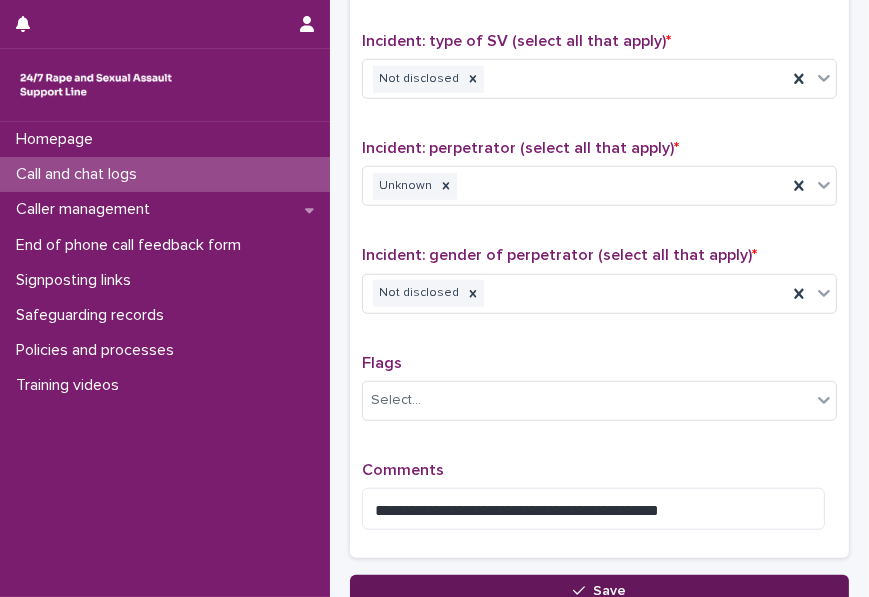 scroll, scrollTop: 446, scrollLeft: 0, axis: vertical 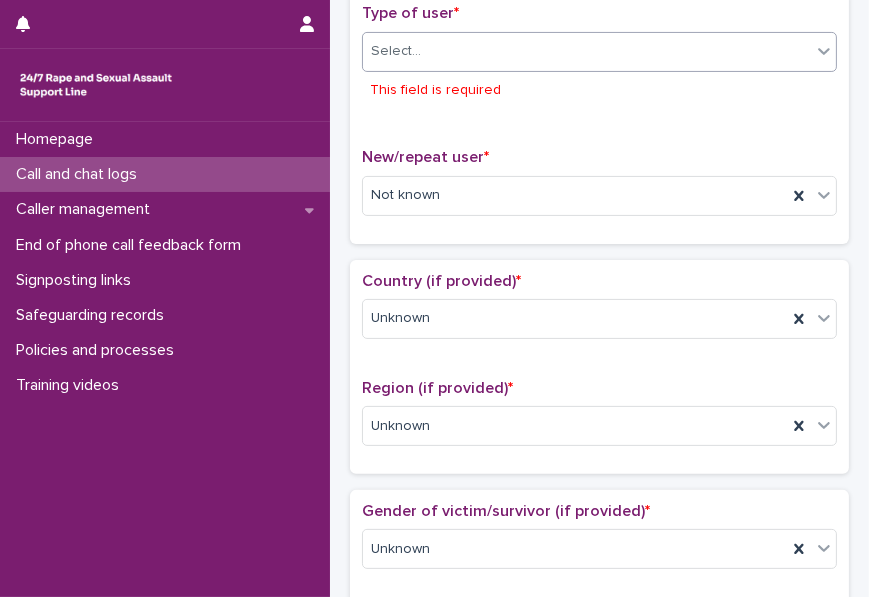 click on "Select..." at bounding box center [587, 51] 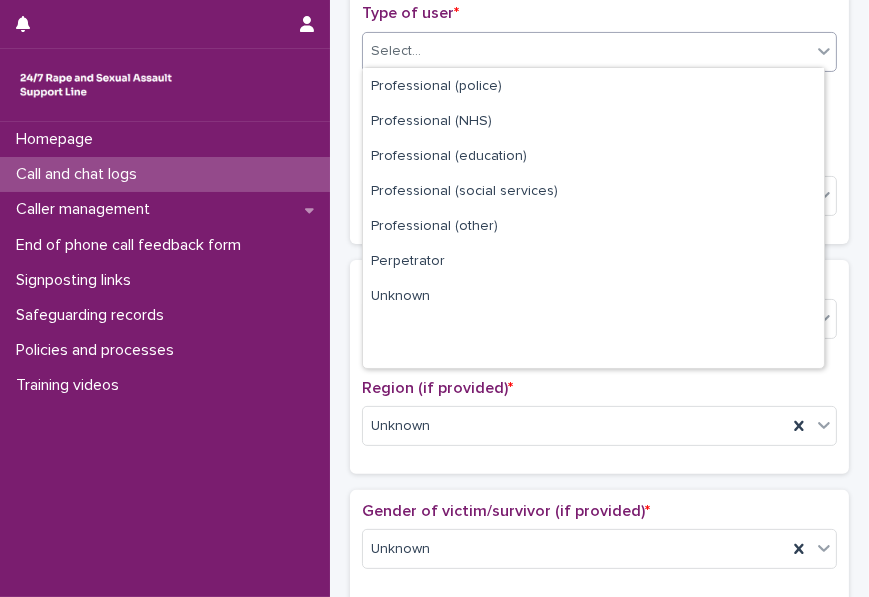 scroll, scrollTop: 224, scrollLeft: 0, axis: vertical 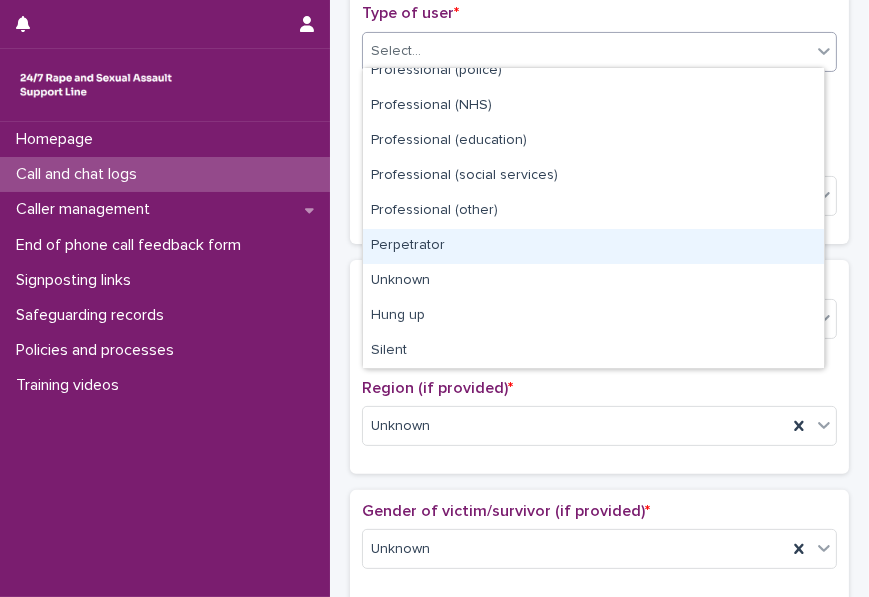 click on "Perpetrator" at bounding box center (593, 246) 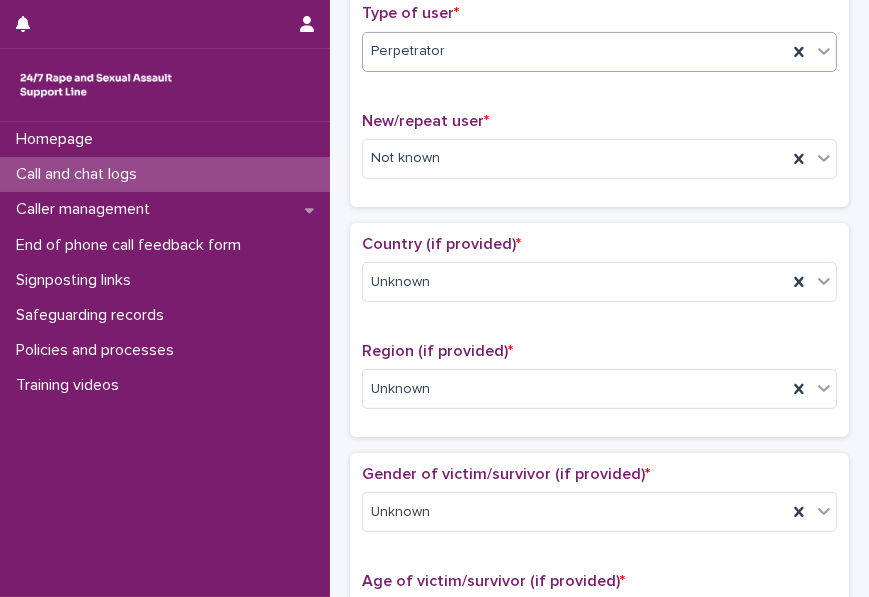 click 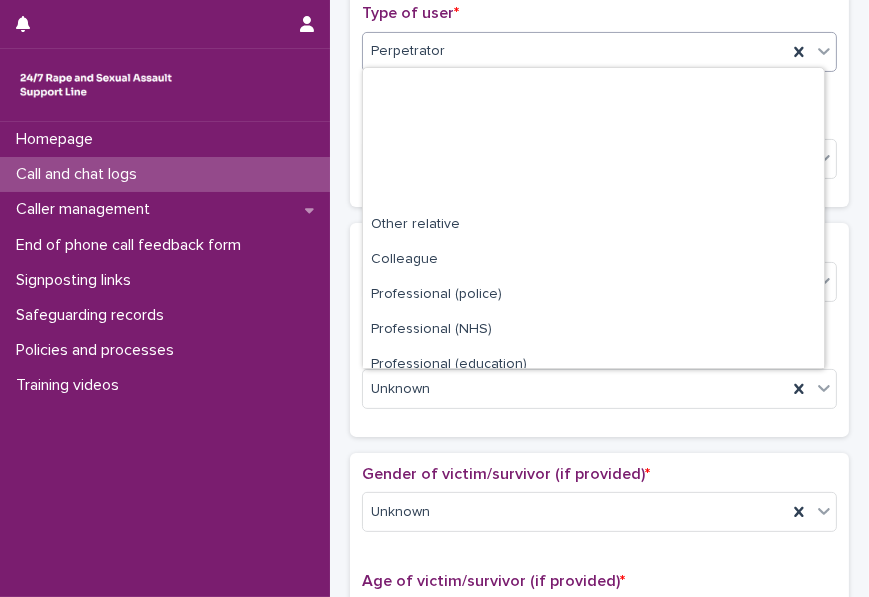 scroll, scrollTop: 224, scrollLeft: 0, axis: vertical 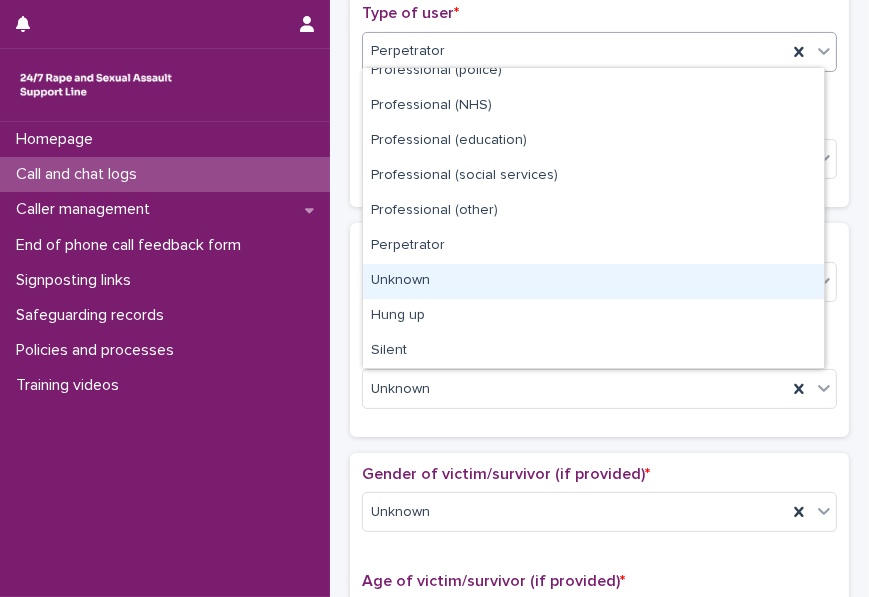 click on "Unknown" at bounding box center (593, 281) 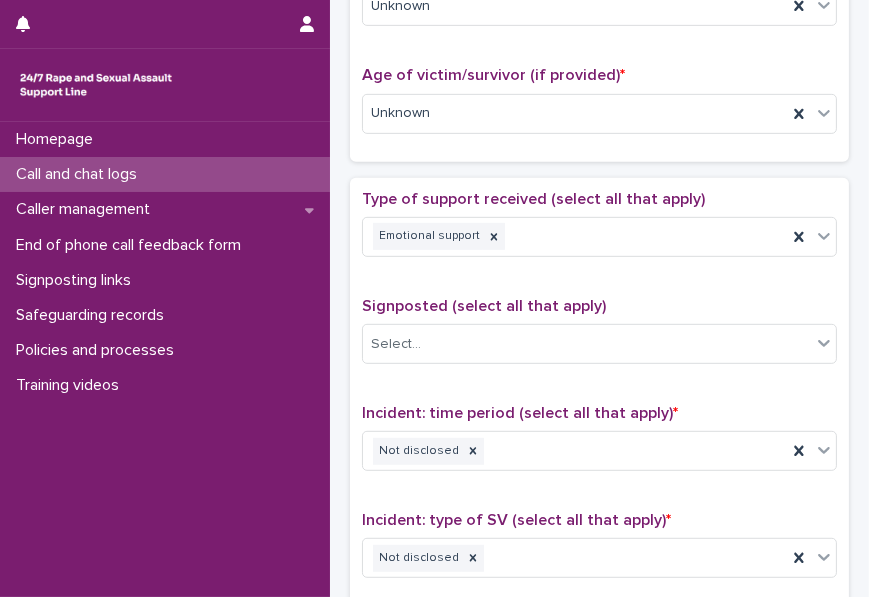 scroll, scrollTop: 1584, scrollLeft: 0, axis: vertical 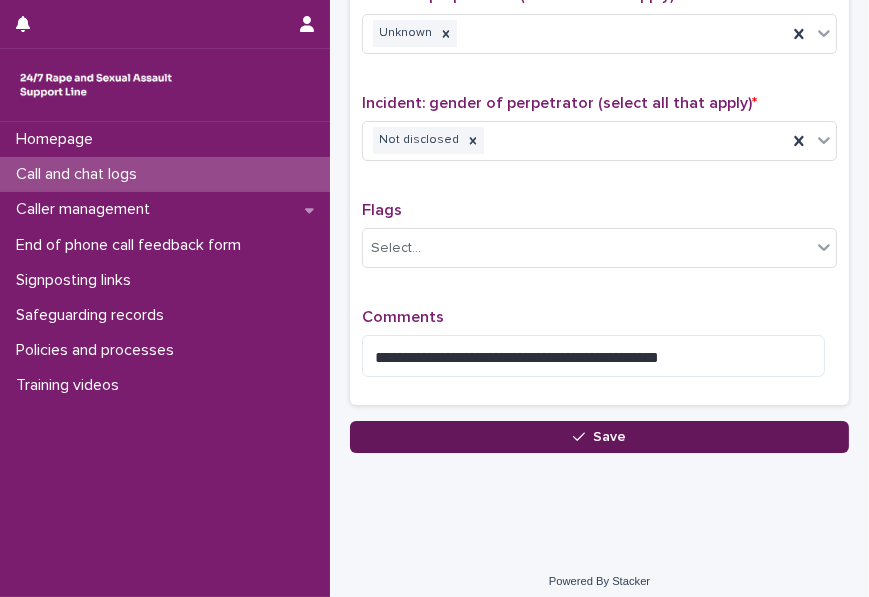 click on "Save" at bounding box center (599, 437) 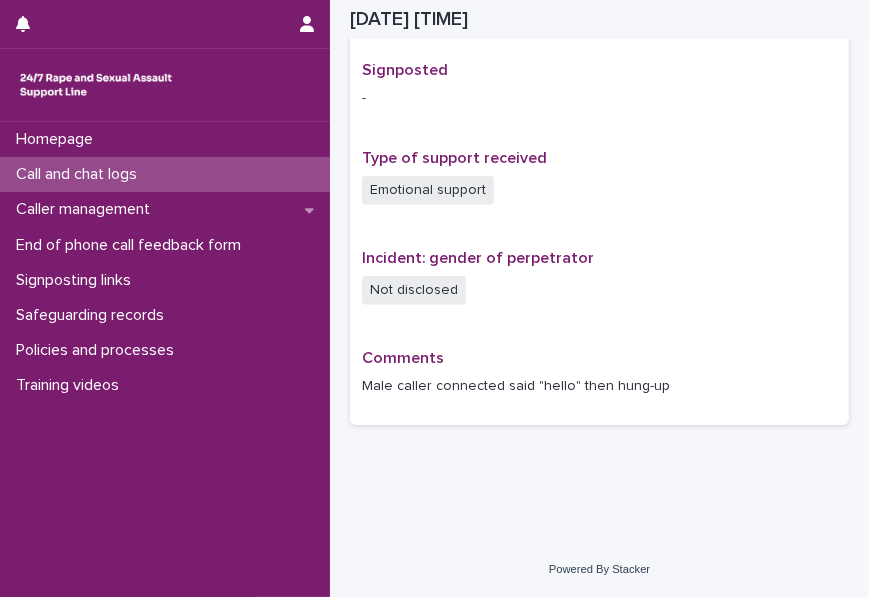 scroll, scrollTop: 1262, scrollLeft: 0, axis: vertical 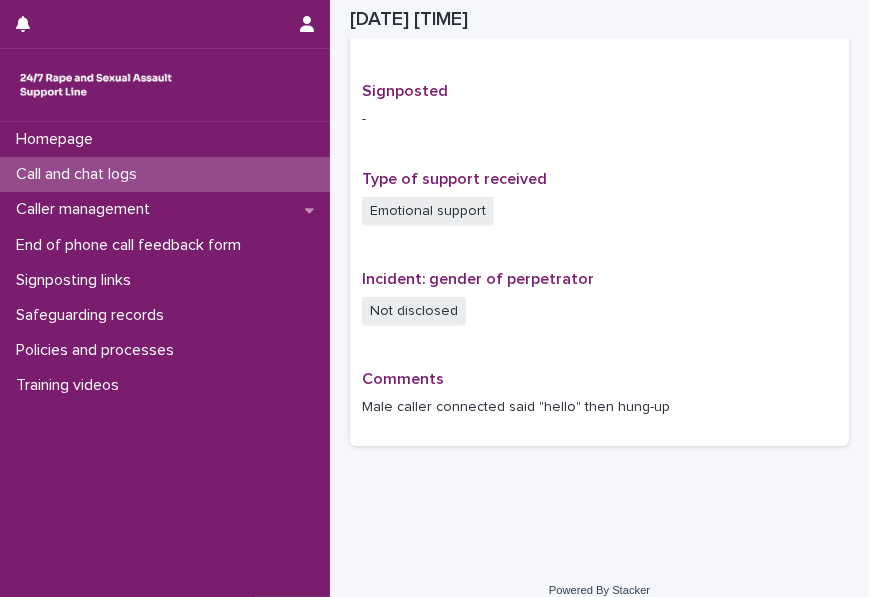 click on "Call and chat logs" at bounding box center [165, 174] 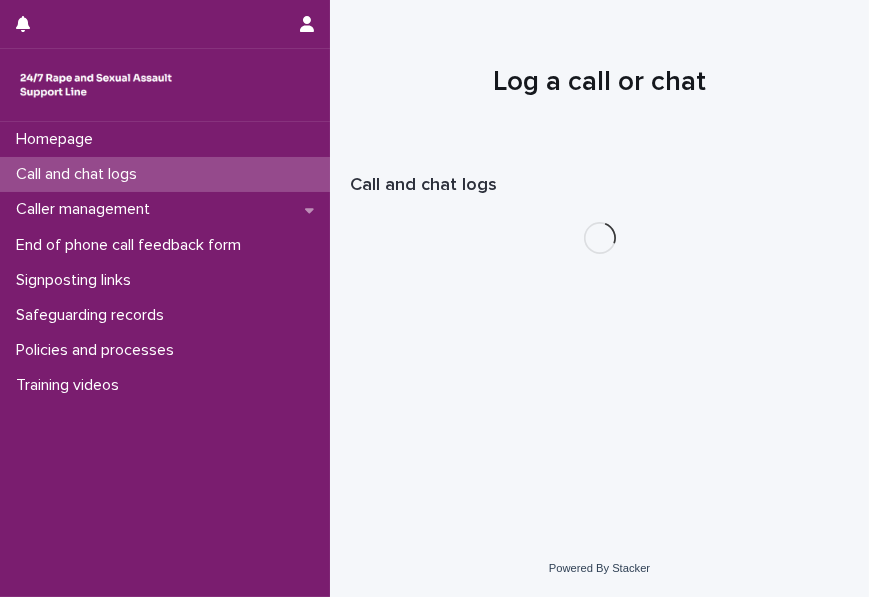 scroll, scrollTop: 0, scrollLeft: 0, axis: both 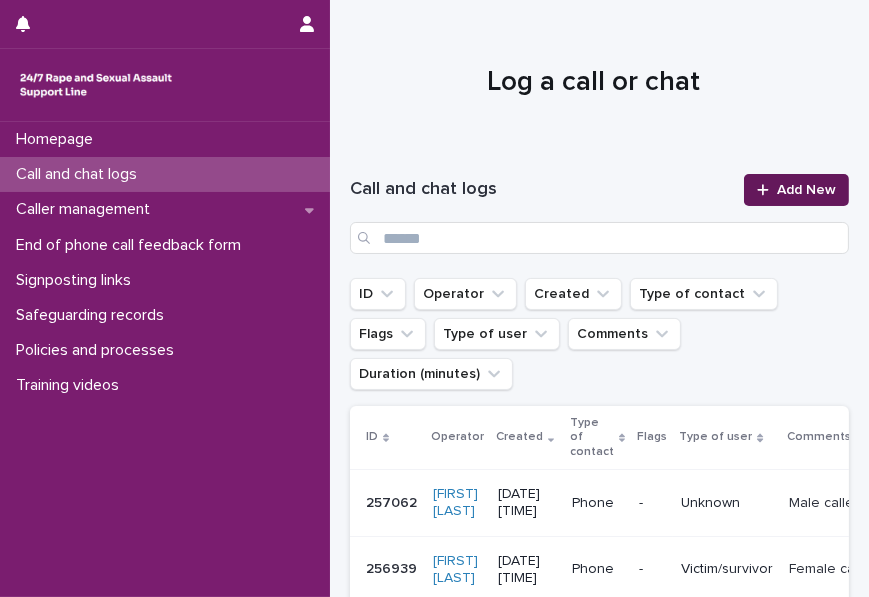 click at bounding box center (767, 190) 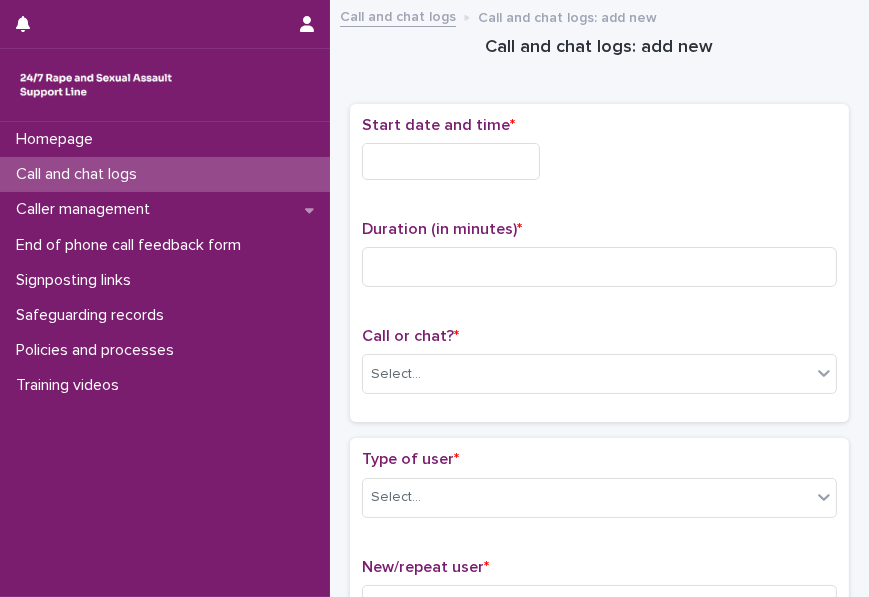 click at bounding box center (451, 161) 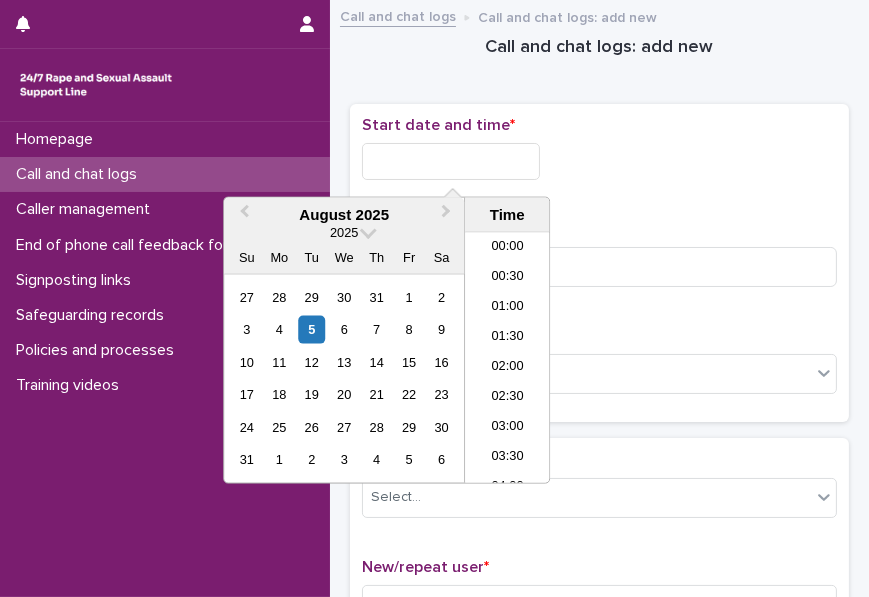 scroll, scrollTop: 369, scrollLeft: 0, axis: vertical 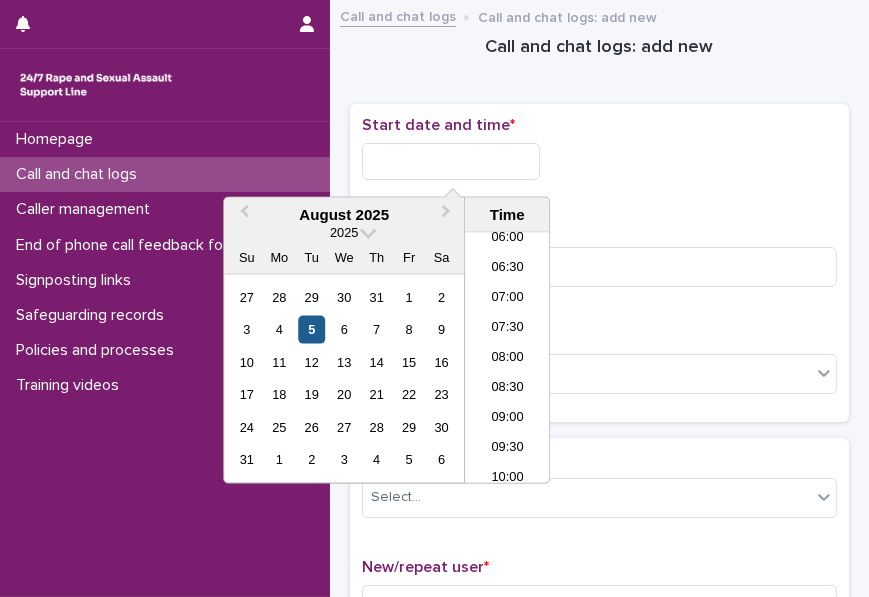 click on "5" at bounding box center [311, 329] 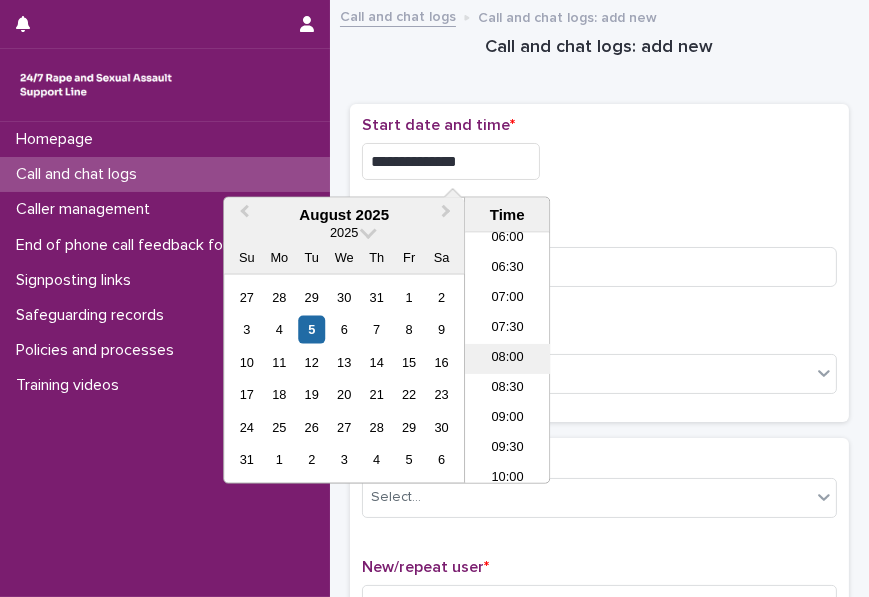 click on "08:00" at bounding box center [507, 359] 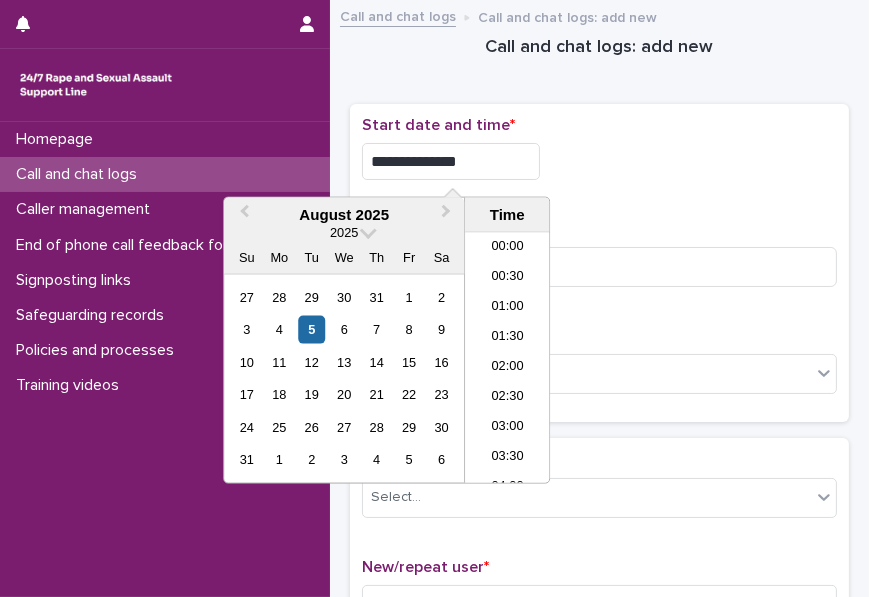 click on "**********" at bounding box center (451, 161) 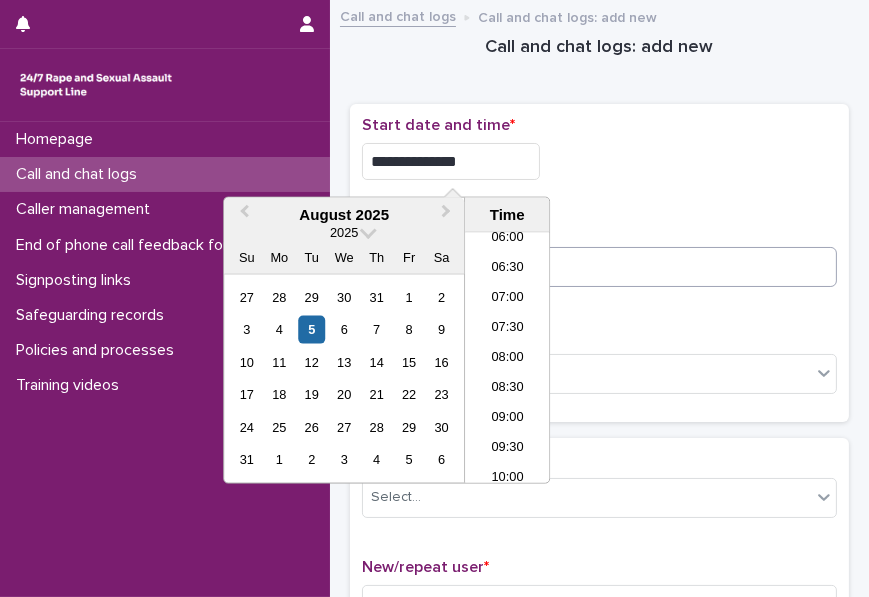 type on "**********" 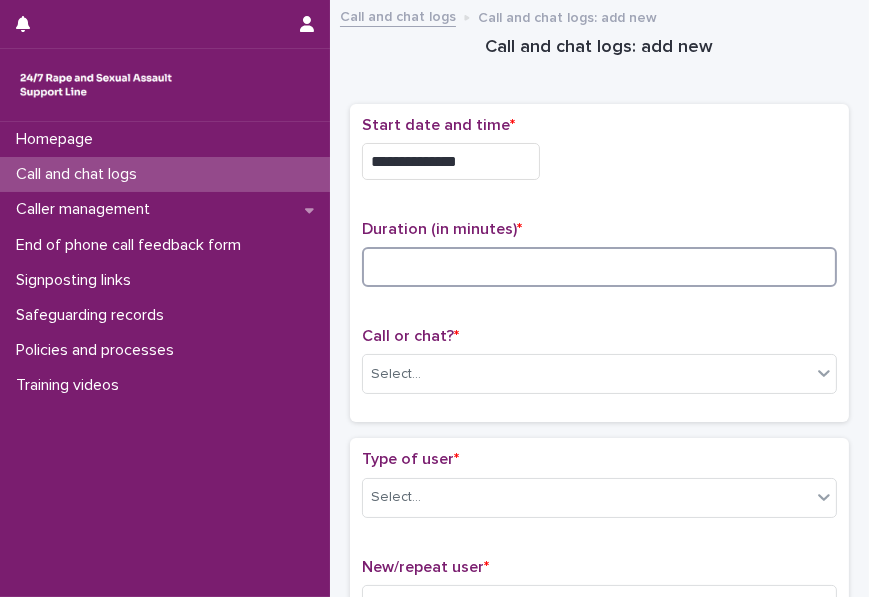 click at bounding box center (599, 267) 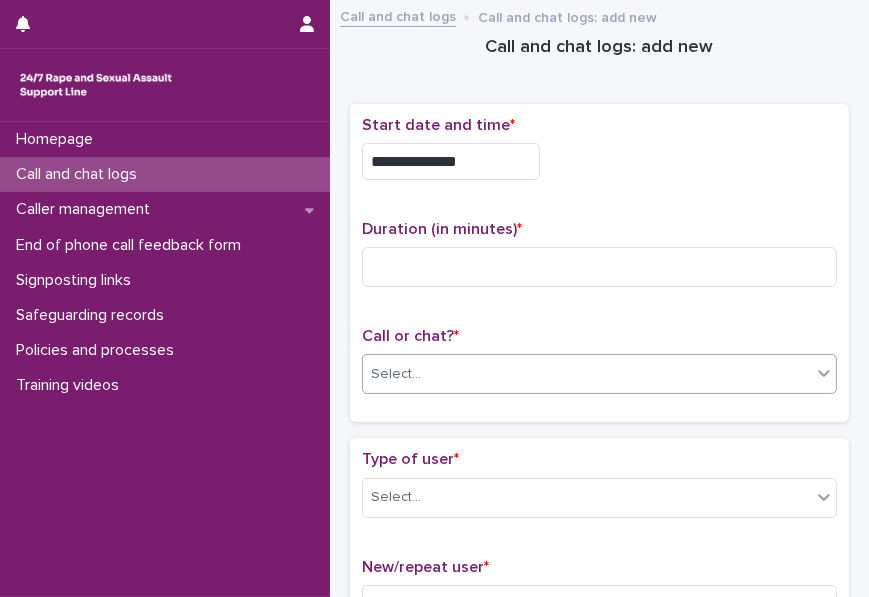 click on "Select..." at bounding box center [599, 374] 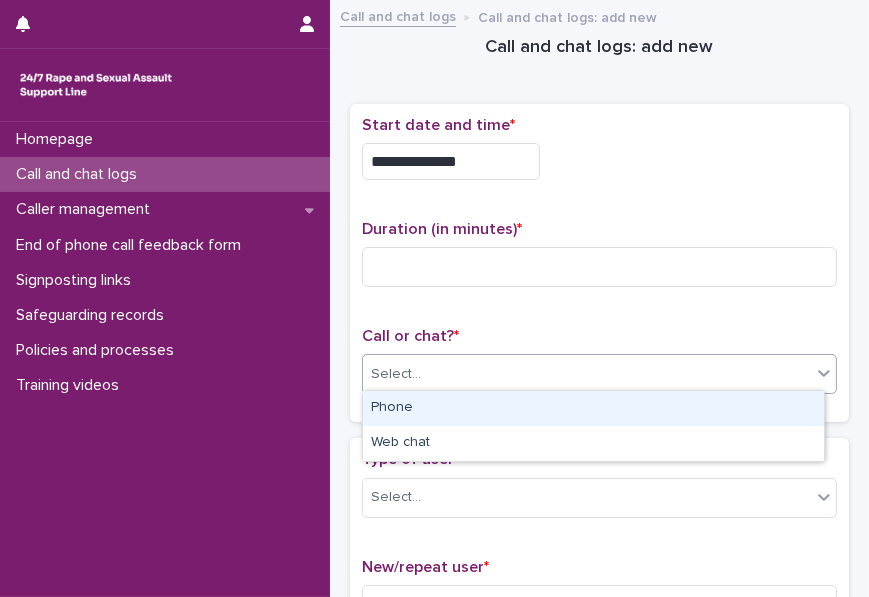 click on "Phone" at bounding box center (593, 408) 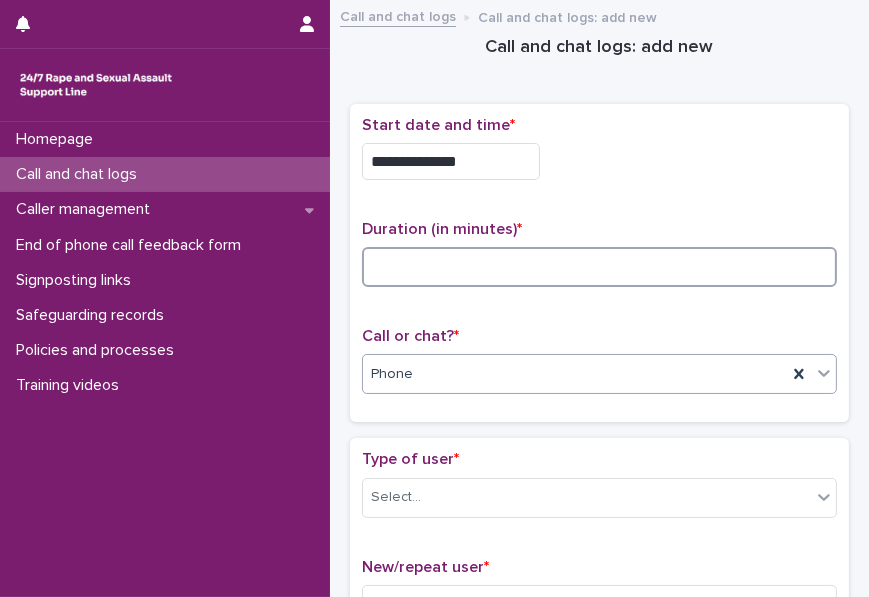 click at bounding box center [599, 267] 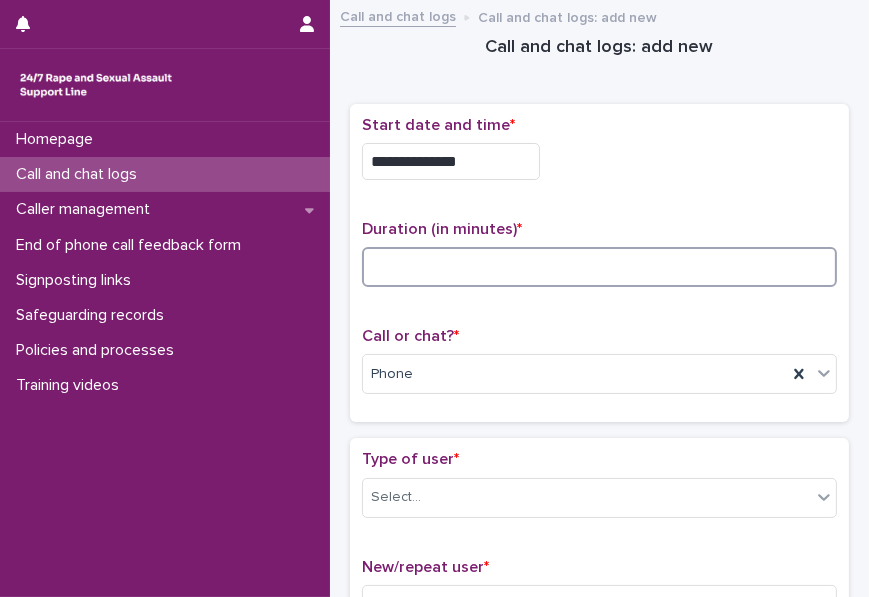 click at bounding box center (599, 267) 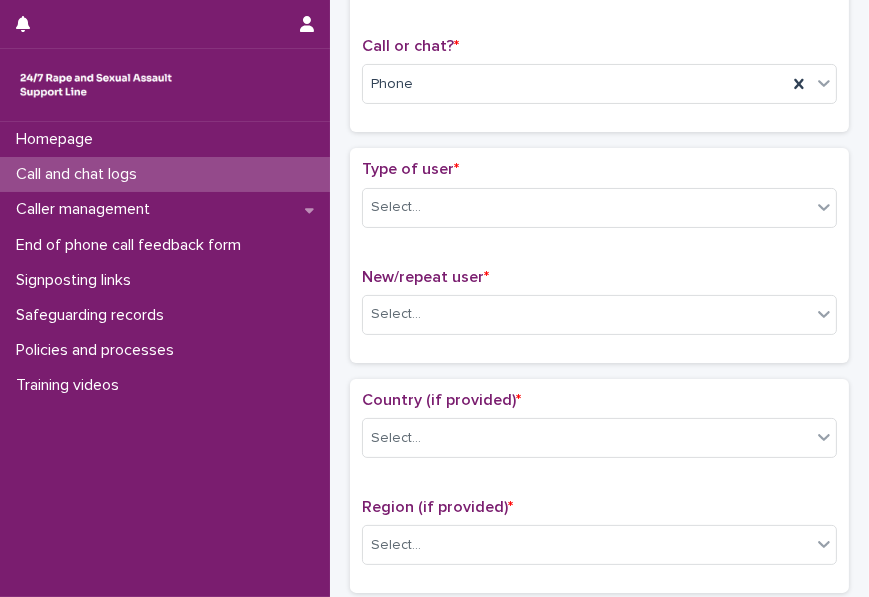 scroll, scrollTop: 302, scrollLeft: 0, axis: vertical 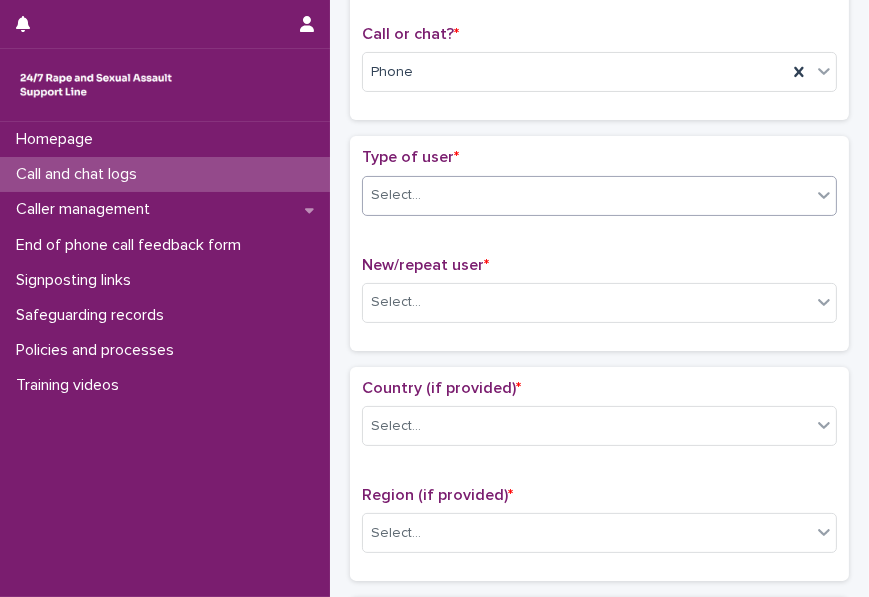 type on "*" 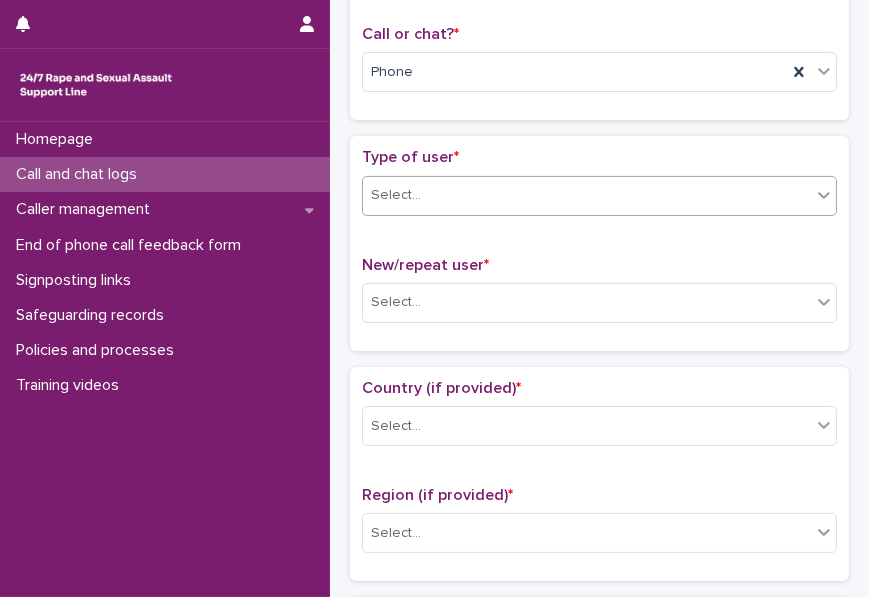 click on "Select..." at bounding box center [587, 195] 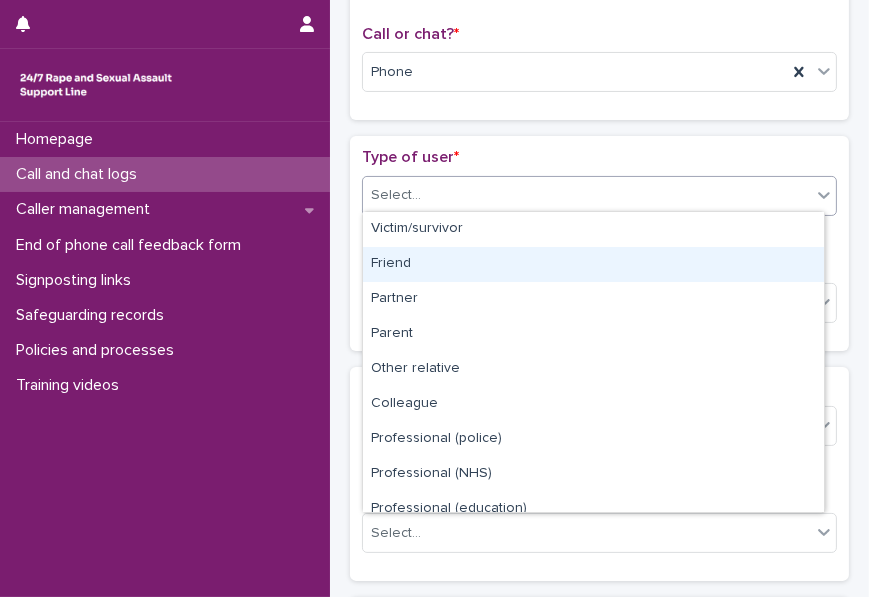 scroll, scrollTop: 224, scrollLeft: 0, axis: vertical 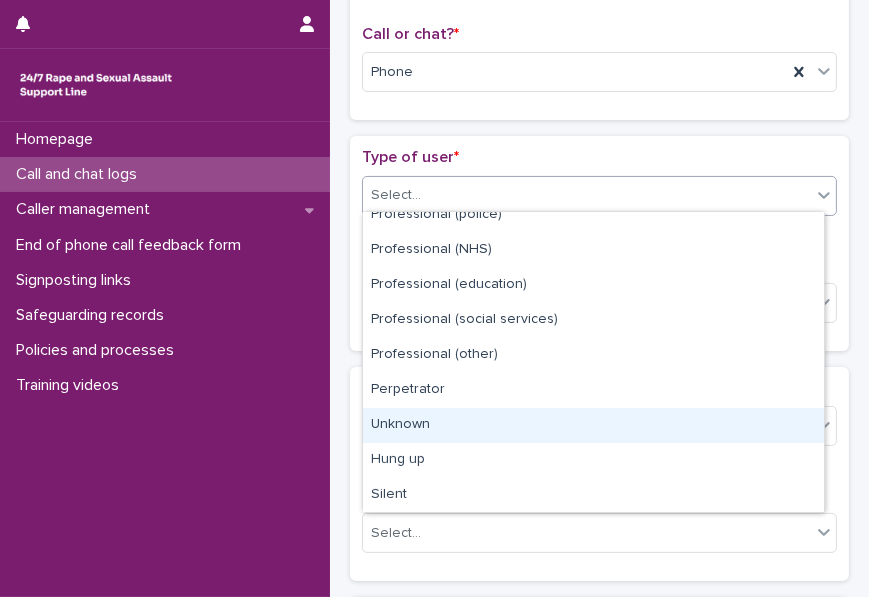 click on "Unknown" at bounding box center (593, 425) 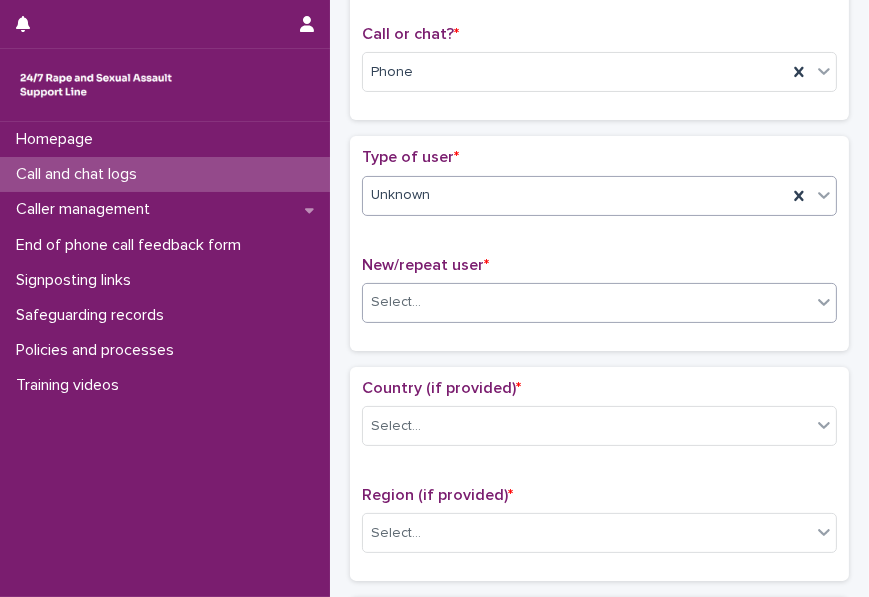 click on "Select..." at bounding box center (587, 302) 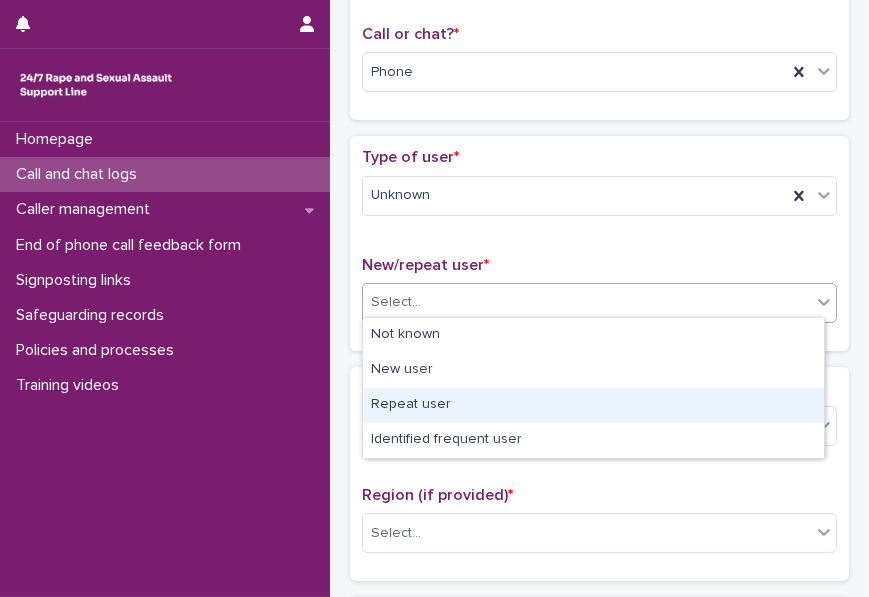 click on "Repeat user" at bounding box center (593, 405) 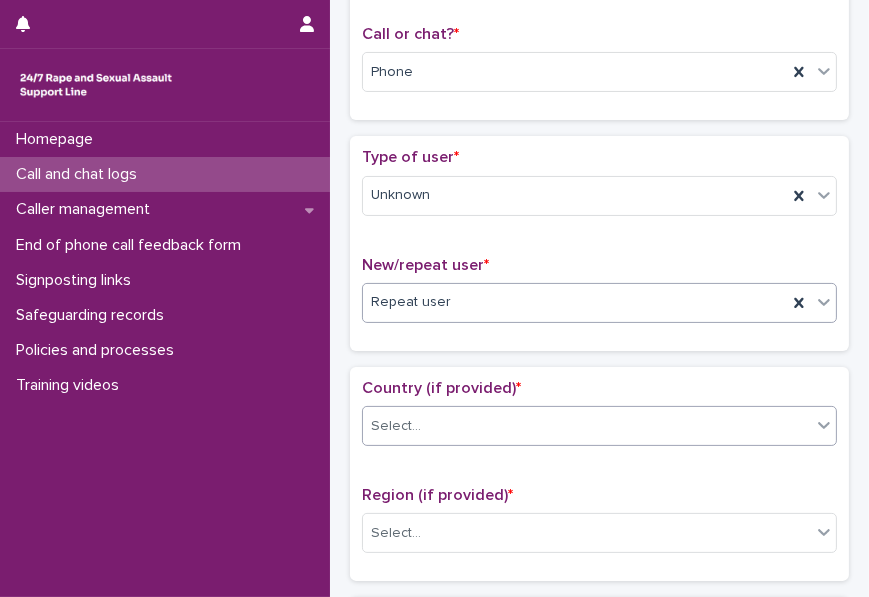 click on "Select..." at bounding box center (587, 426) 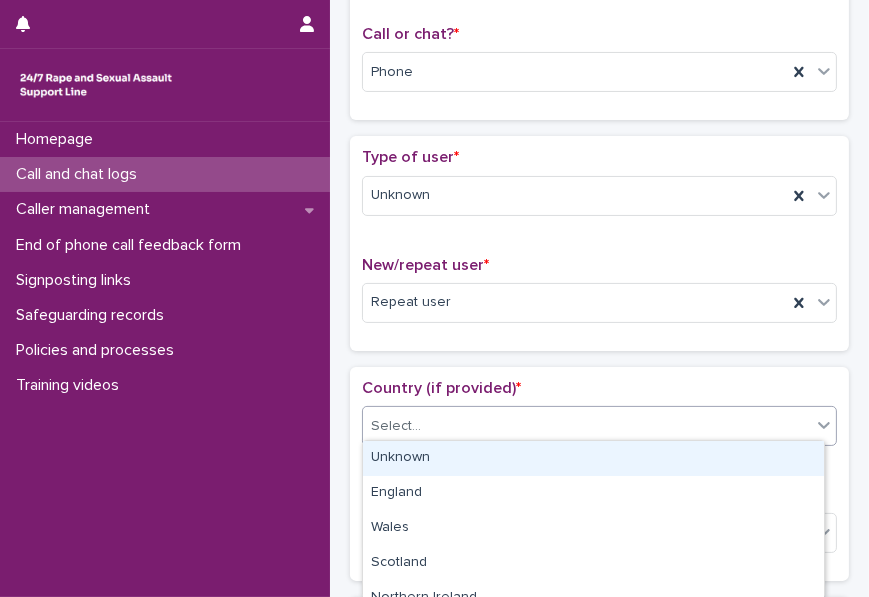click on "Unknown" at bounding box center (593, 458) 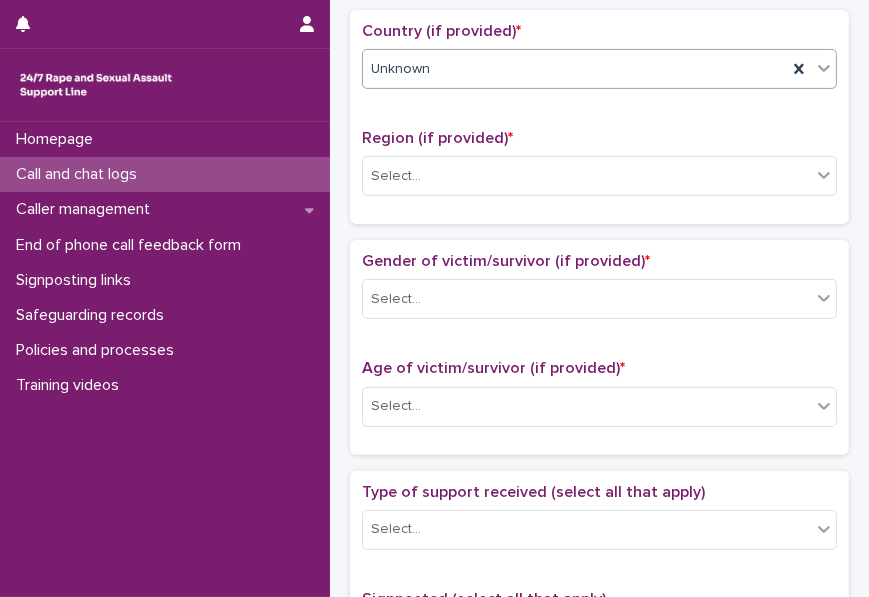 scroll, scrollTop: 732, scrollLeft: 0, axis: vertical 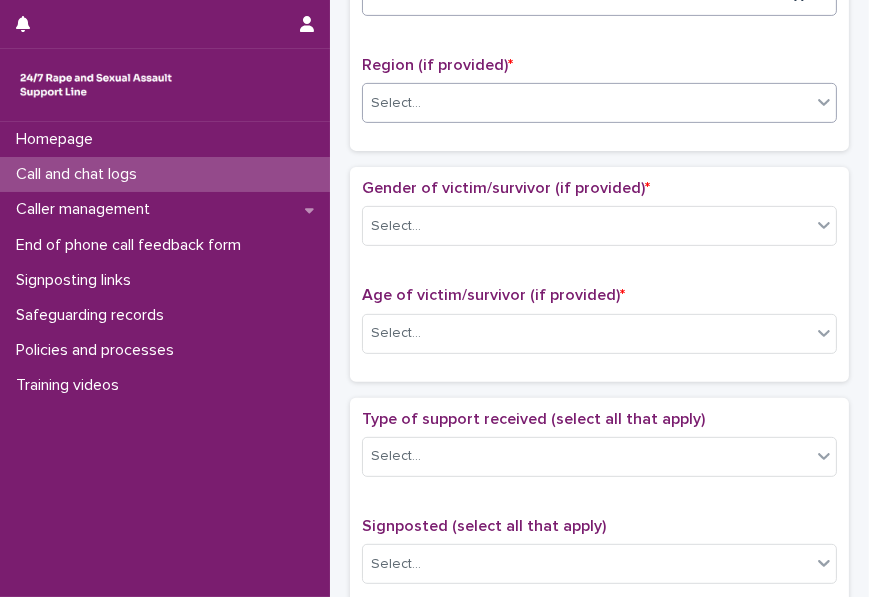 click on "Select..." at bounding box center [587, 103] 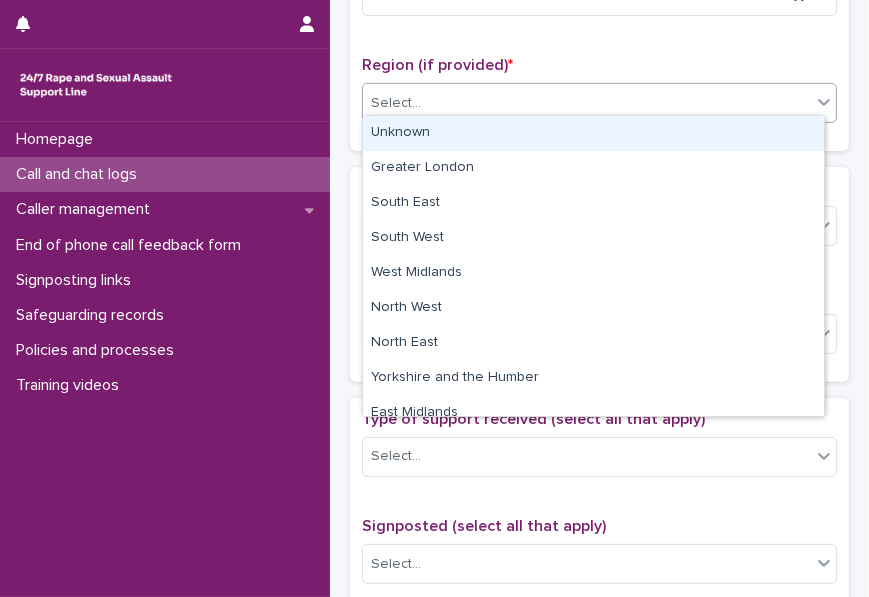 click on "Unknown" at bounding box center (593, 133) 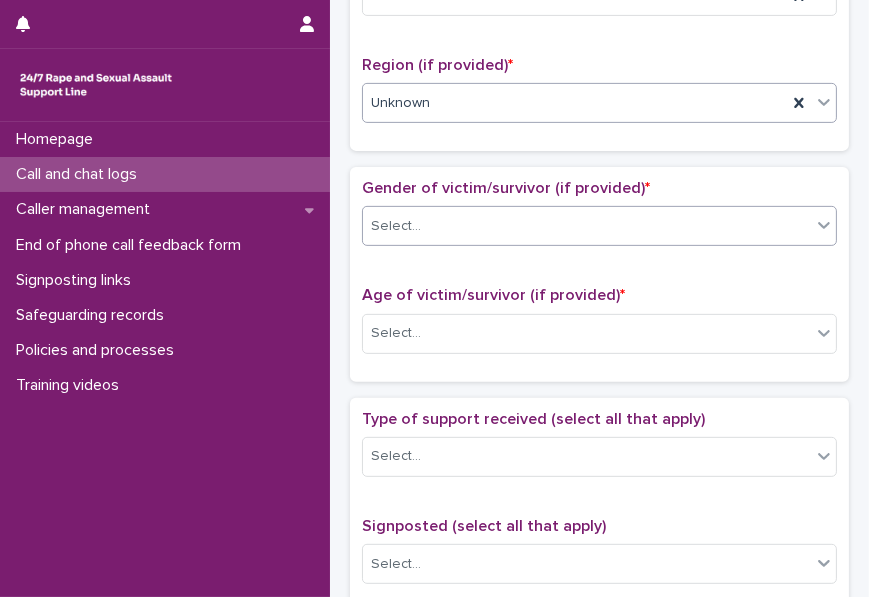 click on "Select..." at bounding box center [587, 226] 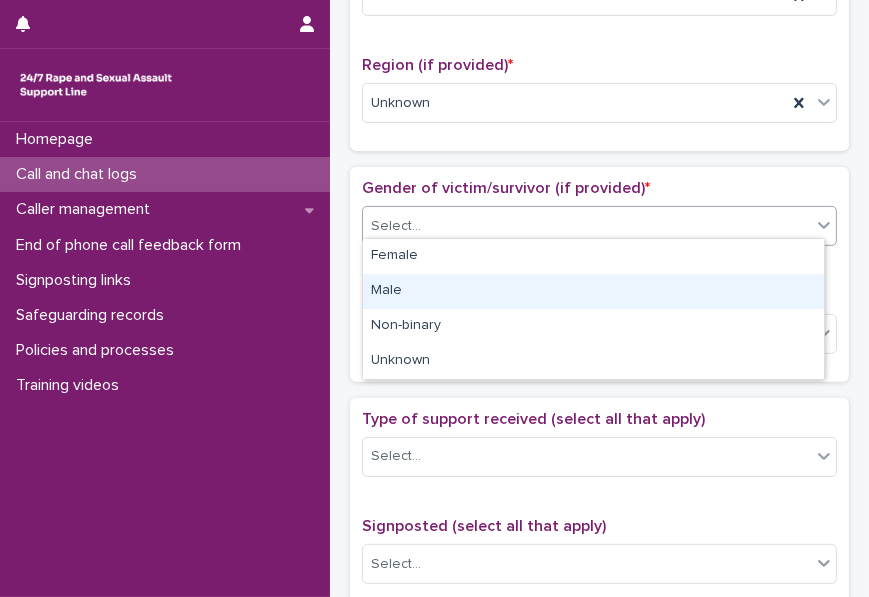 click on "Male" at bounding box center [593, 291] 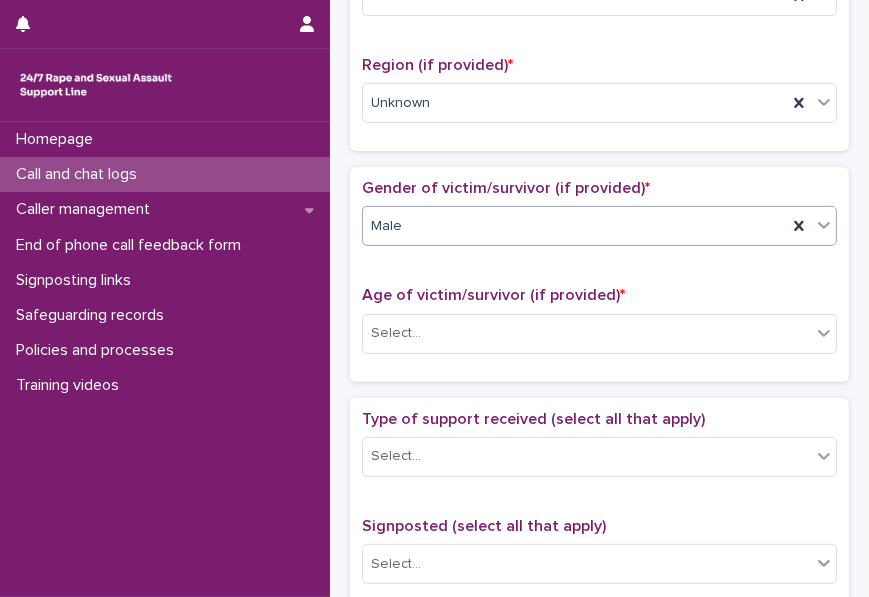 click on "Male" at bounding box center (575, 226) 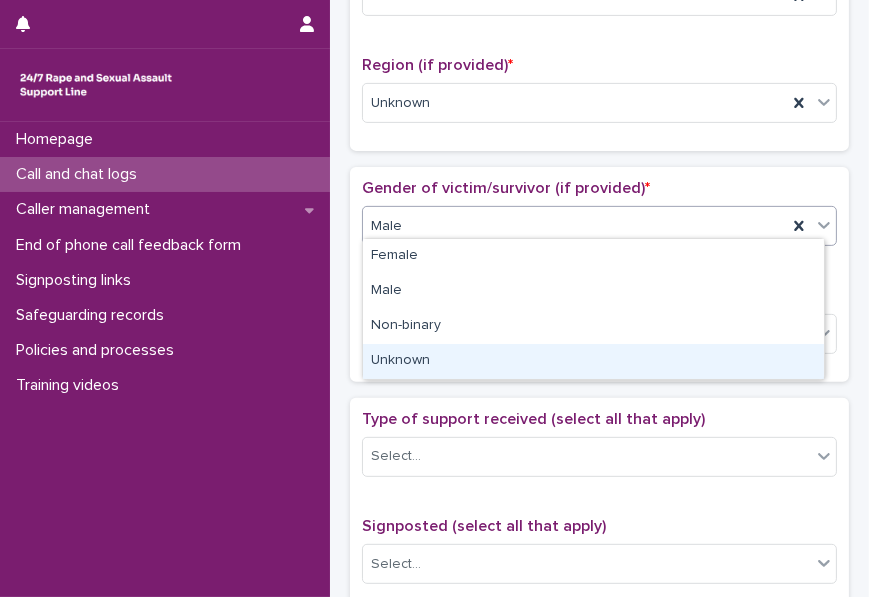 click on "Unknown" at bounding box center (593, 361) 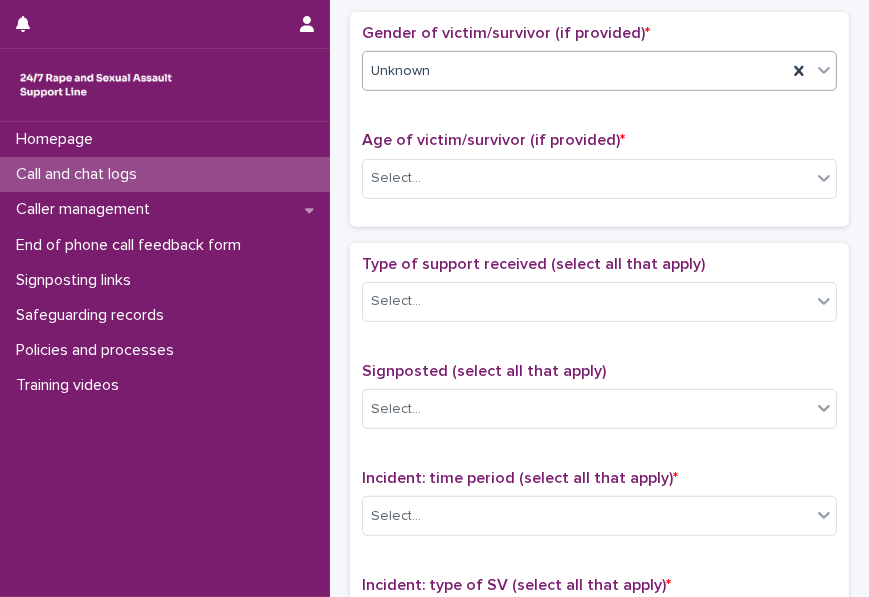 scroll, scrollTop: 890, scrollLeft: 0, axis: vertical 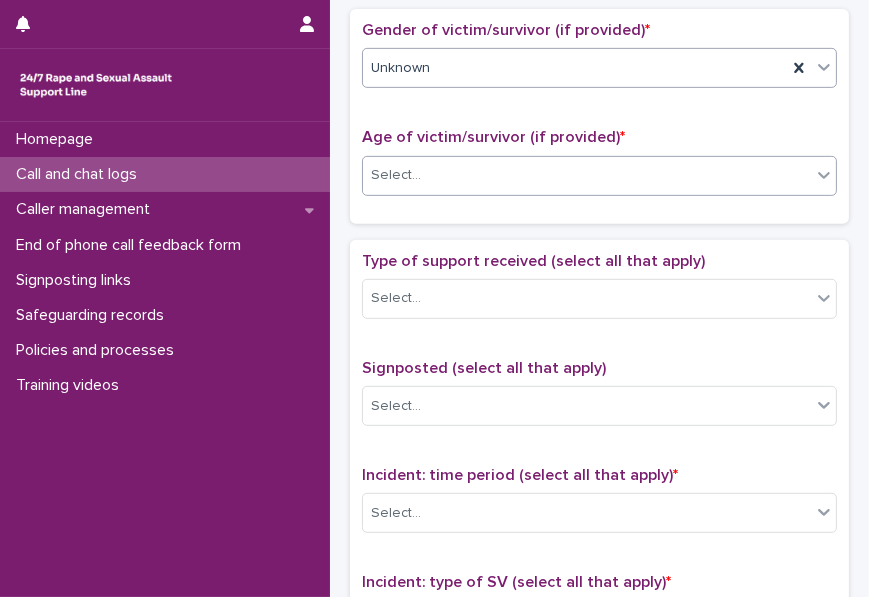 click on "Select..." at bounding box center (587, 175) 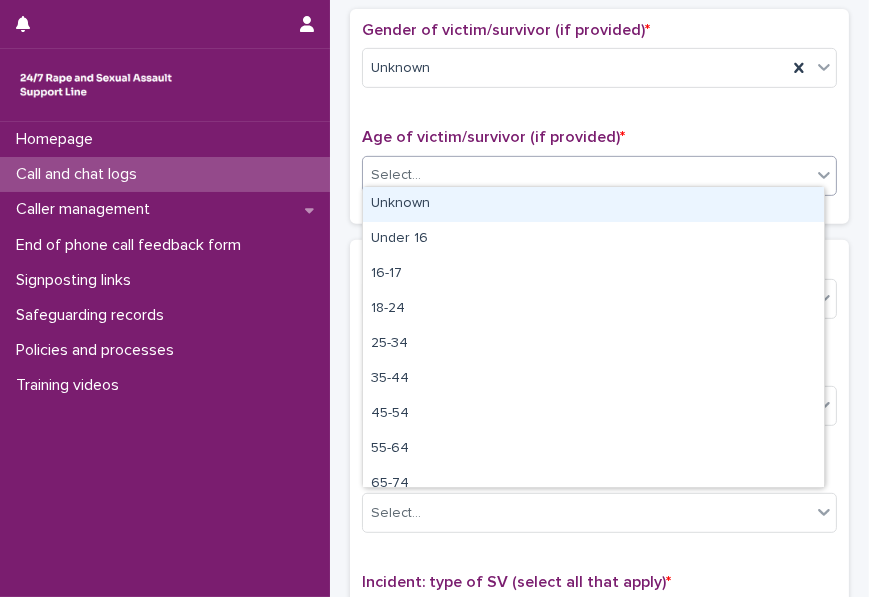 click on "Unknown" at bounding box center (593, 204) 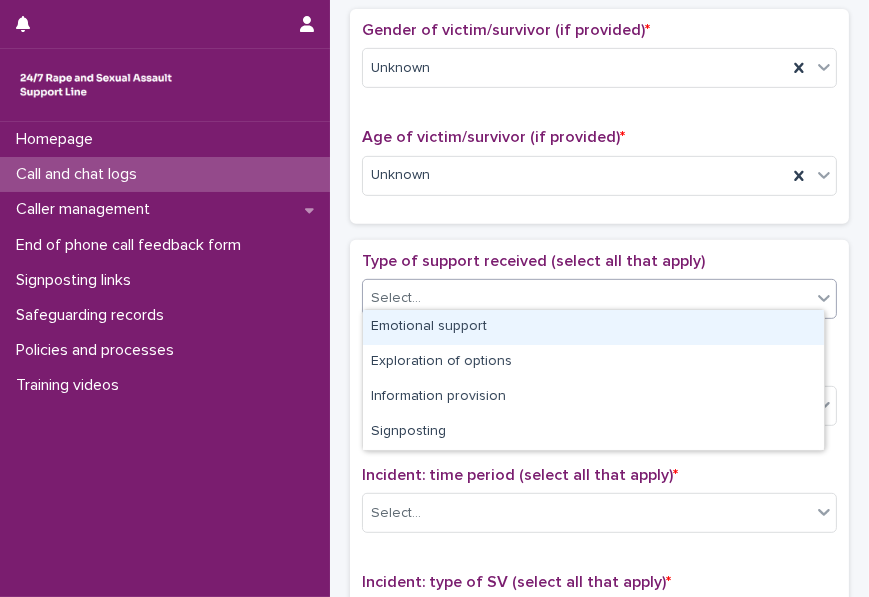 click on "Select..." at bounding box center [587, 298] 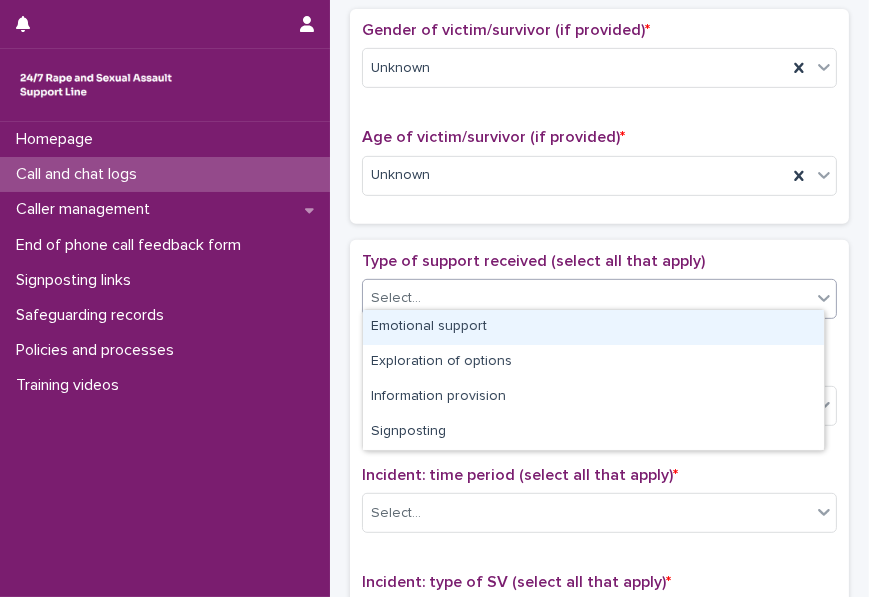 click on "Emotional support" at bounding box center (593, 327) 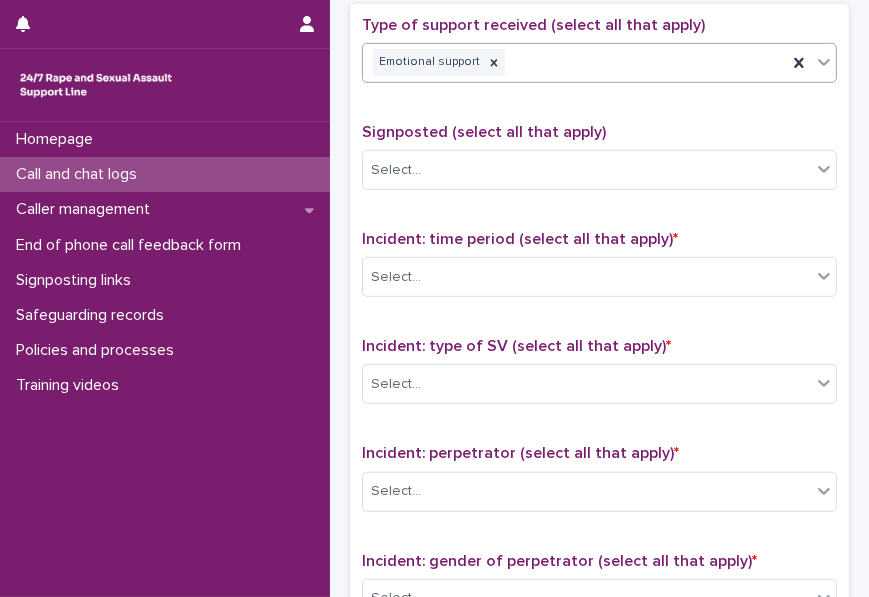 scroll, scrollTop: 1131, scrollLeft: 0, axis: vertical 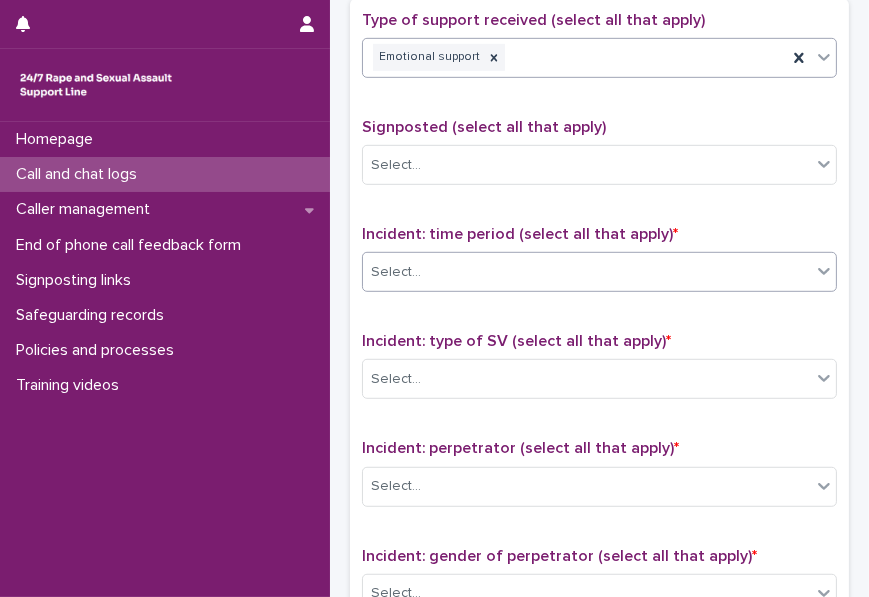 click on "Select..." at bounding box center [599, 272] 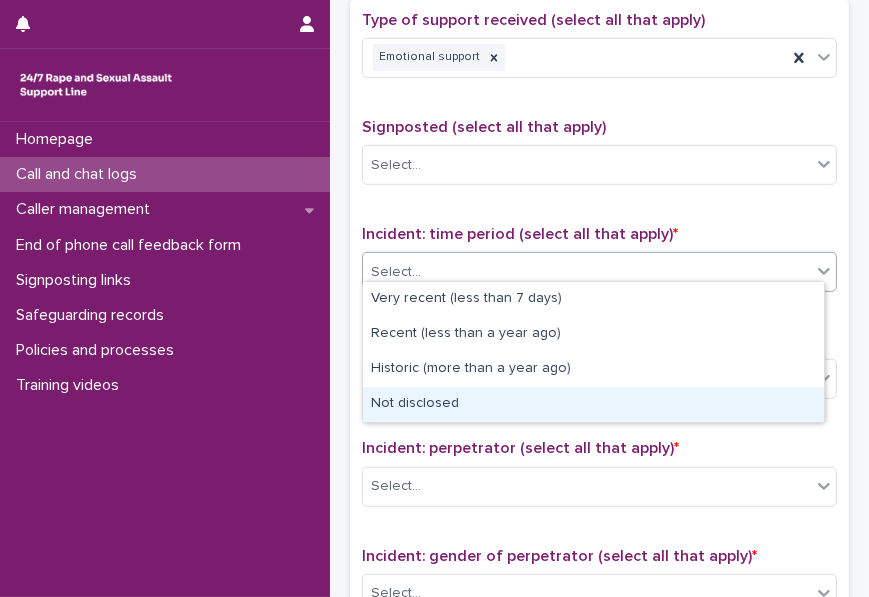 click on "Not disclosed" at bounding box center [593, 404] 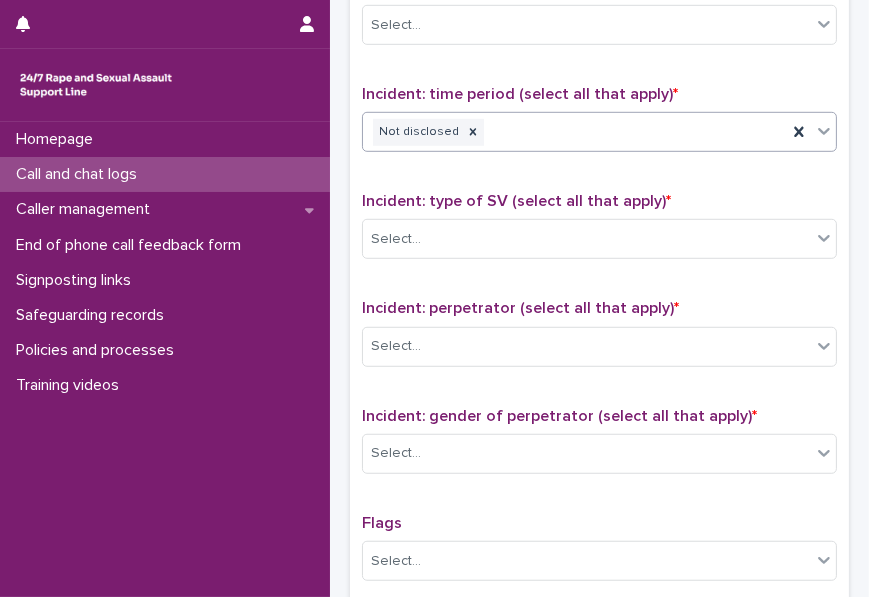 scroll, scrollTop: 1313, scrollLeft: 0, axis: vertical 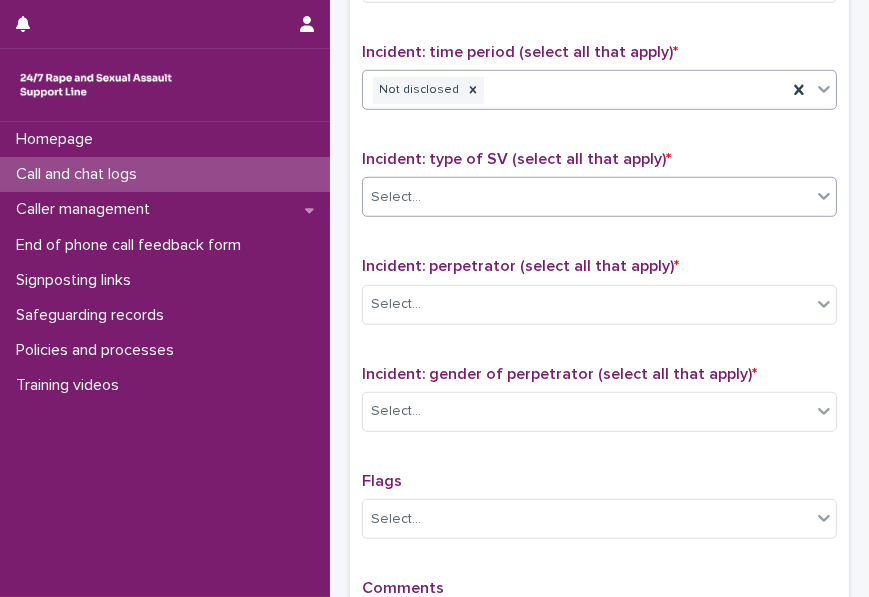 click on "Select..." at bounding box center (587, 197) 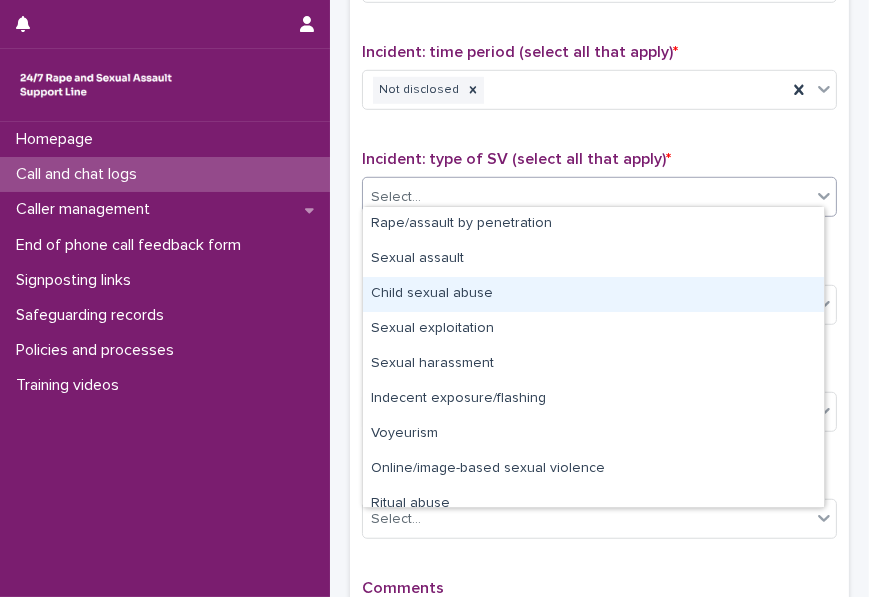 scroll, scrollTop: 1584, scrollLeft: 0, axis: vertical 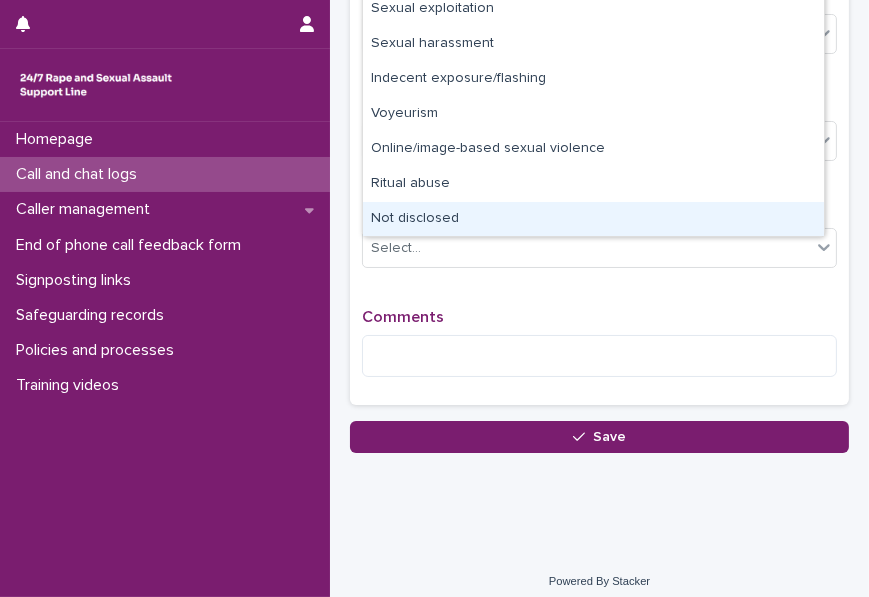 click on "Not disclosed" at bounding box center (593, 219) 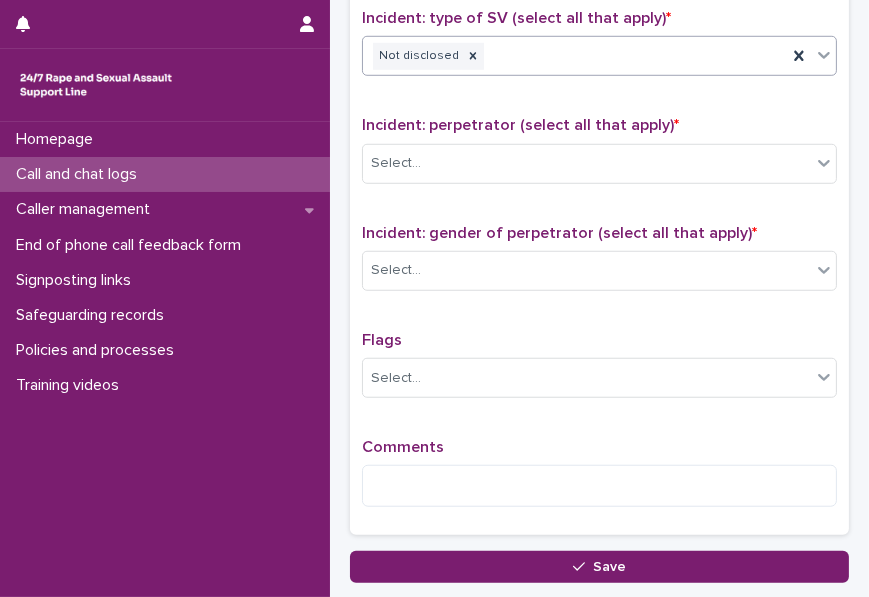 scroll, scrollTop: 1470, scrollLeft: 0, axis: vertical 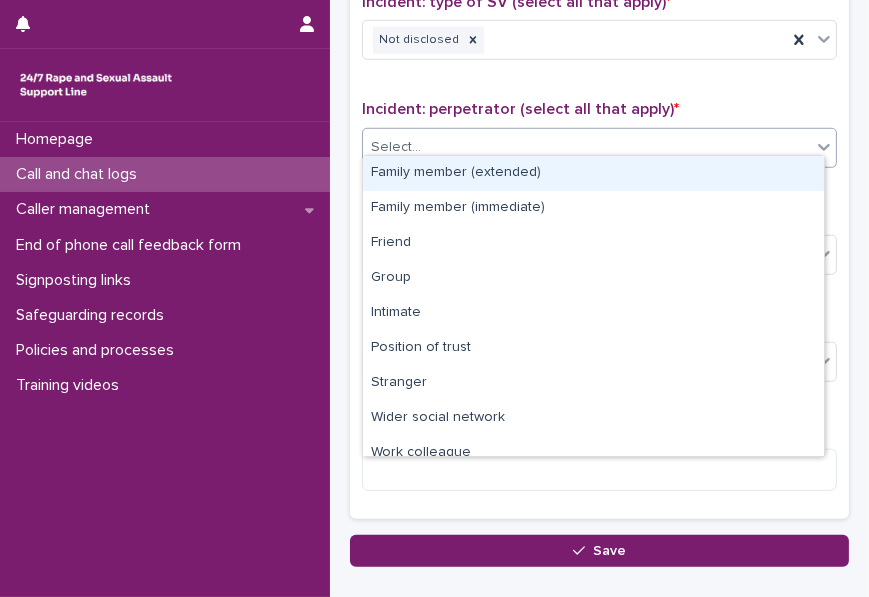 click on "Select..." at bounding box center (587, 147) 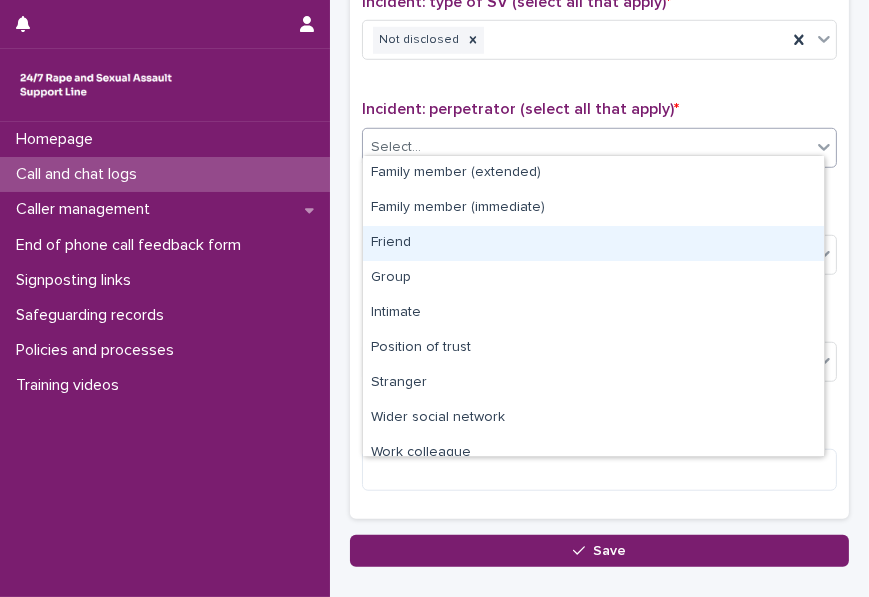 scroll, scrollTop: 85, scrollLeft: 0, axis: vertical 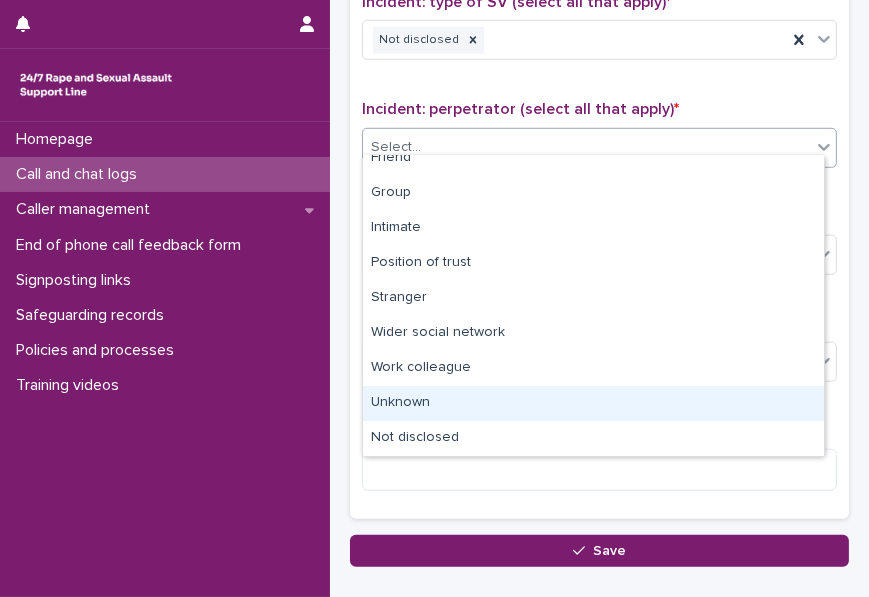 click on "Unknown" at bounding box center (593, 403) 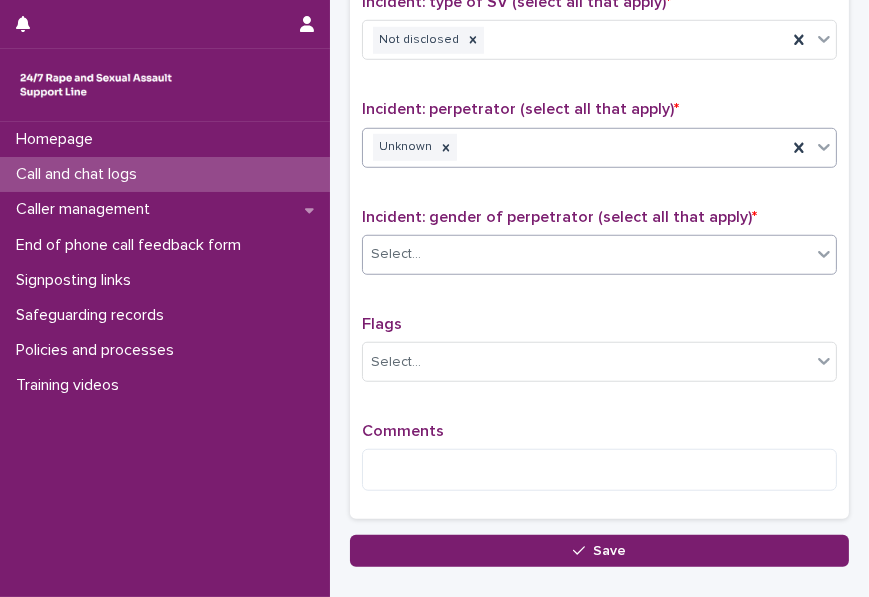 click on "Select..." at bounding box center (587, 254) 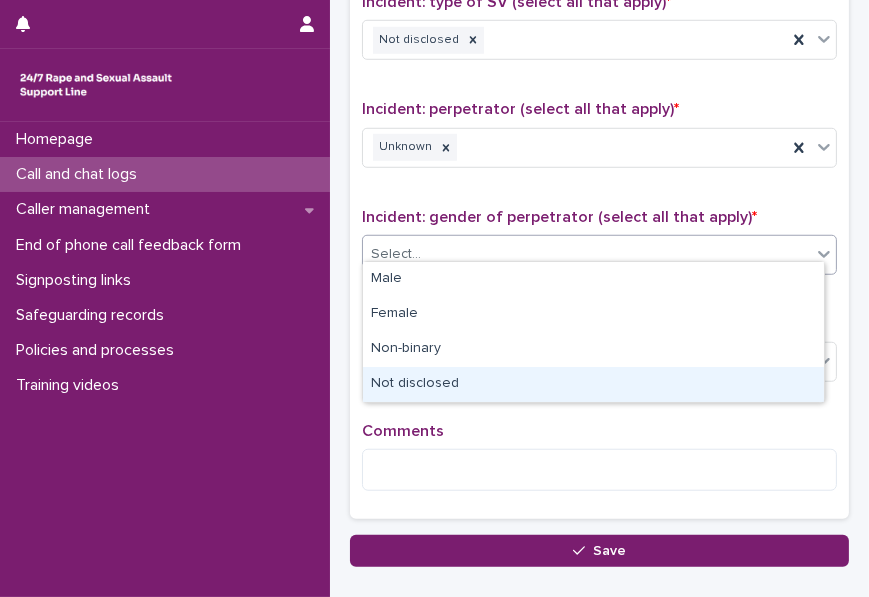 click on "Not disclosed" at bounding box center [593, 384] 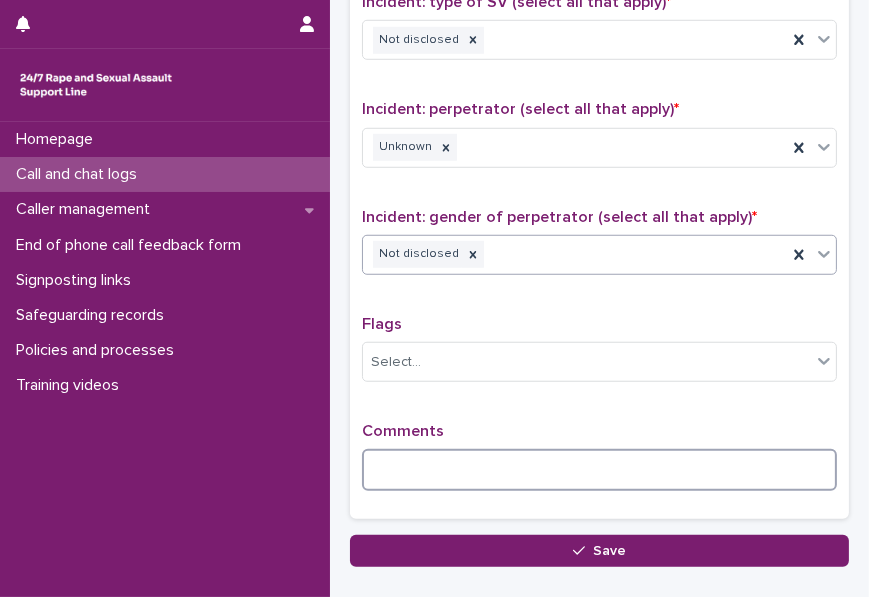 click at bounding box center [599, 470] 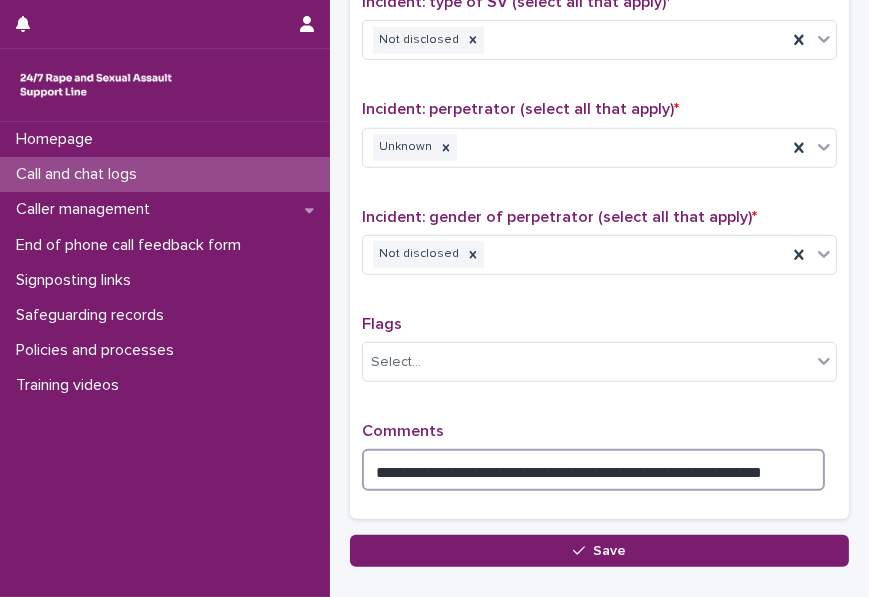 drag, startPoint x: 372, startPoint y: 459, endPoint x: 803, endPoint y: 475, distance: 431.29688 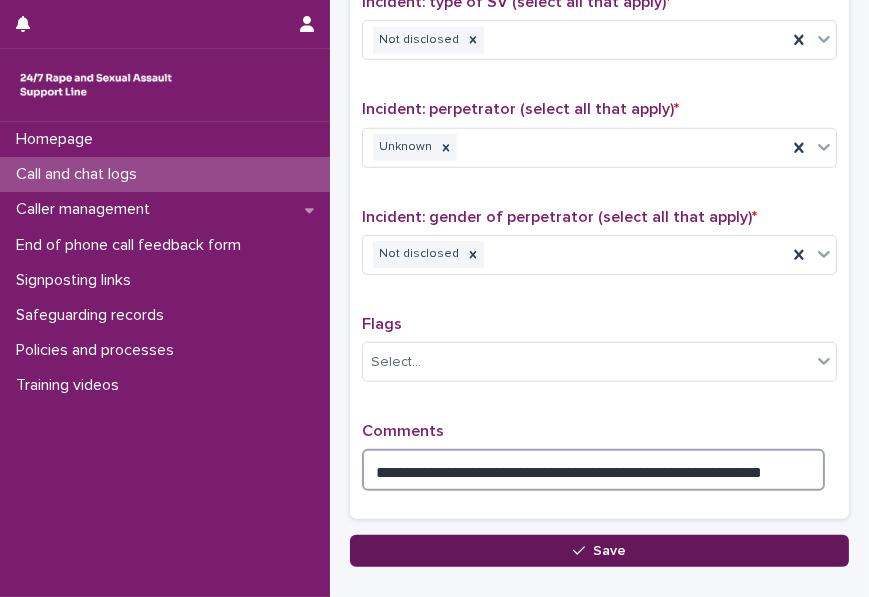 type on "**********" 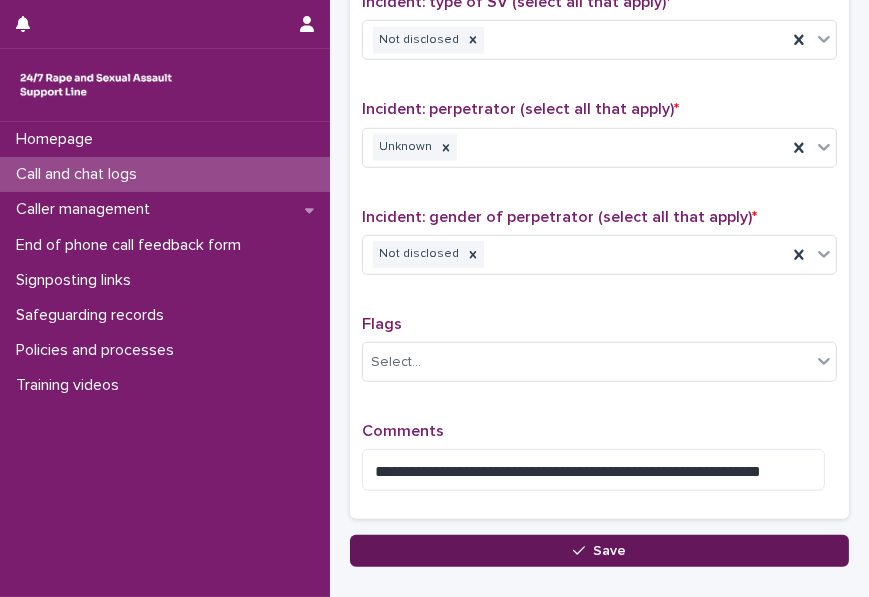 click on "Save" at bounding box center (599, 551) 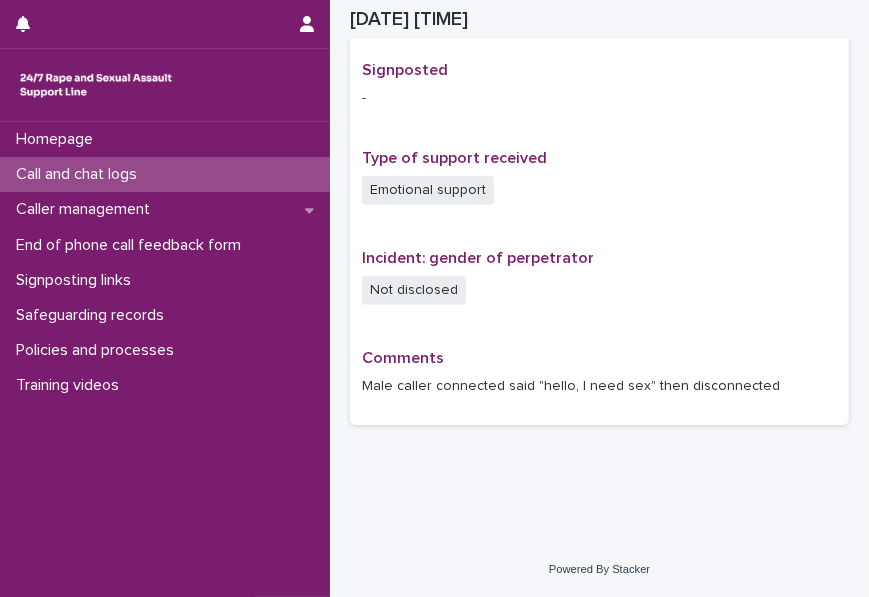 scroll, scrollTop: 1283, scrollLeft: 0, axis: vertical 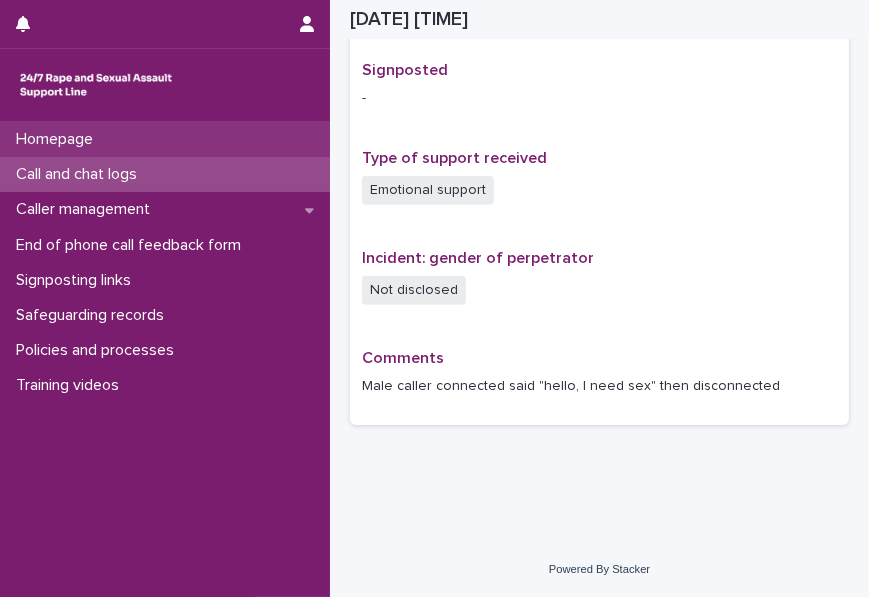 click on "Homepage" at bounding box center [58, 139] 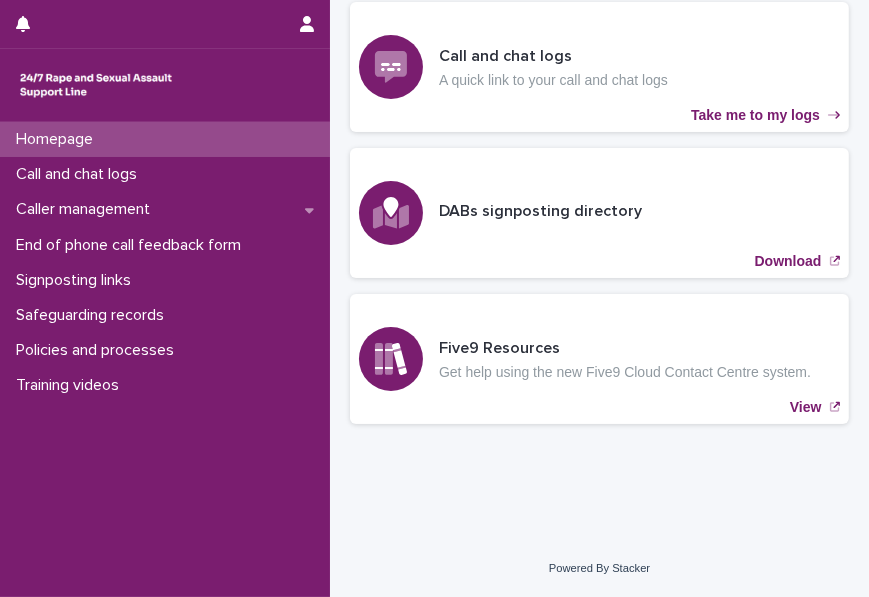 scroll, scrollTop: 566, scrollLeft: 0, axis: vertical 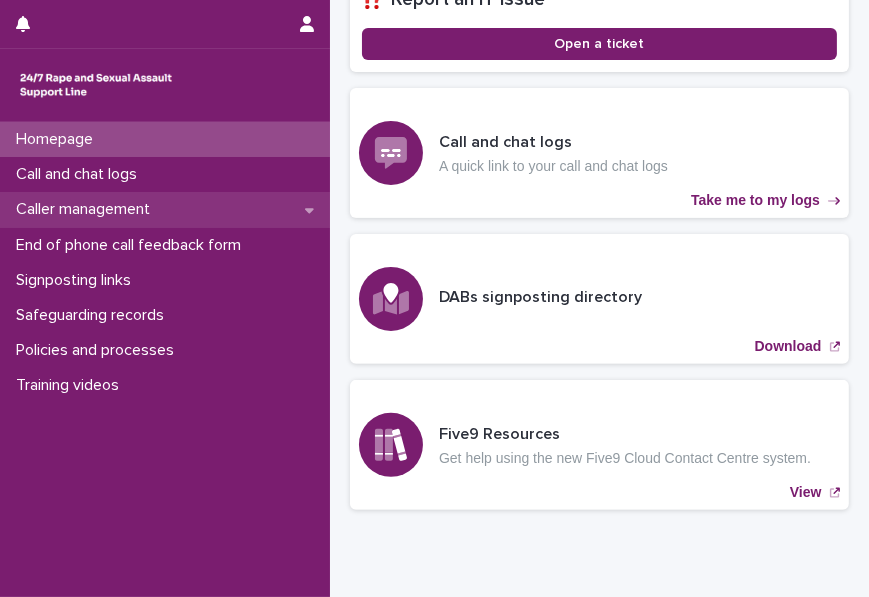 click on "Caller management" at bounding box center (87, 209) 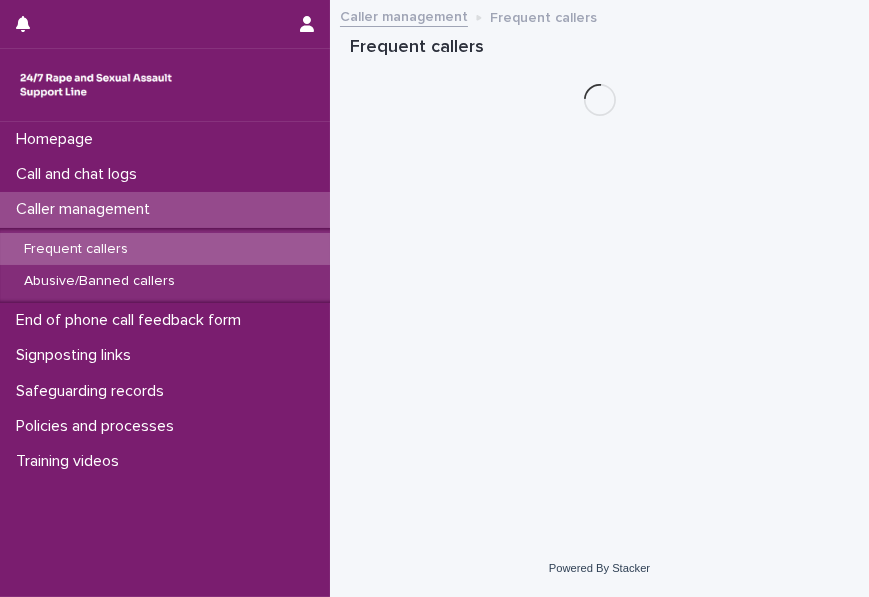 scroll, scrollTop: 0, scrollLeft: 0, axis: both 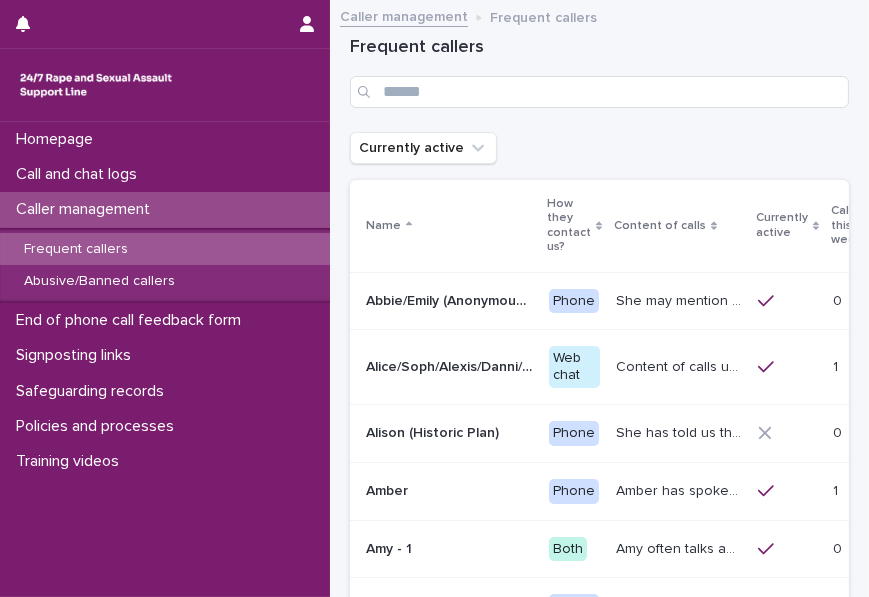 click on "Frequent callers" at bounding box center [76, 249] 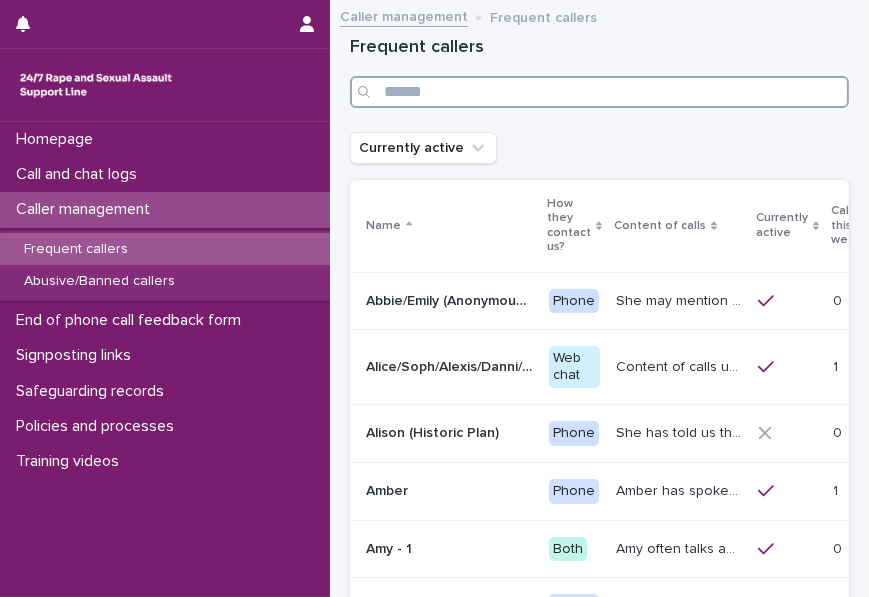 click at bounding box center (599, 92) 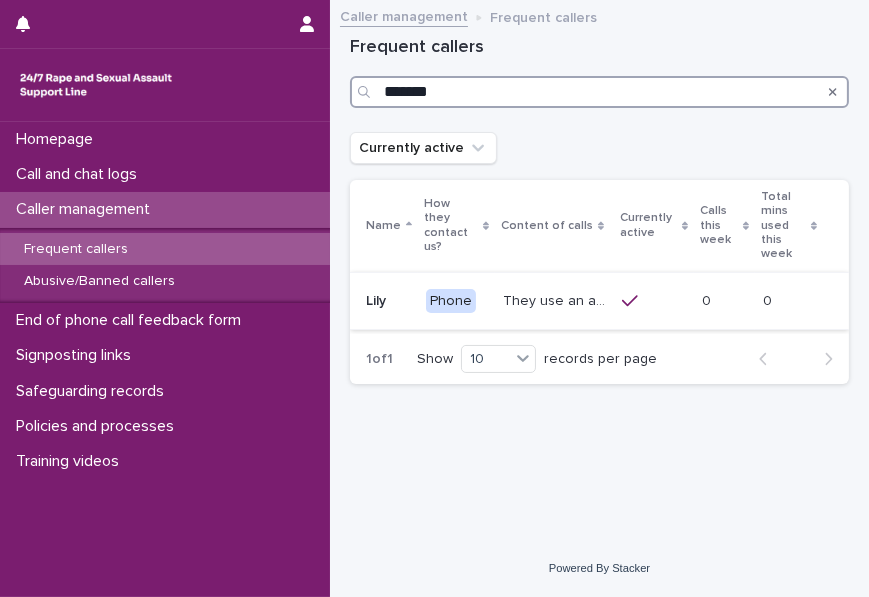 type on "******" 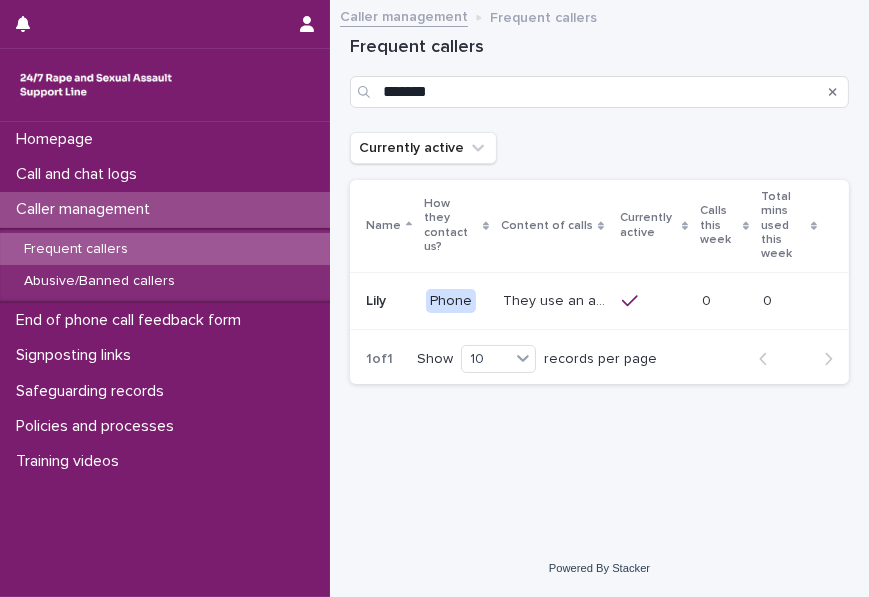 click on "Phone" at bounding box center [451, 301] 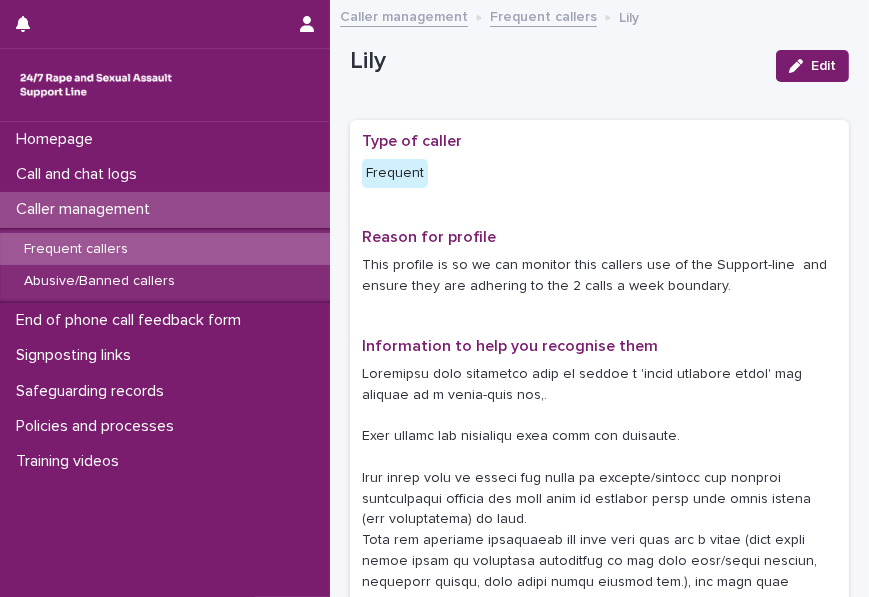 click on "Reason for profile This profile is so we can monitor this callers use of the Support-line  and ensure they are adhering to the 2 calls a week boundary." at bounding box center (599, 270) 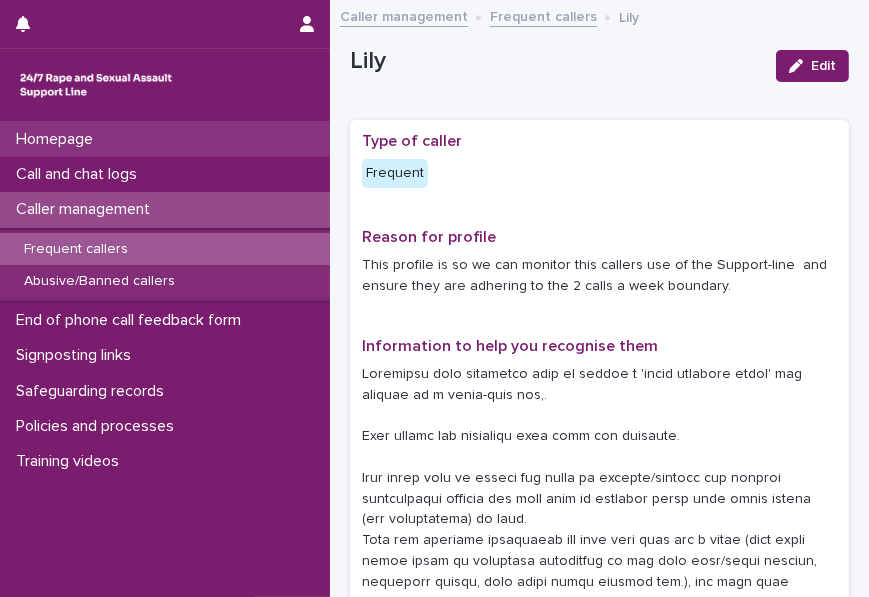 drag, startPoint x: 136, startPoint y: 288, endPoint x: 240, endPoint y: 149, distance: 173.60011 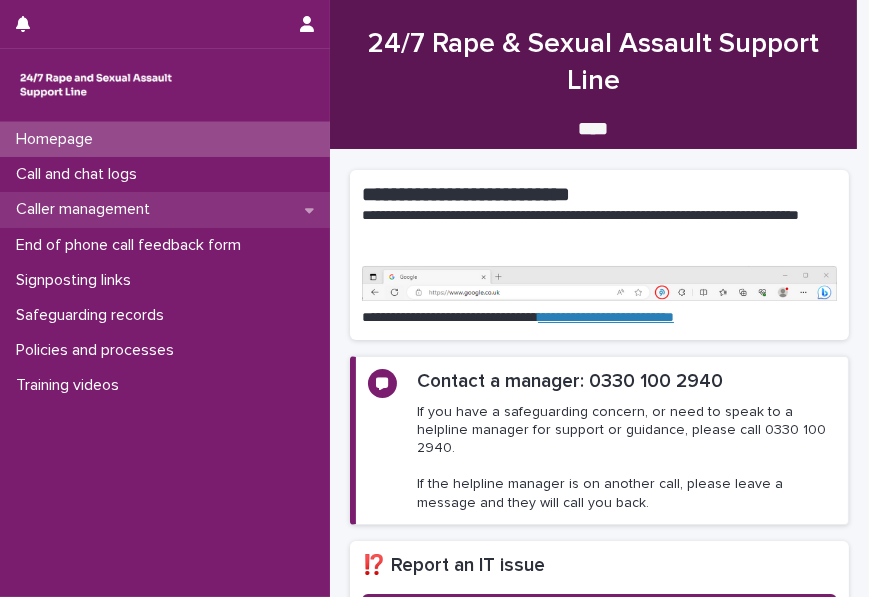 click on "Caller management" at bounding box center (87, 209) 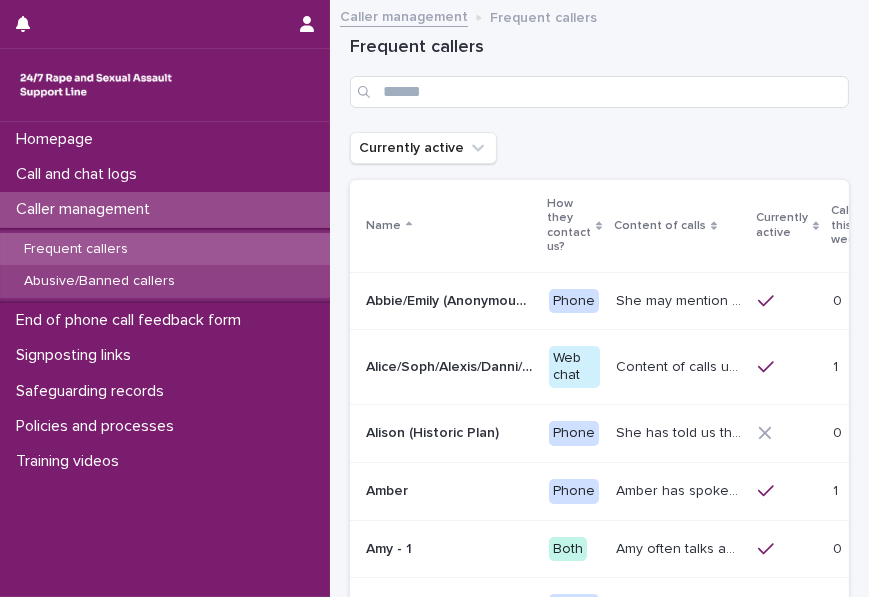click on "Abusive/Banned callers" at bounding box center [99, 281] 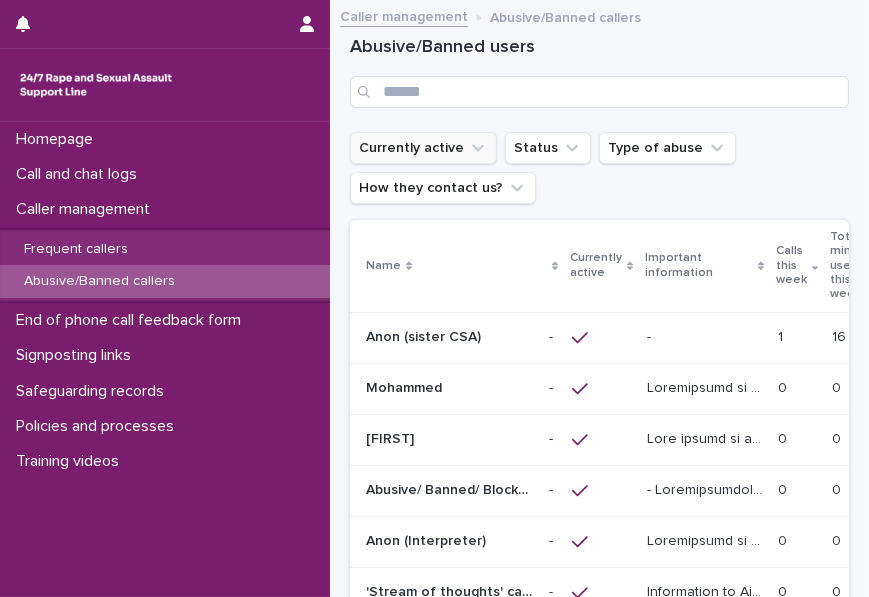 click on "Currently active" at bounding box center (423, 148) 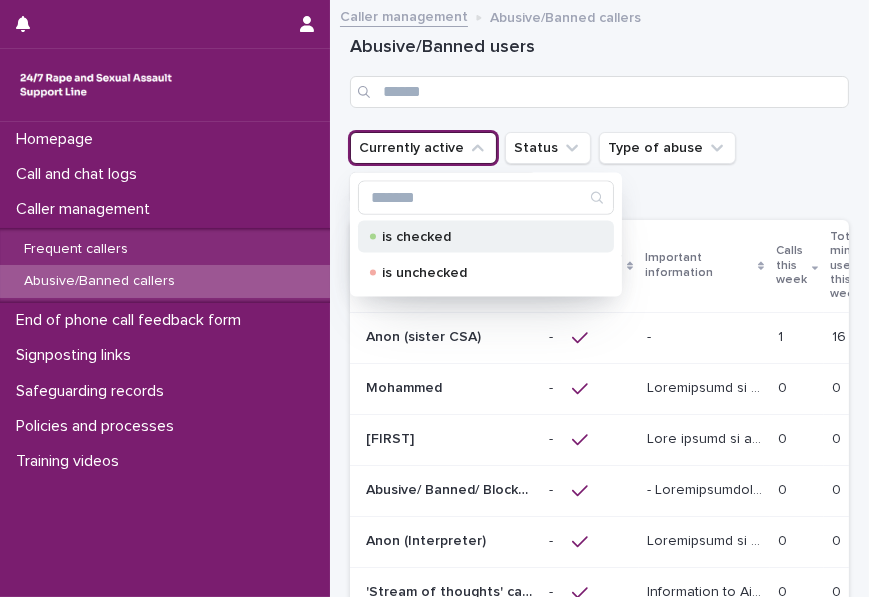 click on "is checked" at bounding box center (482, 236) 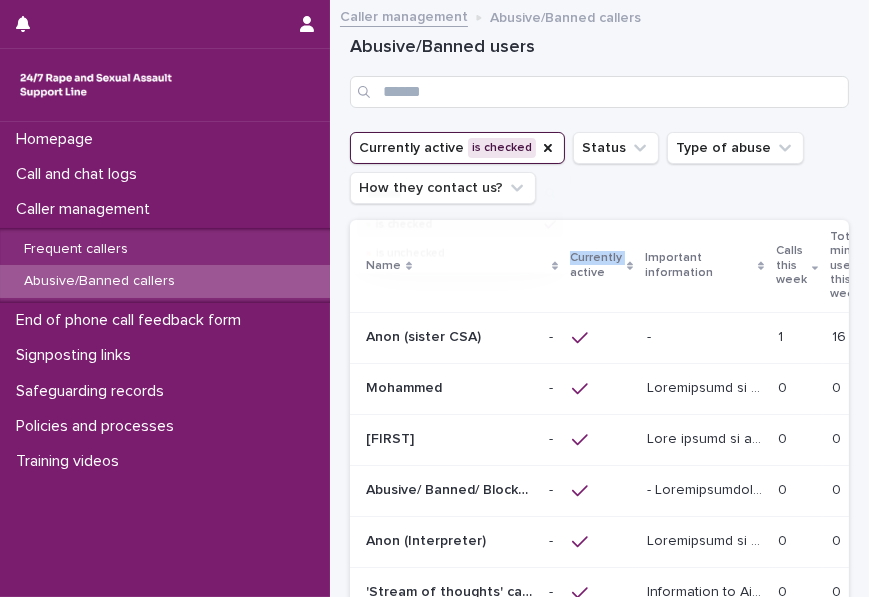 click on "Name" at bounding box center (445, 266) 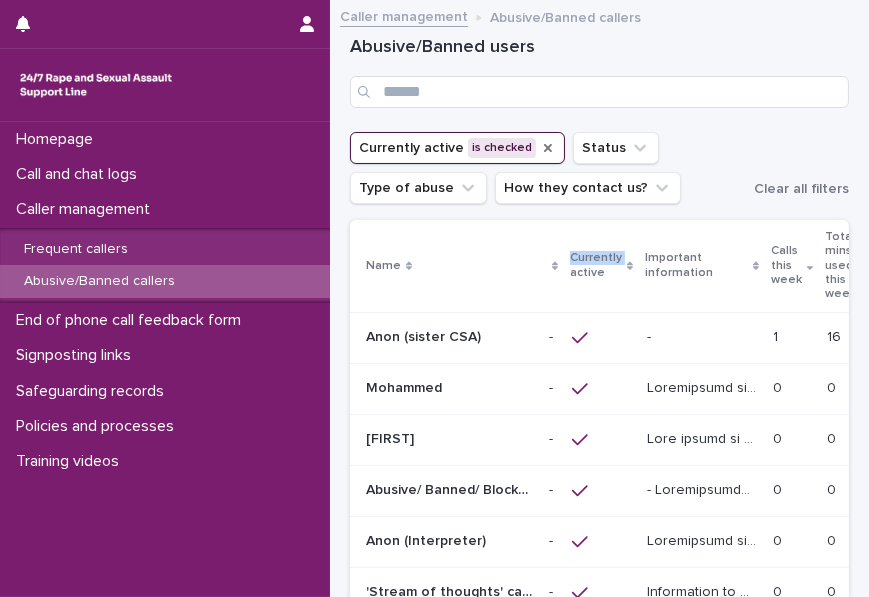 click 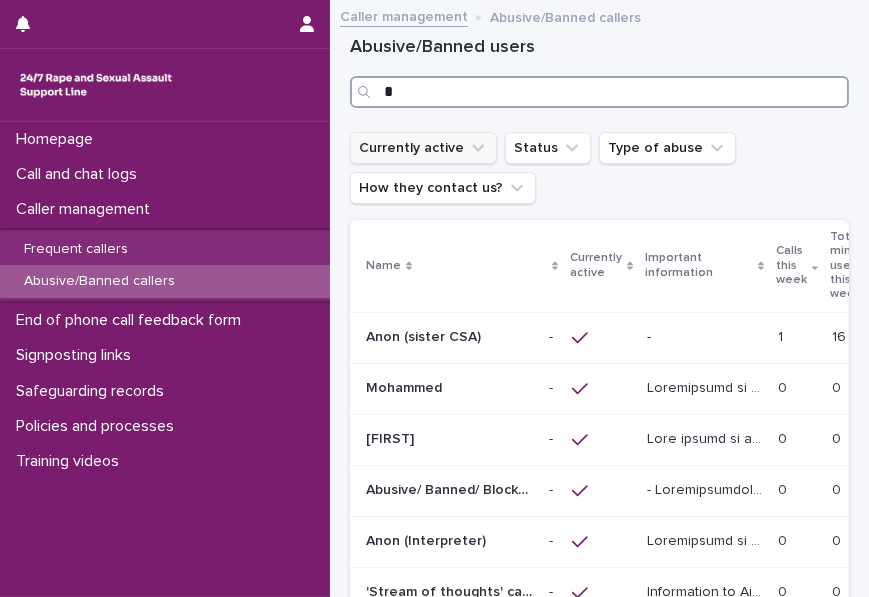type on "*" 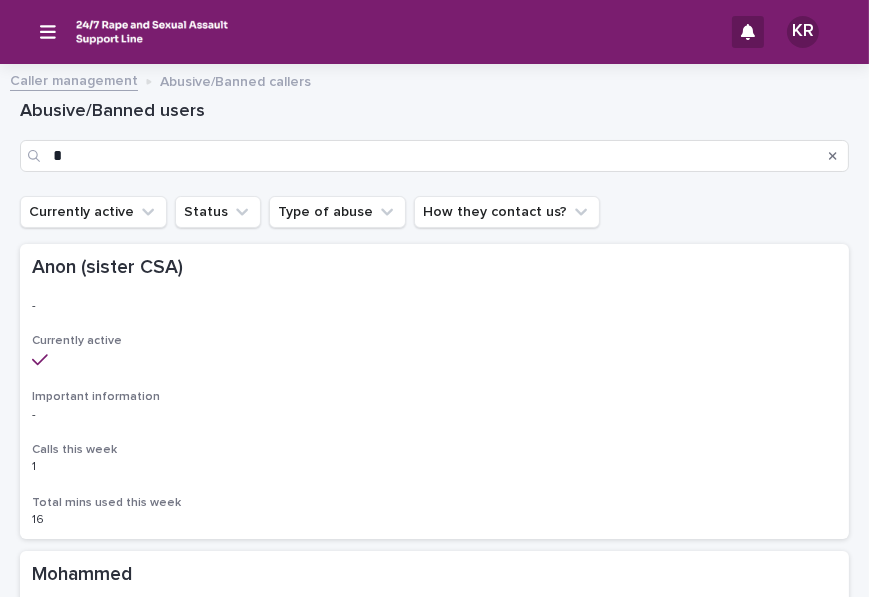 type on "*" 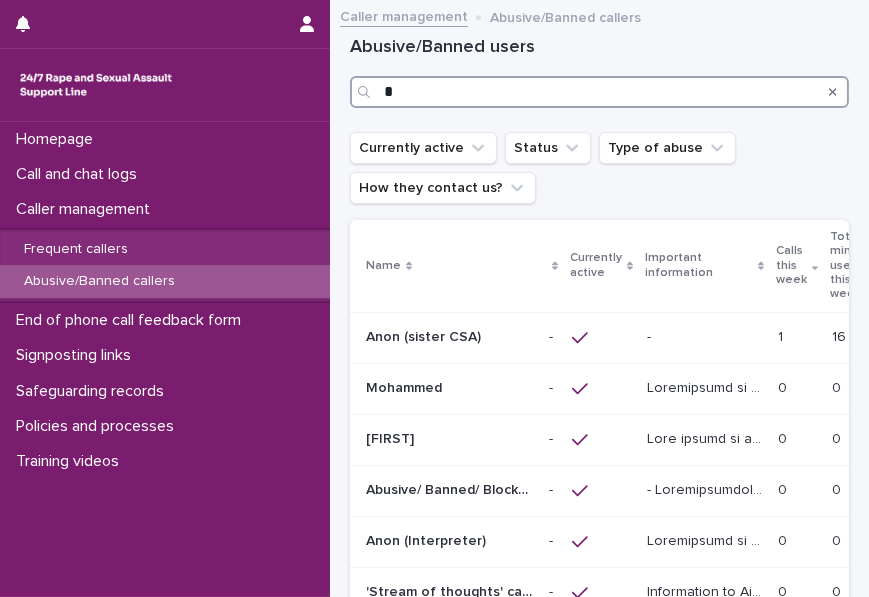 click on "*" at bounding box center [599, 92] 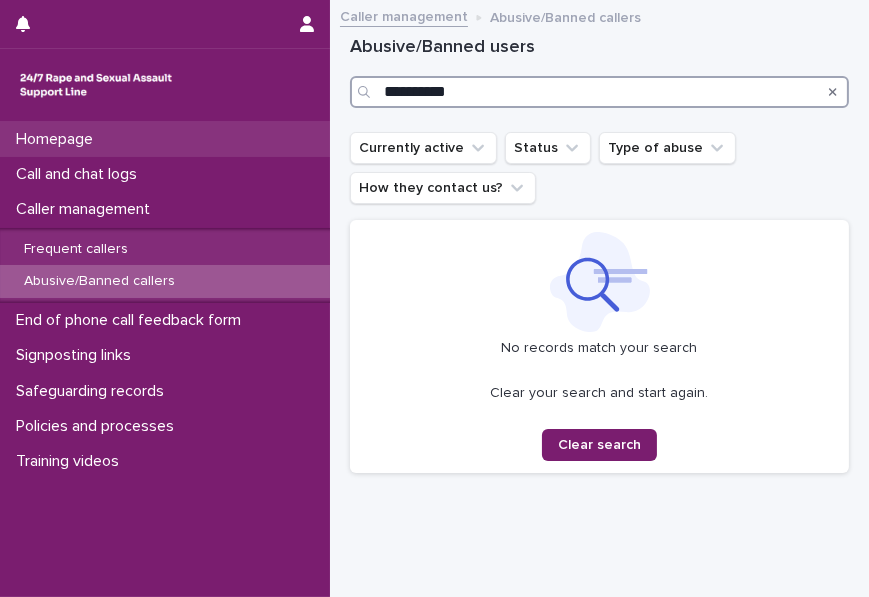 type on "**********" 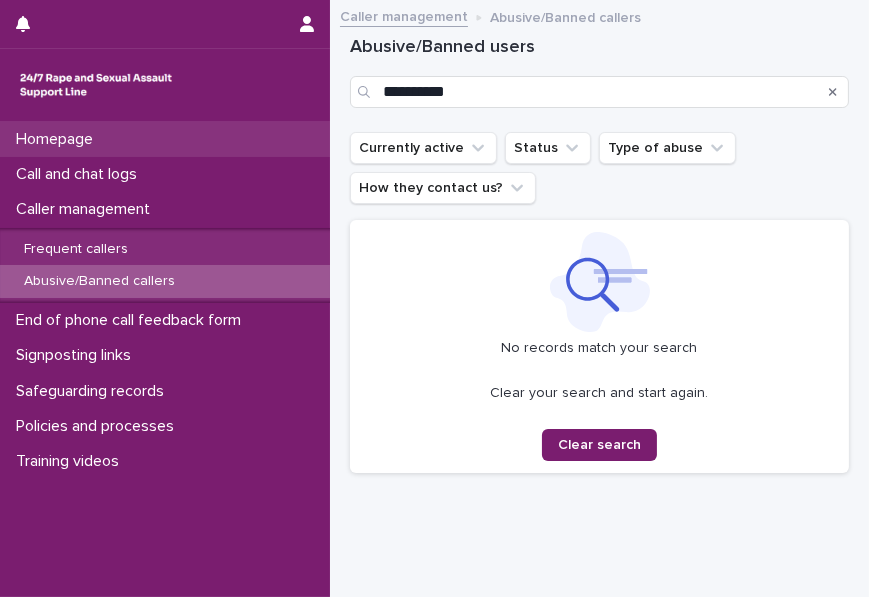 click on "Homepage" at bounding box center [58, 139] 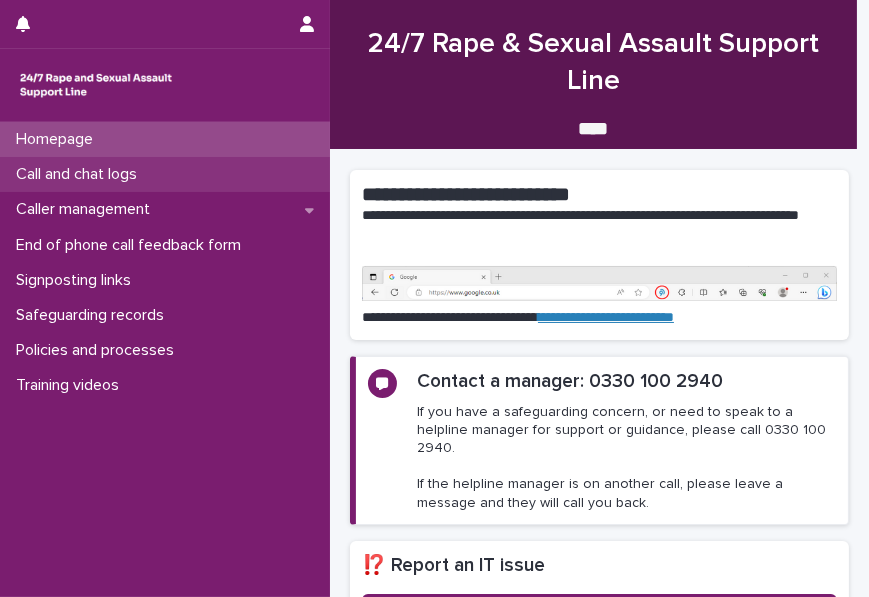 click on "Call and chat logs" at bounding box center (80, 174) 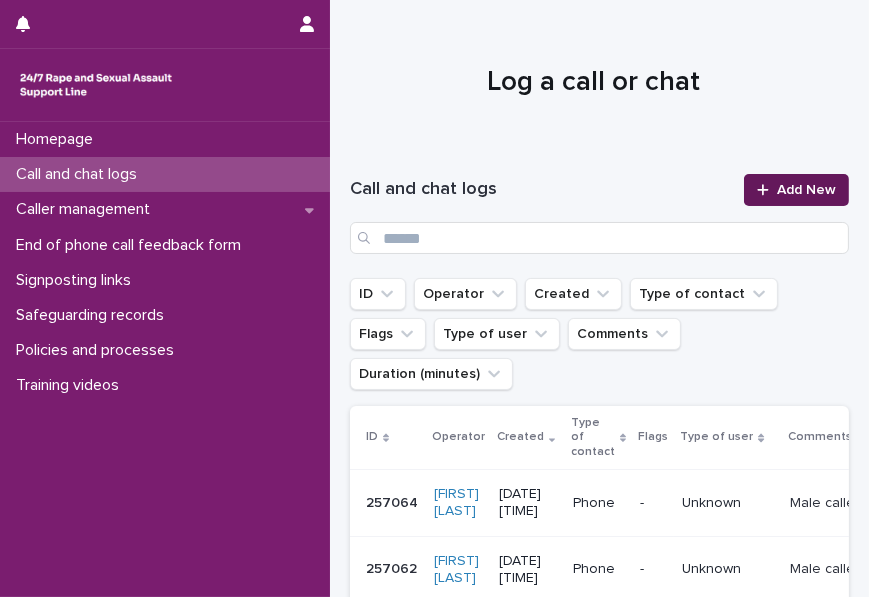 click on "Add New" at bounding box center [806, 190] 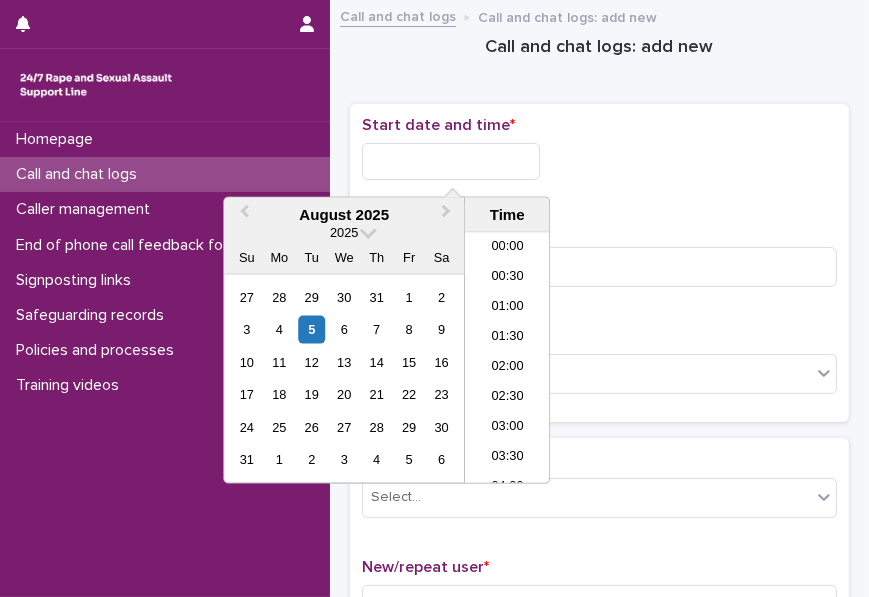click at bounding box center [451, 161] 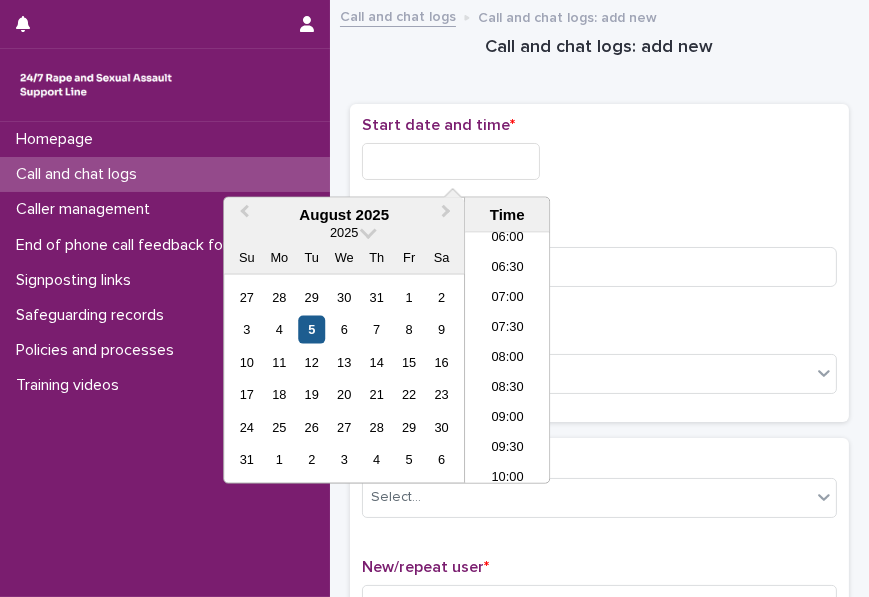 click on "5" at bounding box center (311, 329) 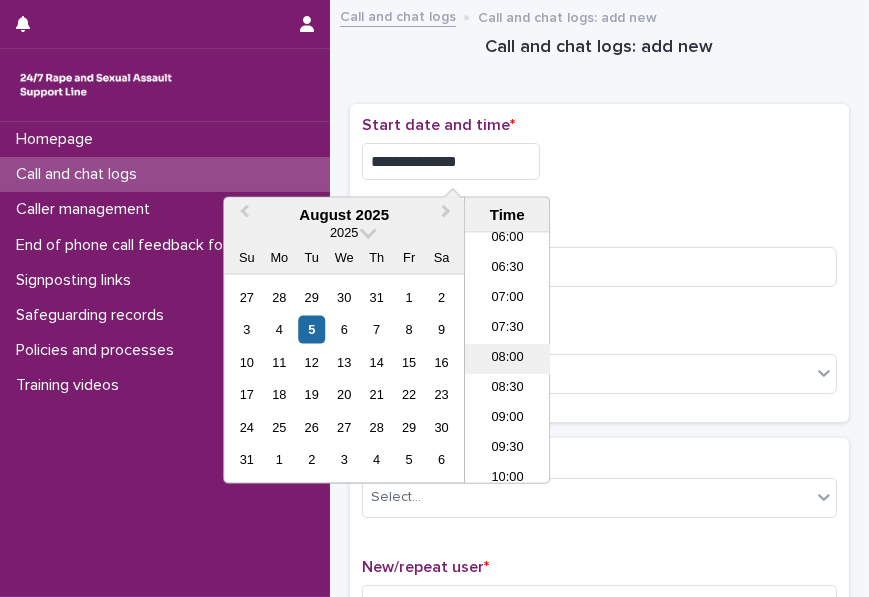 click on "08:00" at bounding box center [507, 359] 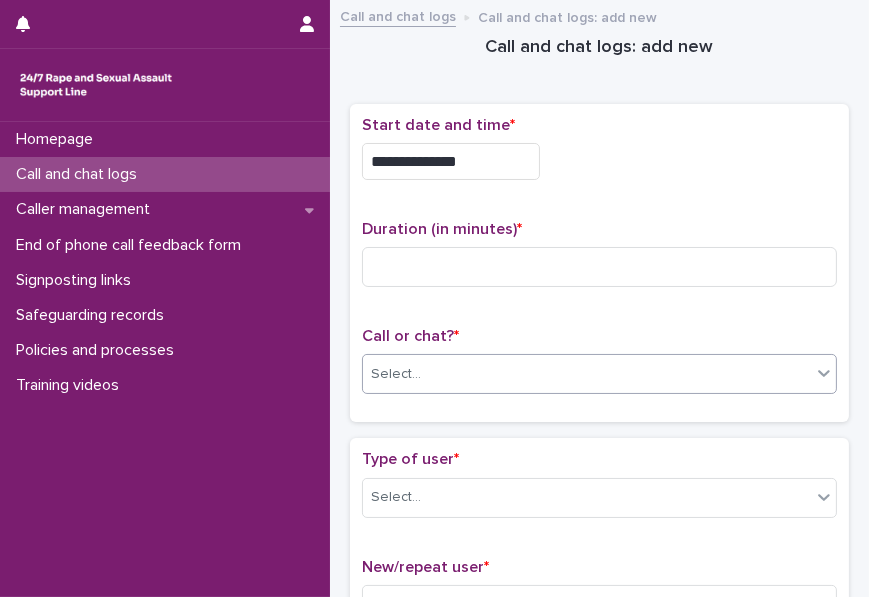 click on "Select..." at bounding box center (587, 374) 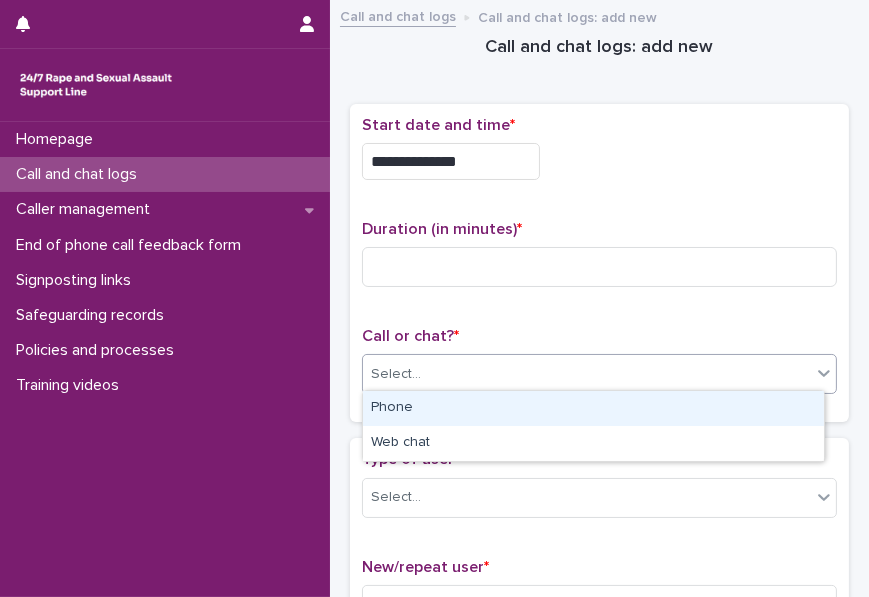 click on "Phone" at bounding box center (593, 408) 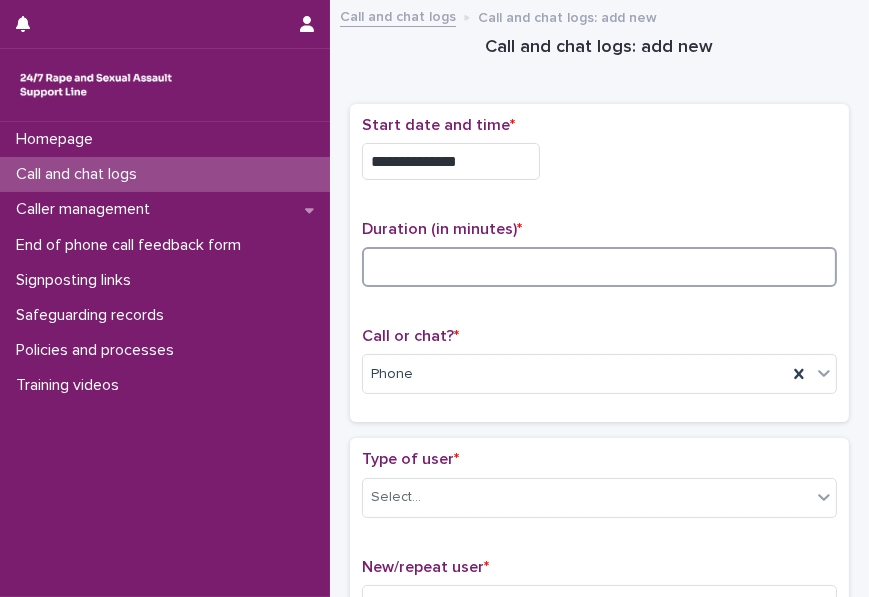 click at bounding box center (599, 267) 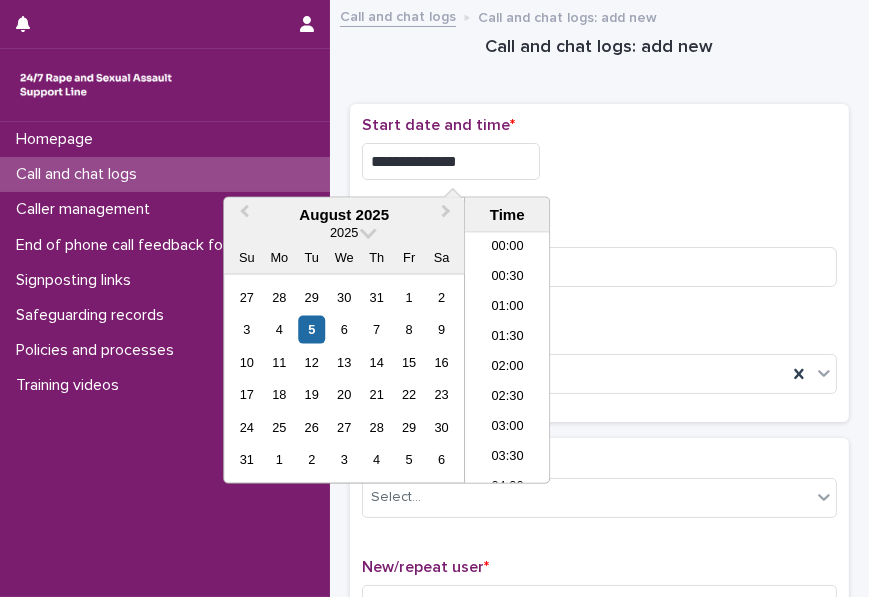 click on "**********" at bounding box center [451, 161] 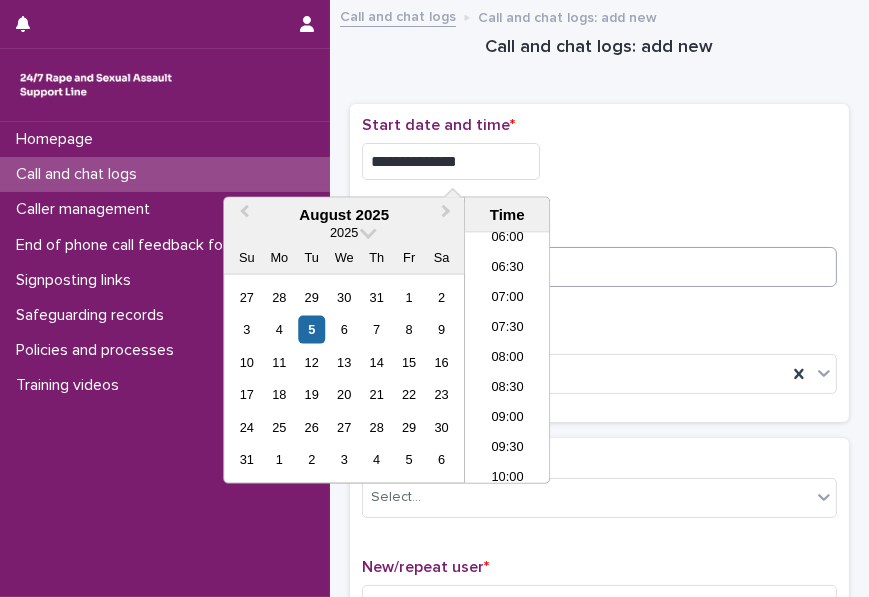type on "**********" 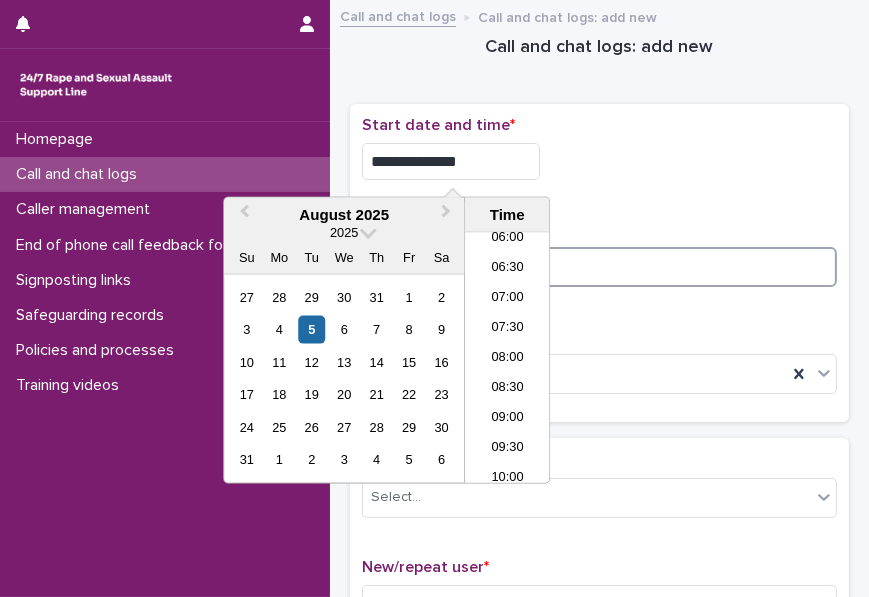 click at bounding box center (599, 267) 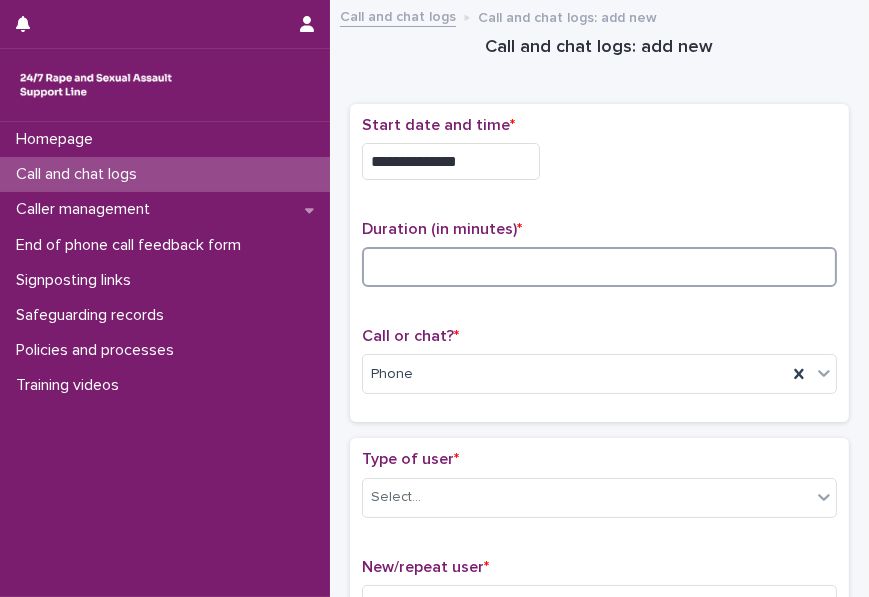 click at bounding box center (599, 267) 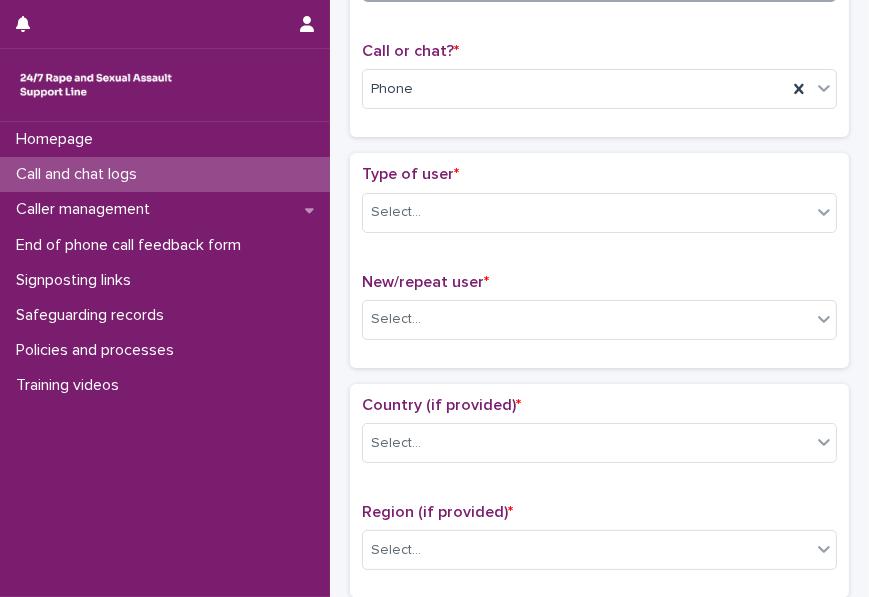 scroll, scrollTop: 292, scrollLeft: 0, axis: vertical 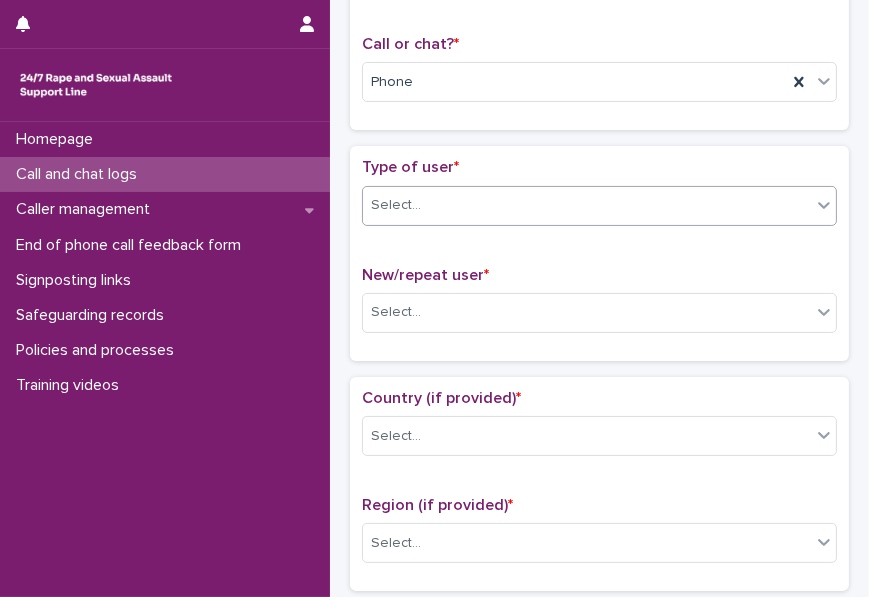 type on "*" 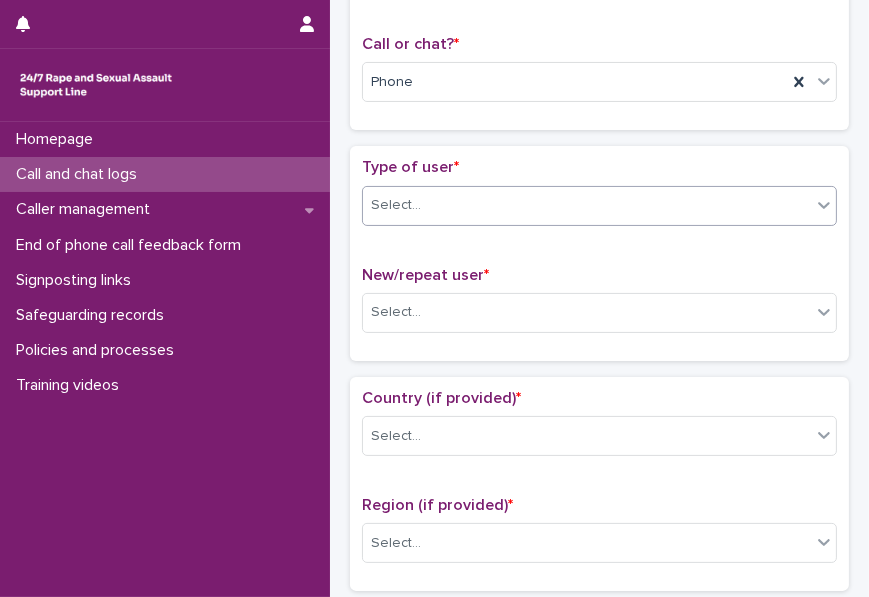 click on "Select..." at bounding box center [587, 205] 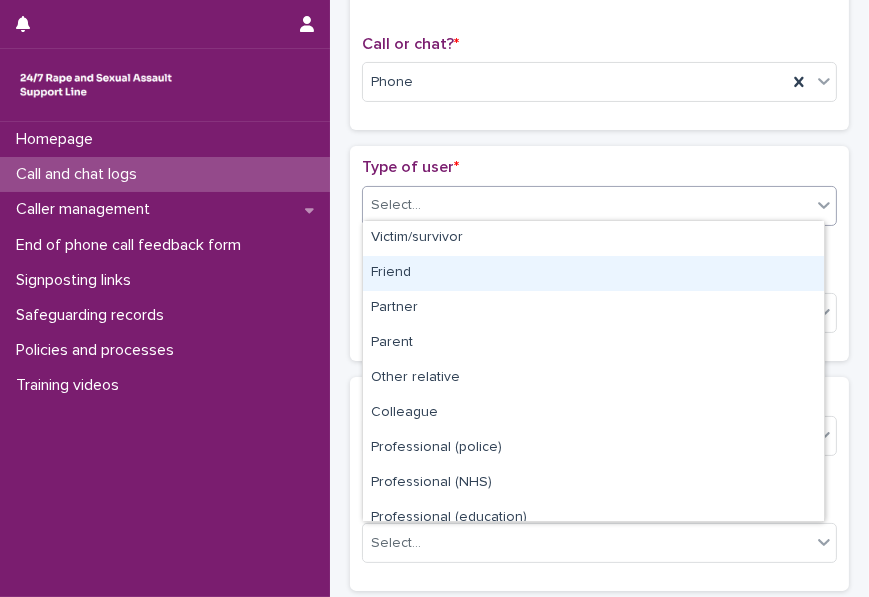 scroll, scrollTop: 224, scrollLeft: 0, axis: vertical 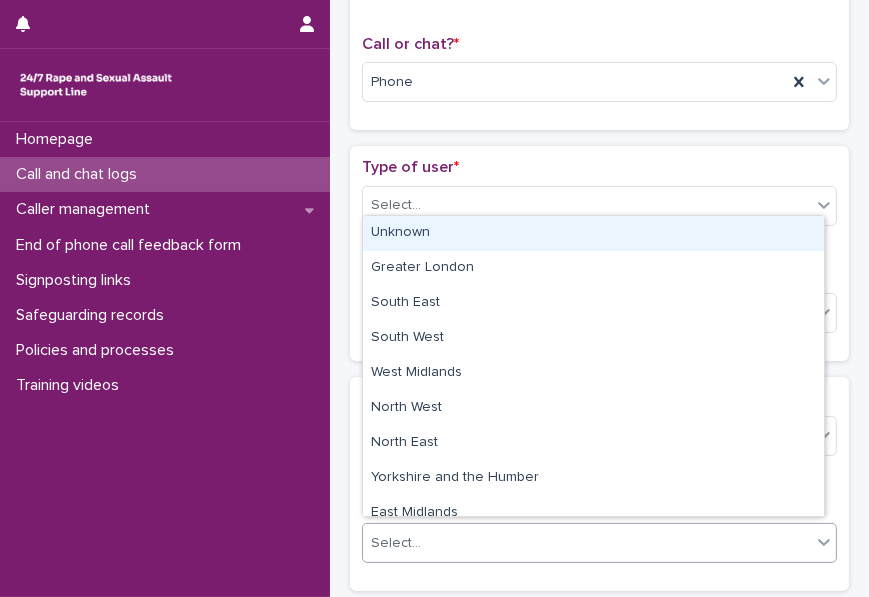 click 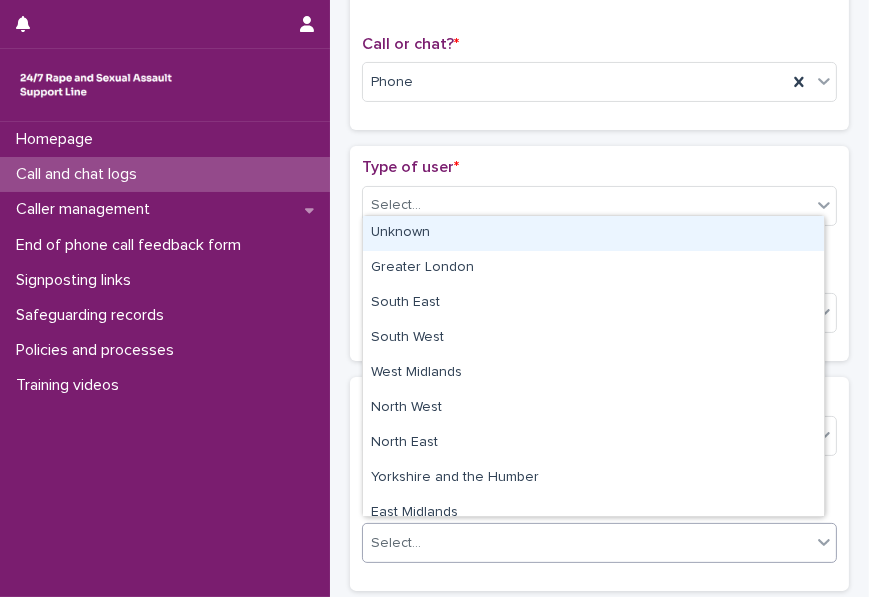 click 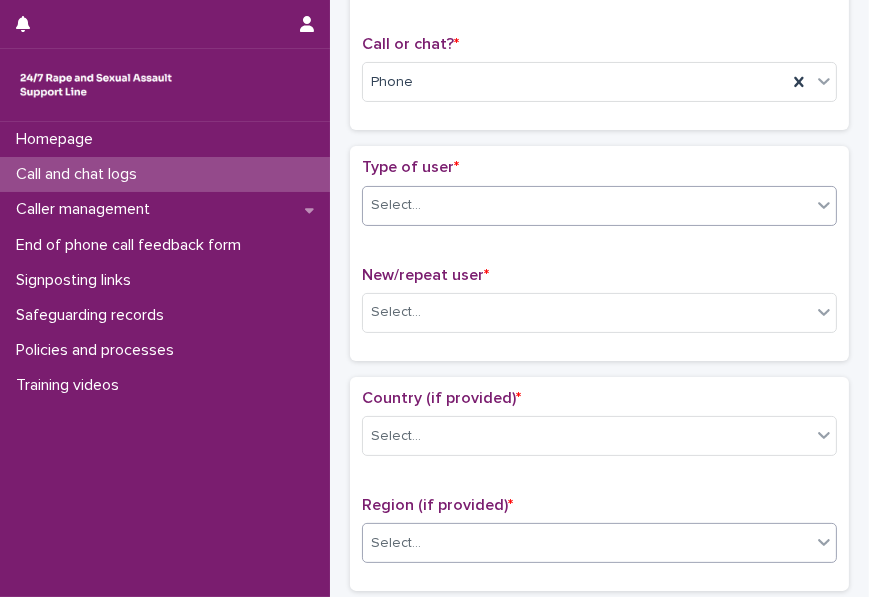 click on "Select..." at bounding box center [587, 205] 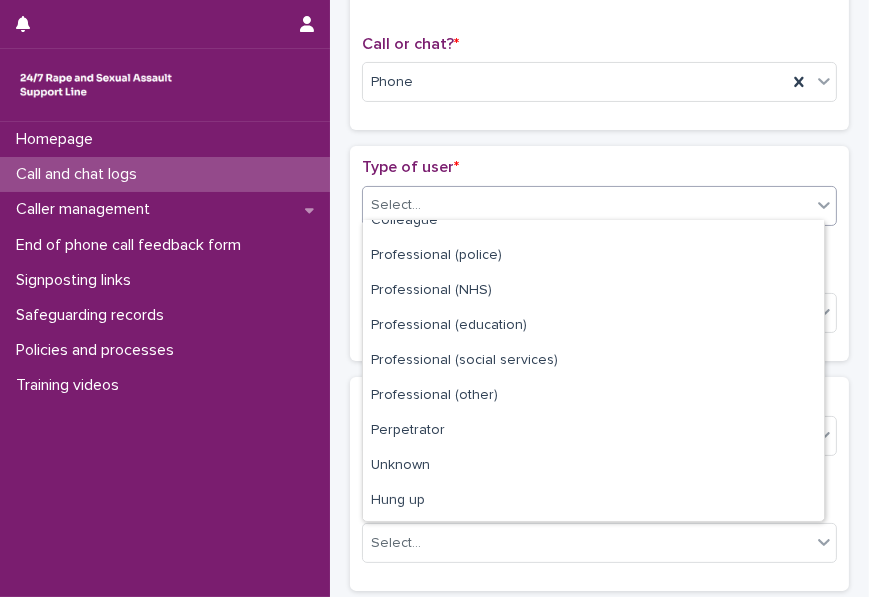 scroll, scrollTop: 224, scrollLeft: 0, axis: vertical 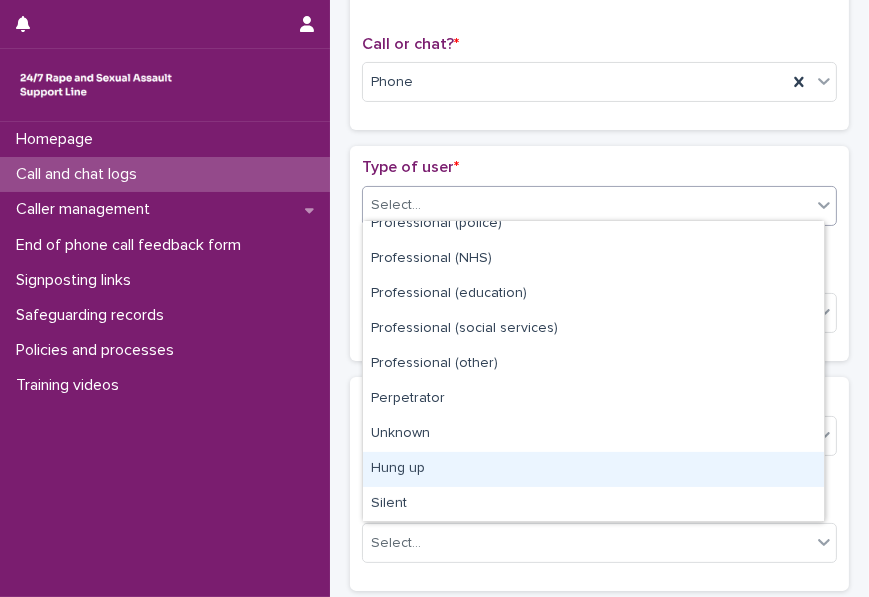 click on "Hung up" at bounding box center (593, 469) 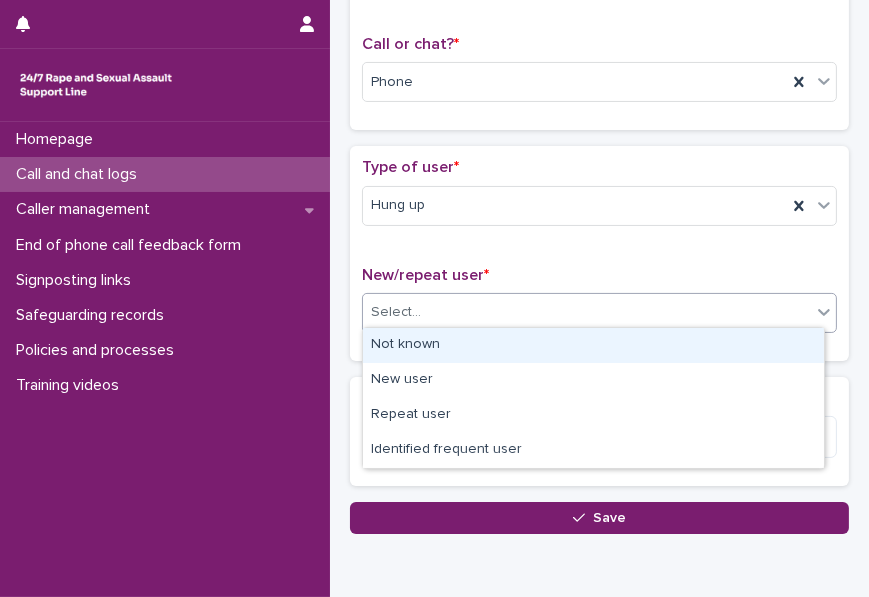 click on "Select..." at bounding box center (587, 312) 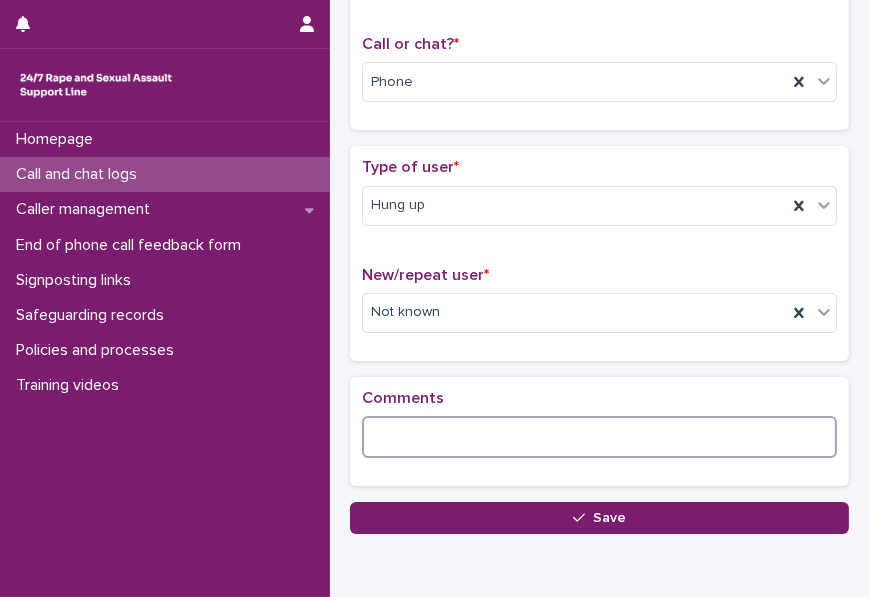 click at bounding box center [599, 437] 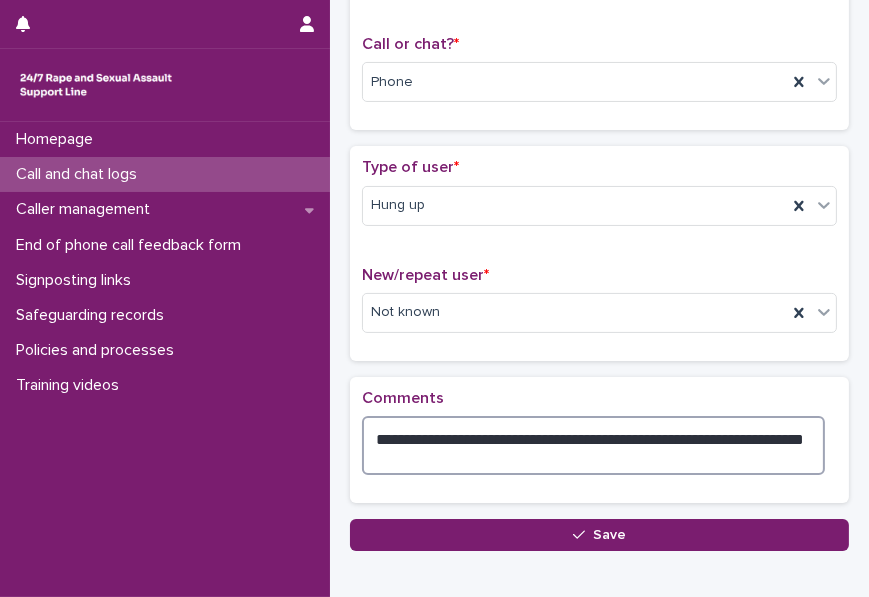 click on "**********" at bounding box center [593, 445] 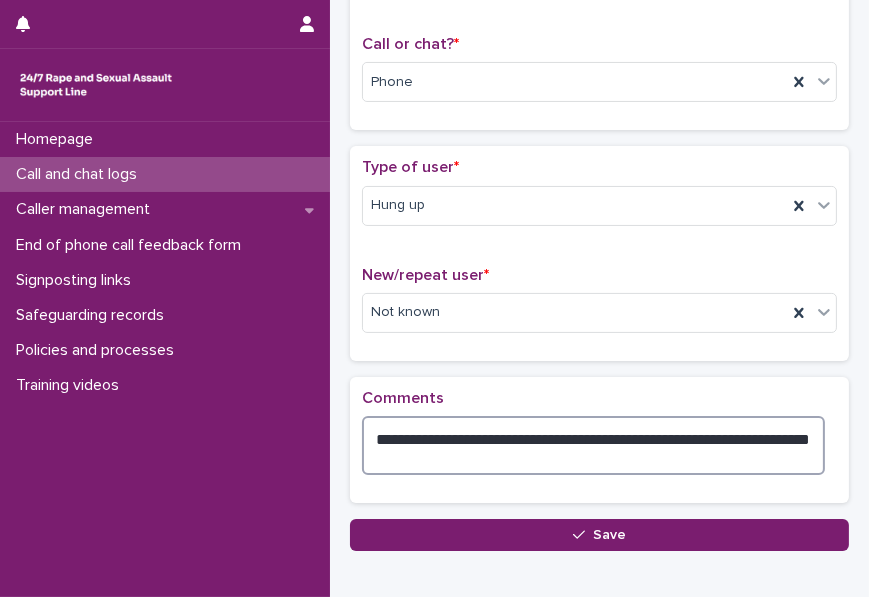 drag, startPoint x: 378, startPoint y: 428, endPoint x: 455, endPoint y: 459, distance: 83.00603 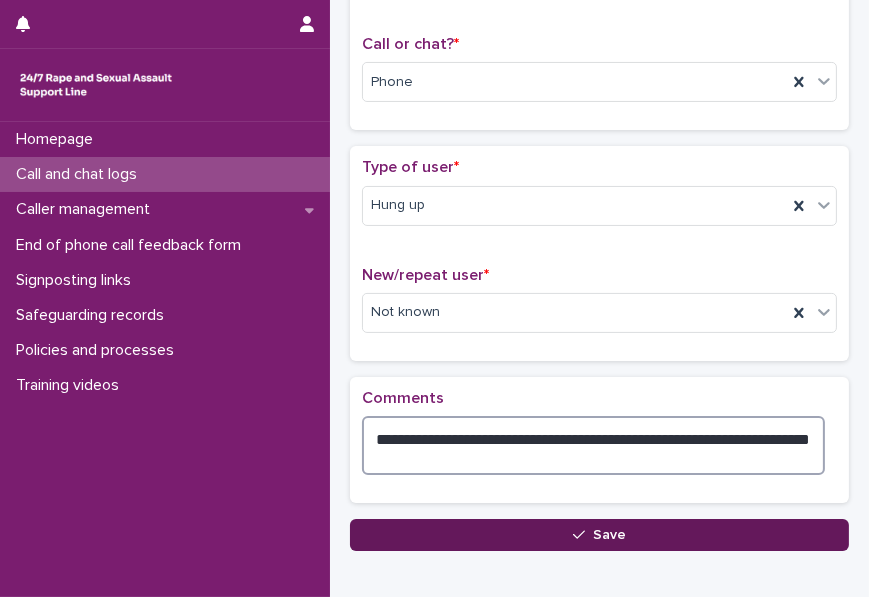 type on "**********" 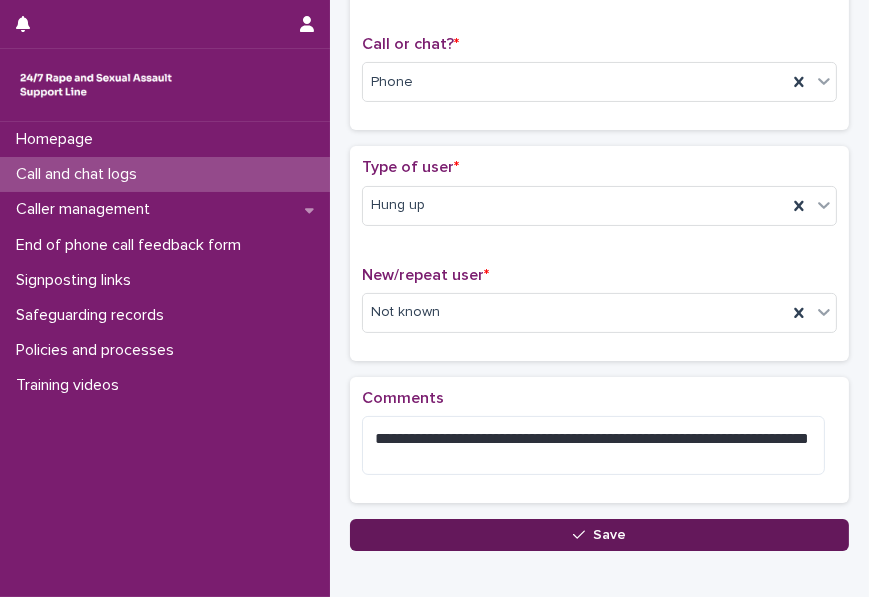 click on "Save" at bounding box center [599, 535] 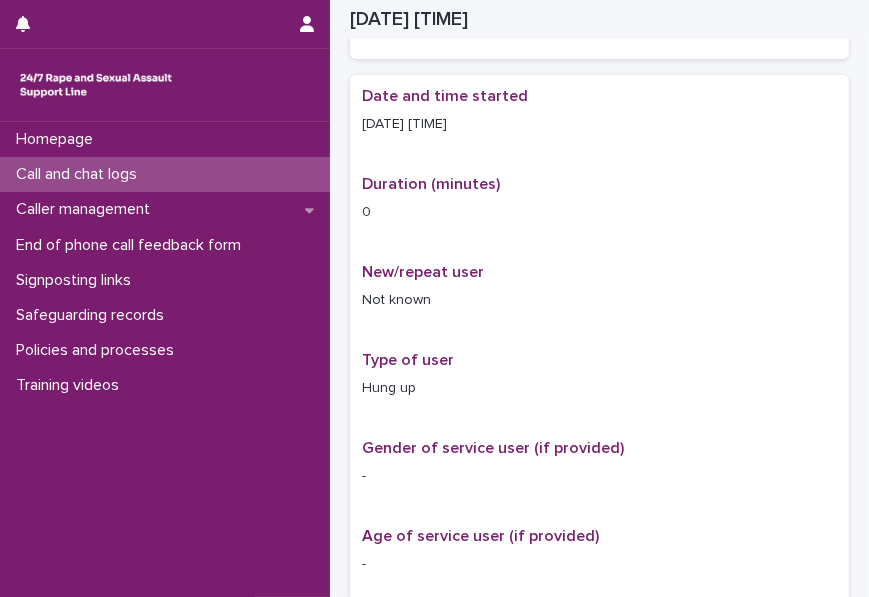 scroll, scrollTop: 314, scrollLeft: 0, axis: vertical 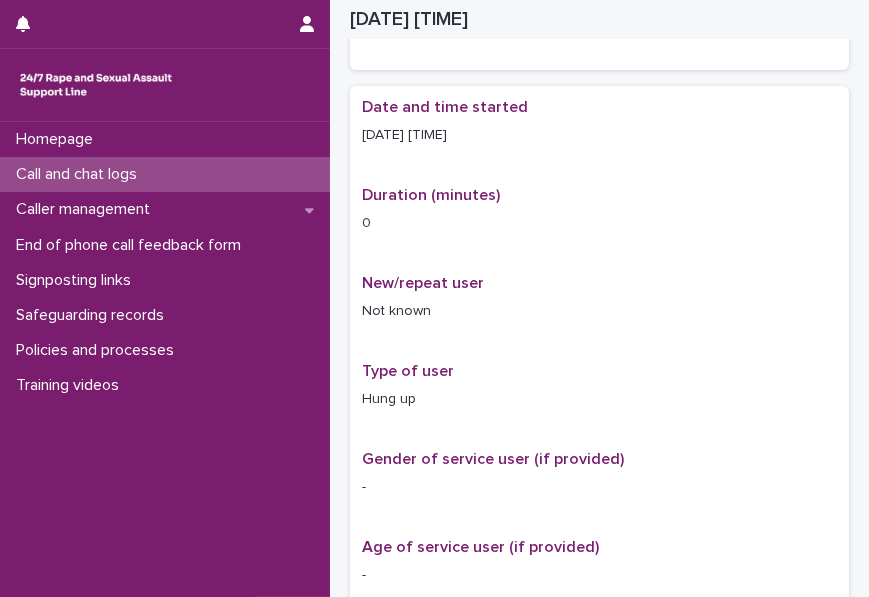 click on "Call and chat logs" at bounding box center [80, 174] 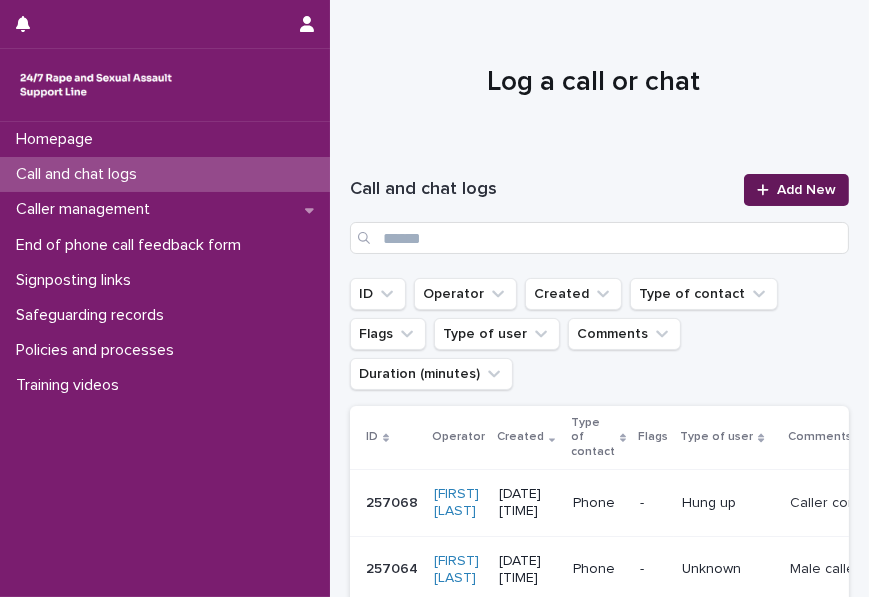 click on "Add New" at bounding box center [806, 190] 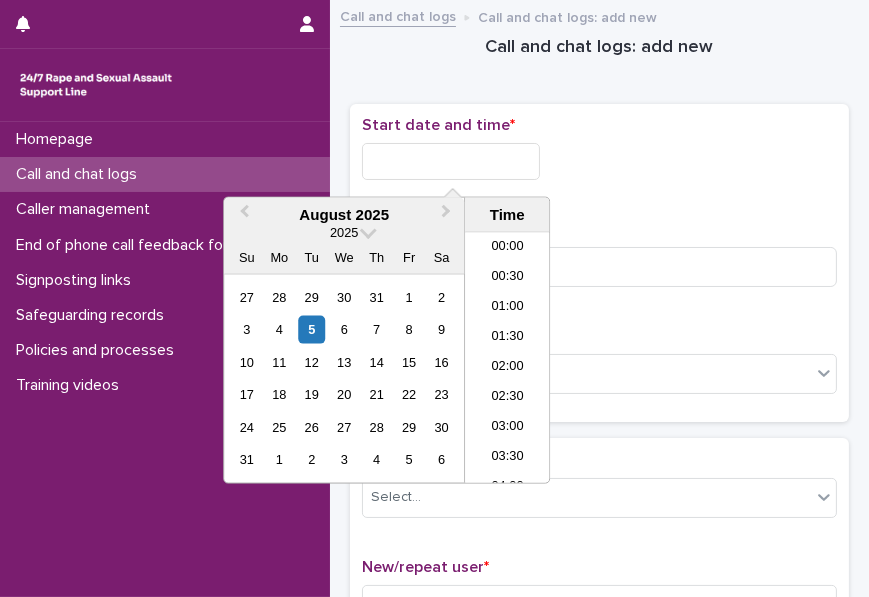 click at bounding box center [451, 161] 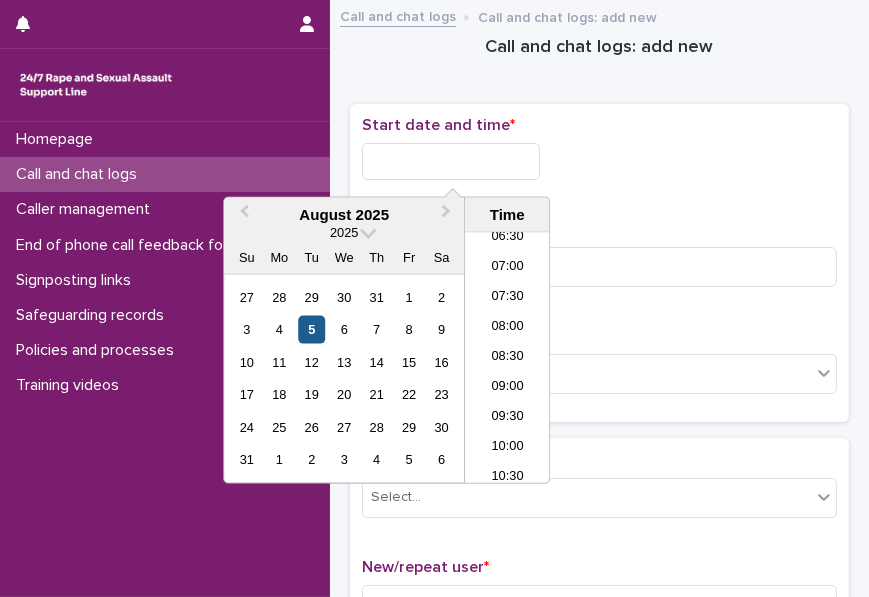 click on "5" at bounding box center [311, 329] 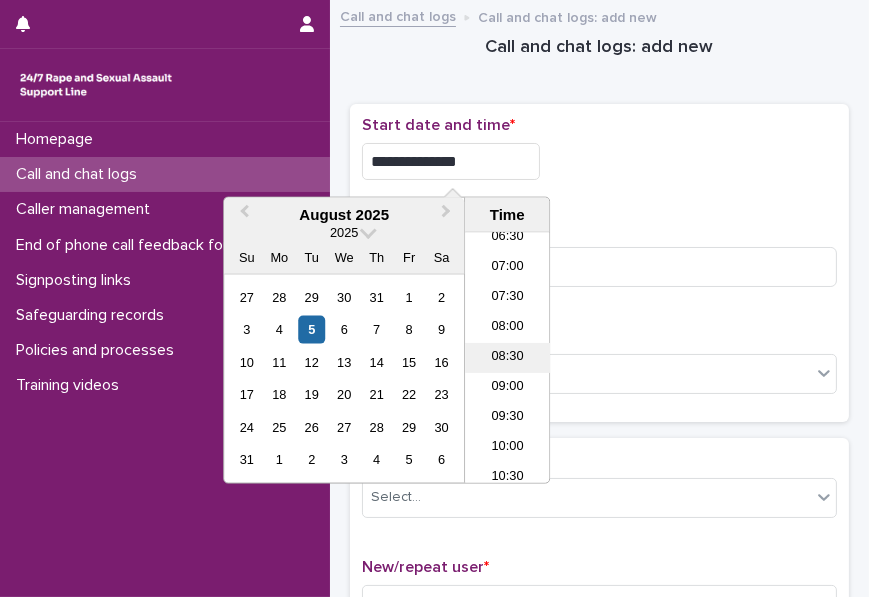 click on "08:30" at bounding box center (507, 358) 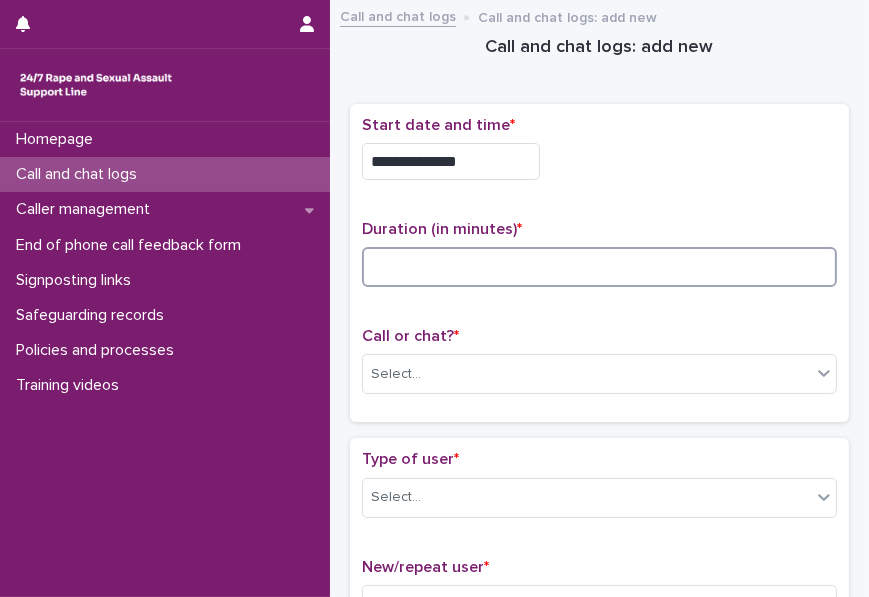 click at bounding box center (599, 267) 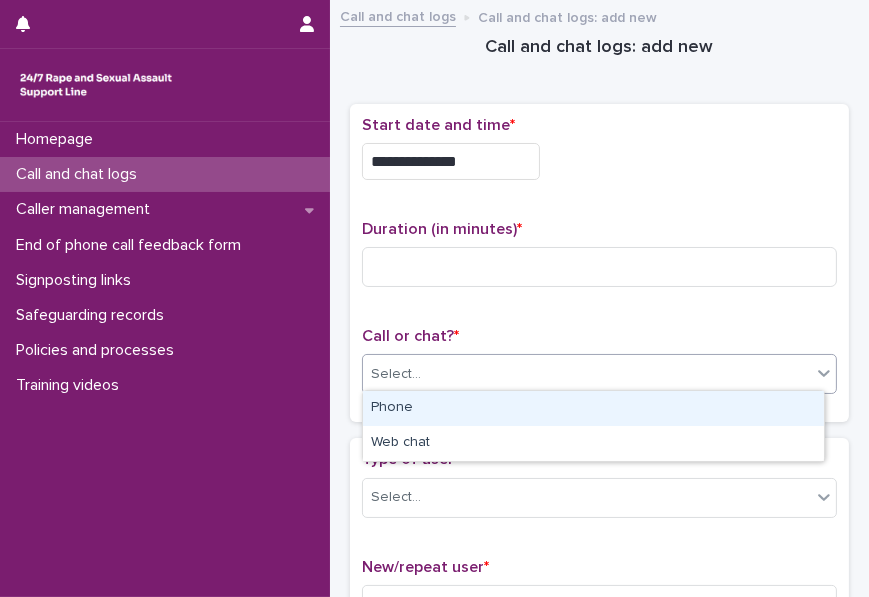 click on "Select..." at bounding box center [587, 374] 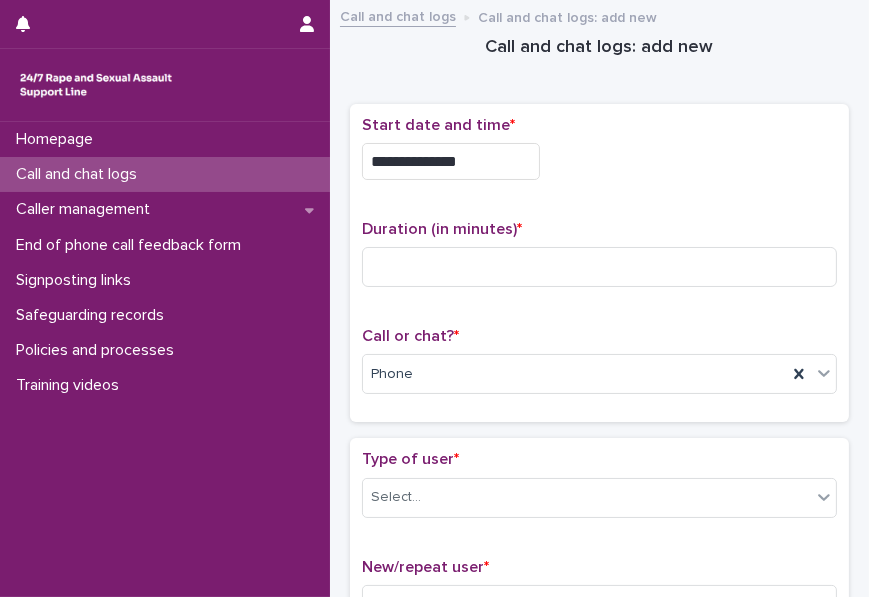 click on "**********" at bounding box center [451, 161] 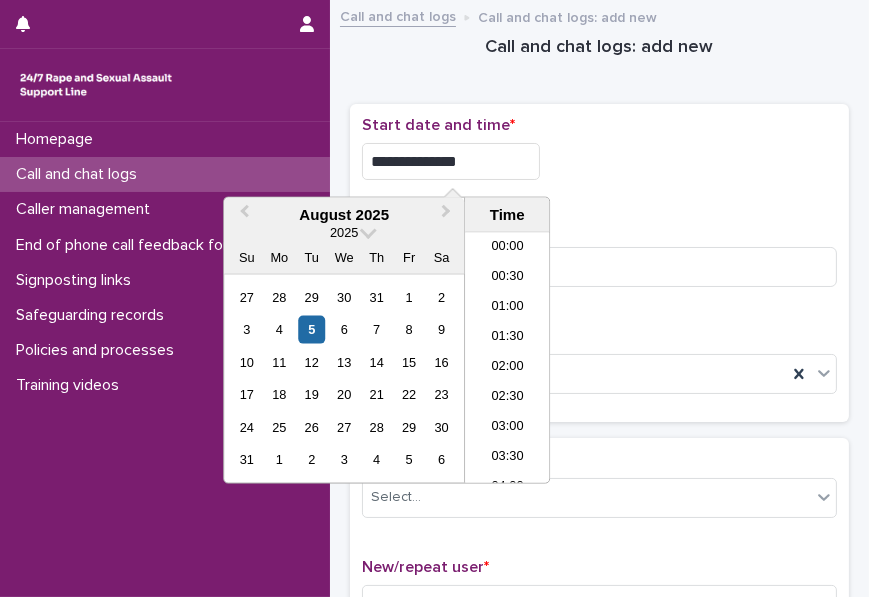 scroll, scrollTop: 400, scrollLeft: 0, axis: vertical 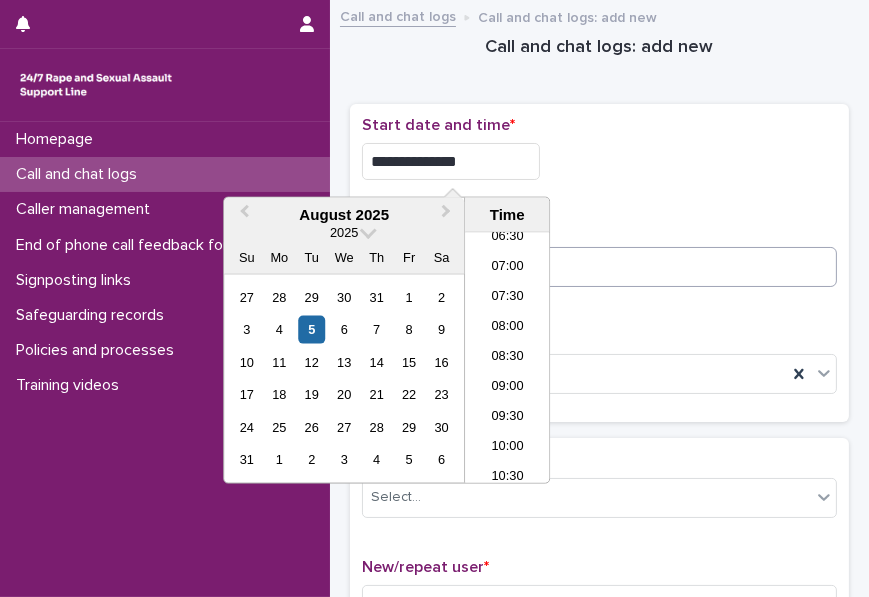 type on "**********" 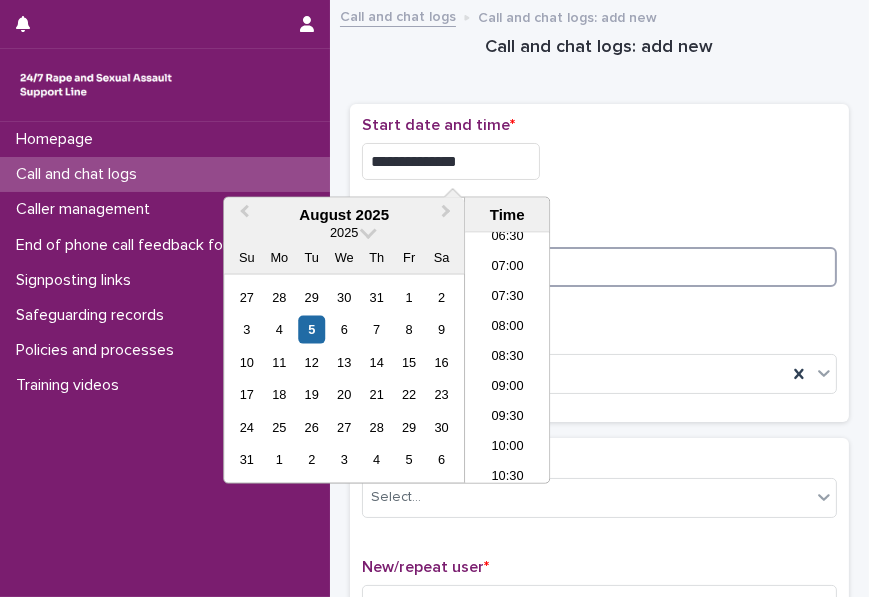 click at bounding box center (599, 267) 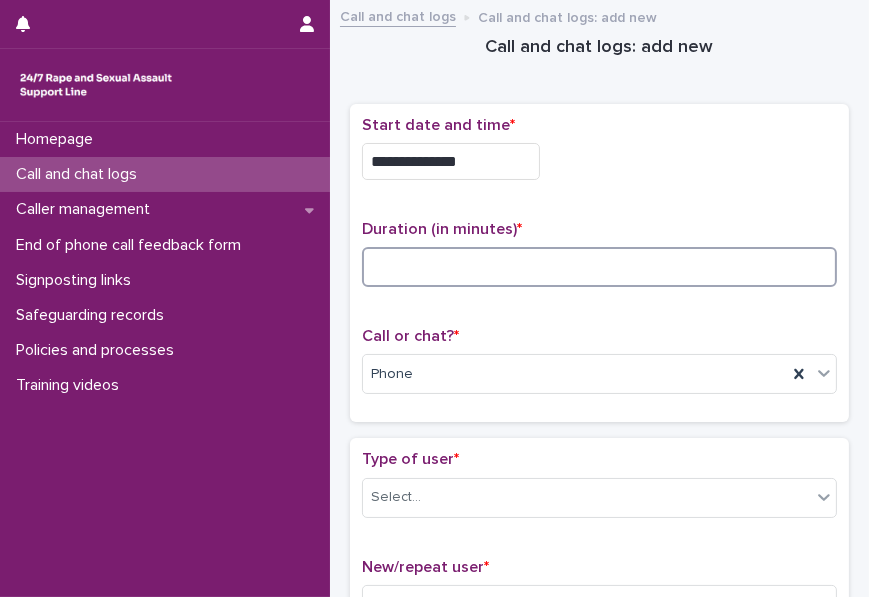 click at bounding box center [599, 267] 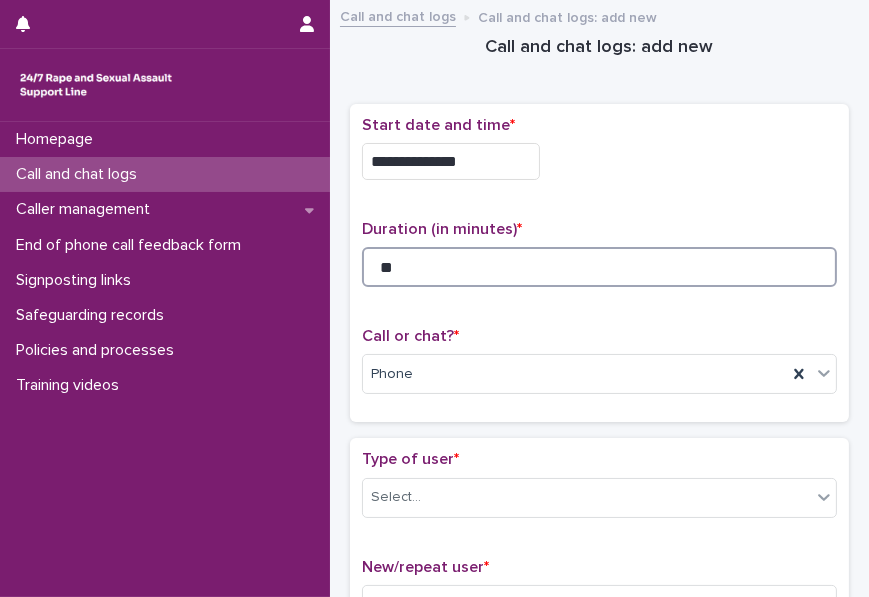 type on "*" 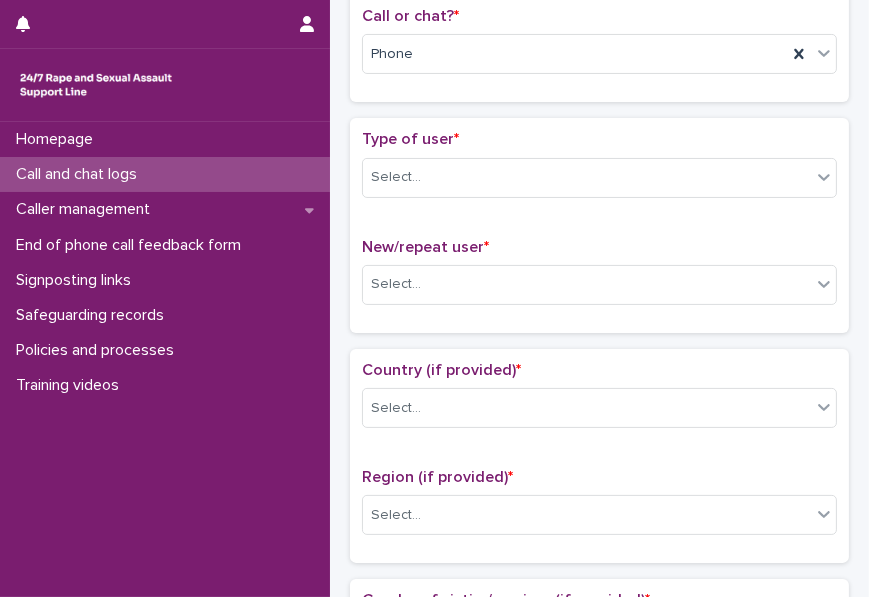 scroll, scrollTop: 322, scrollLeft: 0, axis: vertical 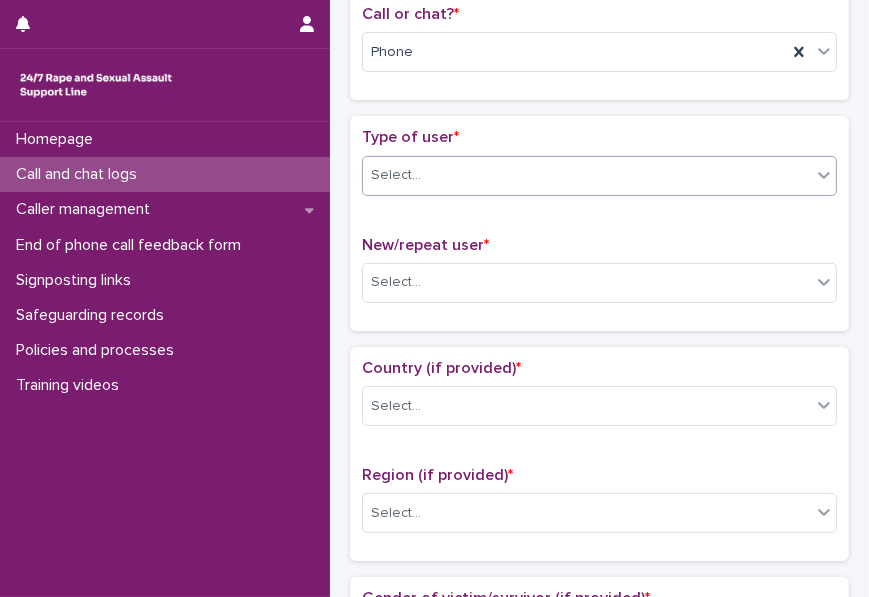 type on "*" 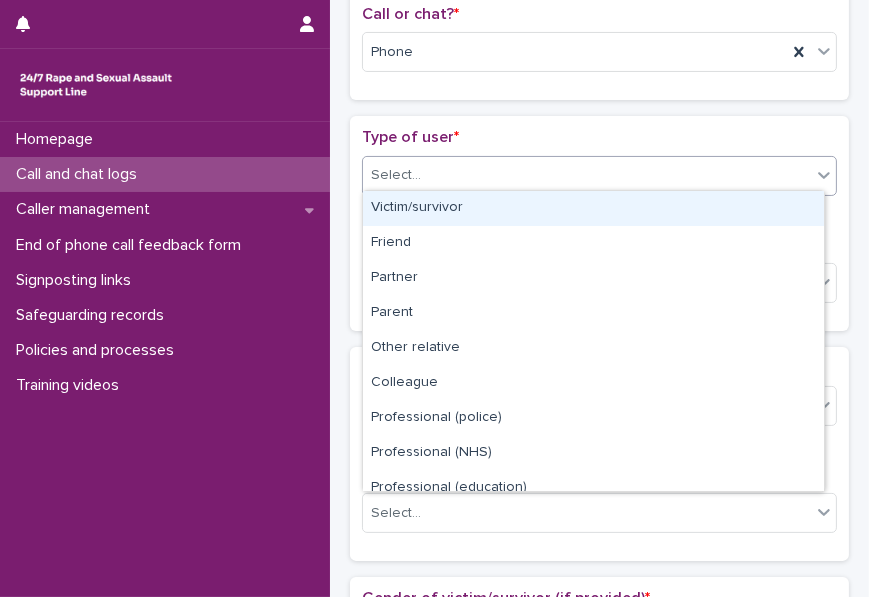 click on "Select..." at bounding box center [587, 175] 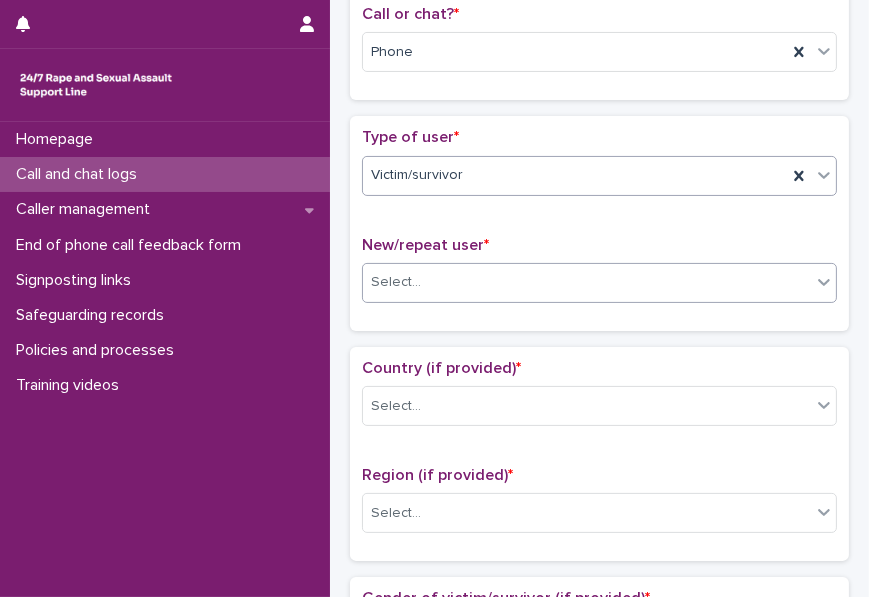 click on "Select..." at bounding box center [587, 282] 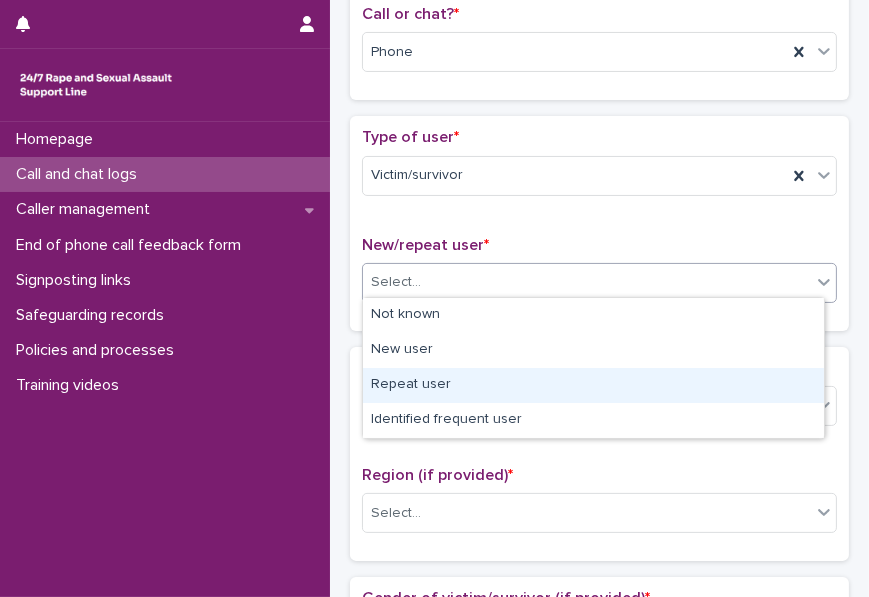 click on "Repeat user" at bounding box center (593, 385) 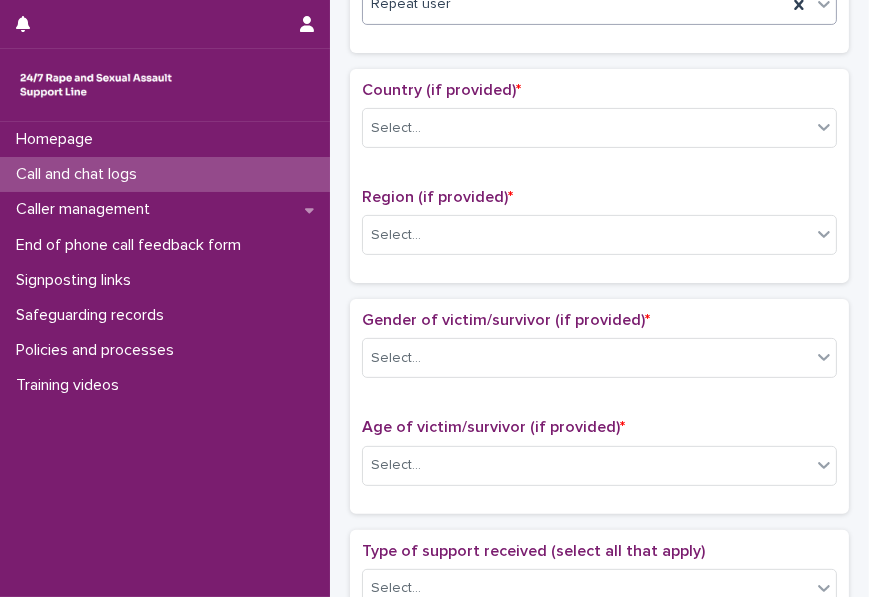 scroll, scrollTop: 604, scrollLeft: 0, axis: vertical 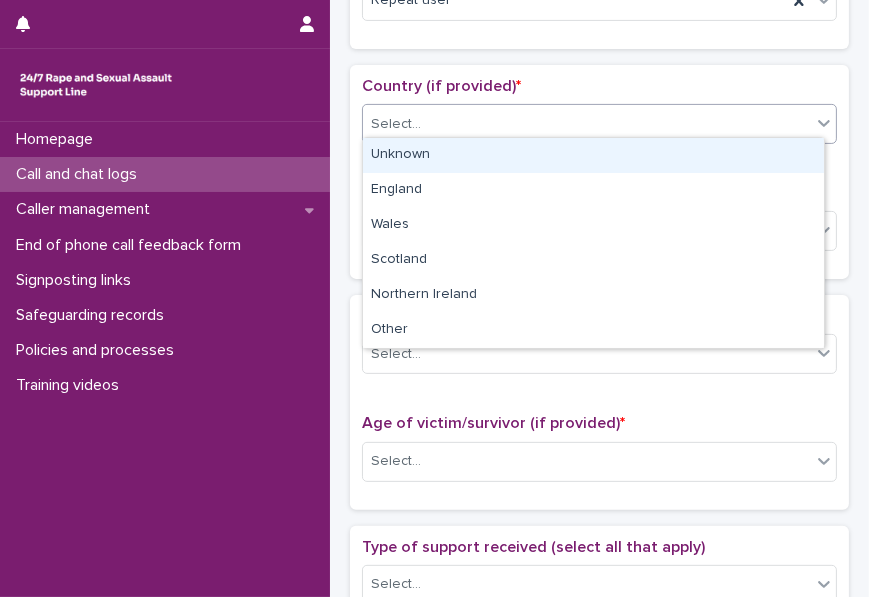 click 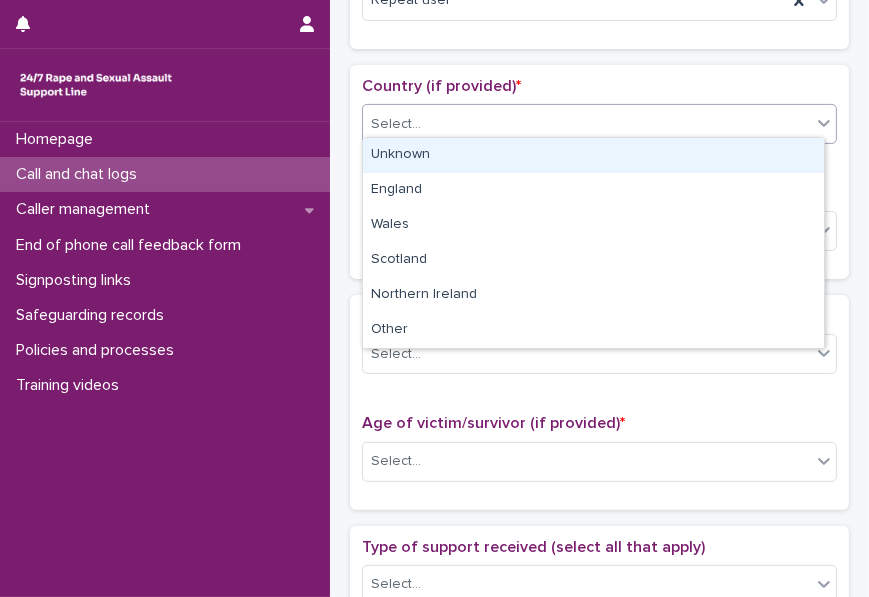 click on "Unknown" at bounding box center [593, 155] 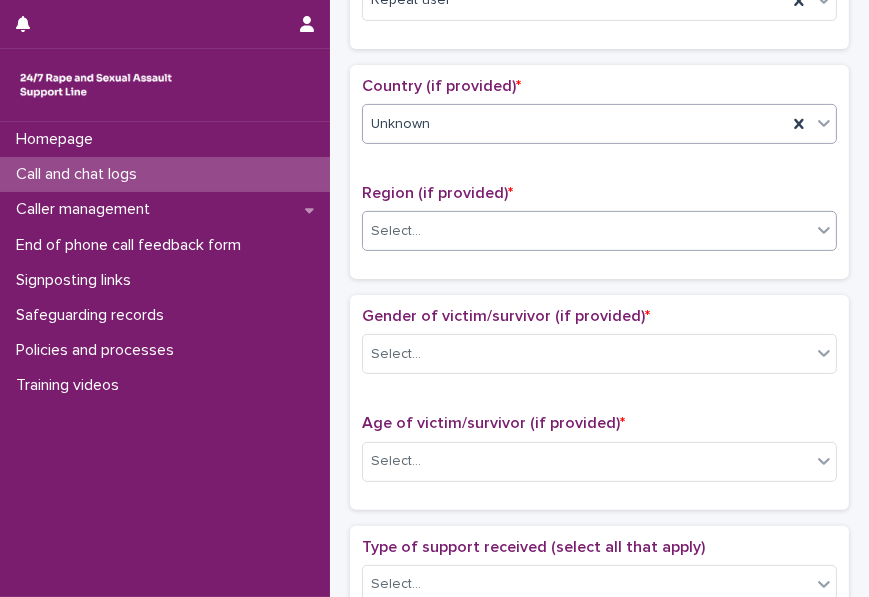 click on "Select..." at bounding box center [587, 231] 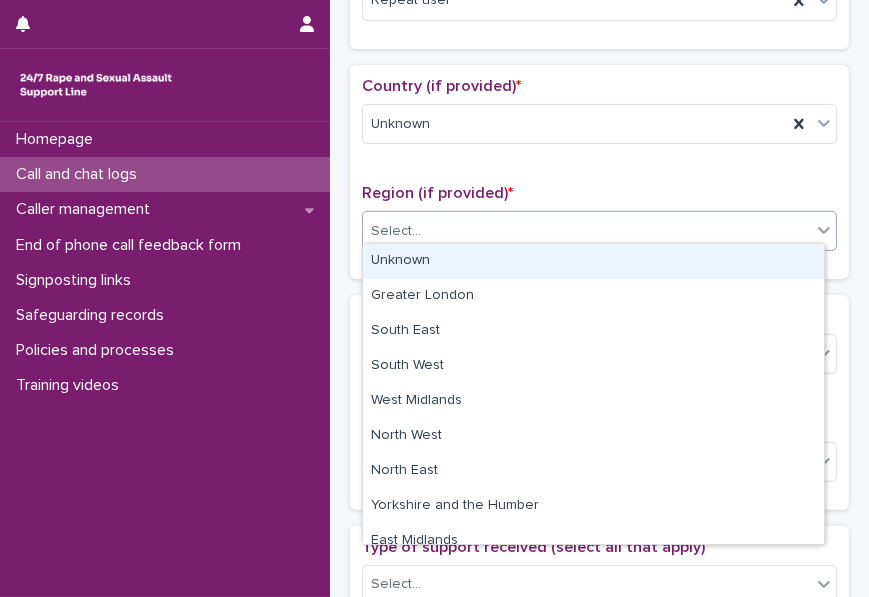 click on "Unknown" at bounding box center [593, 261] 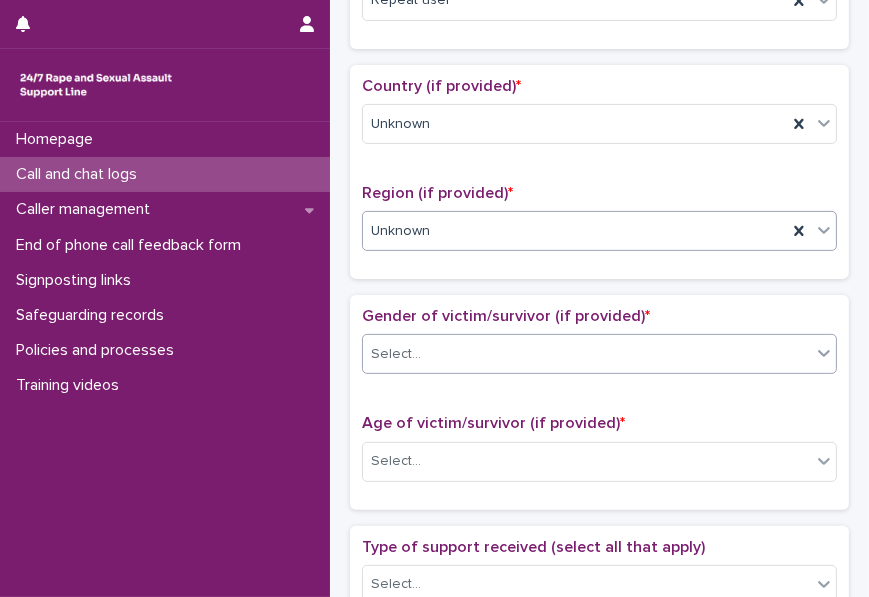 click on "Select..." at bounding box center [587, 354] 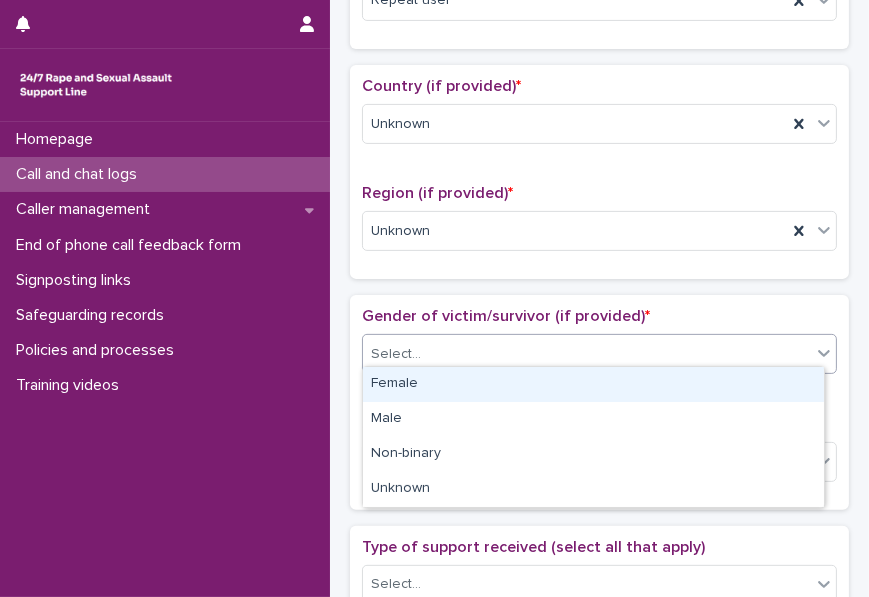 click on "Female" at bounding box center [593, 384] 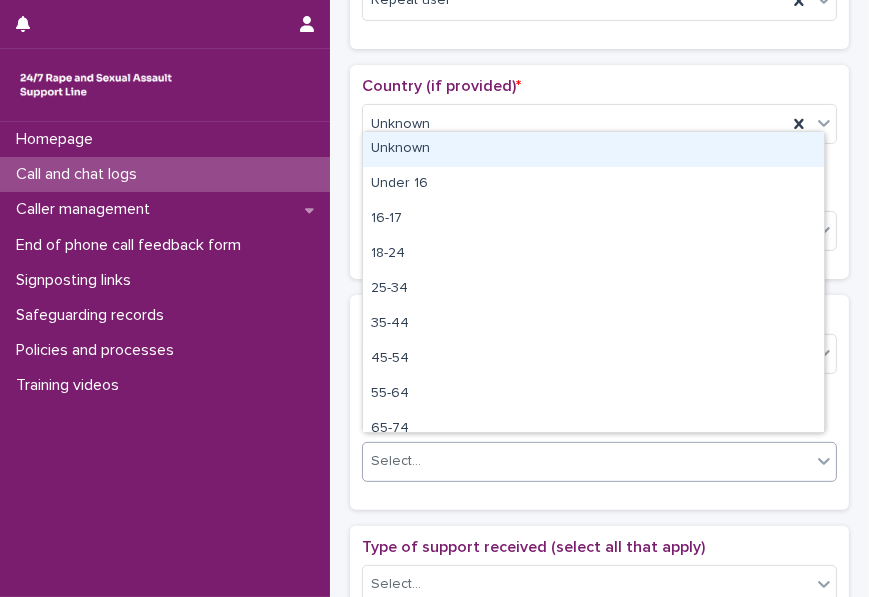 click on "Select..." at bounding box center [587, 461] 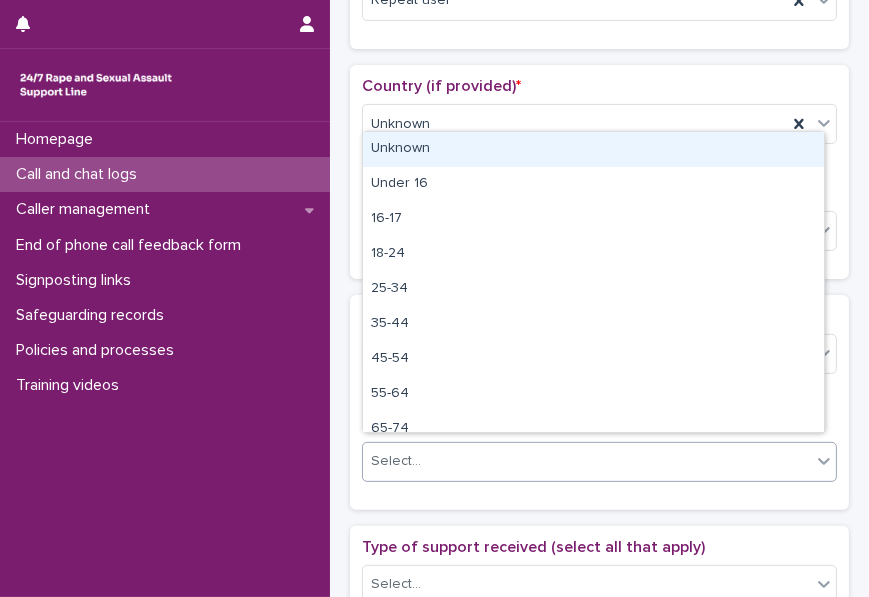click on "Unknown" at bounding box center (593, 149) 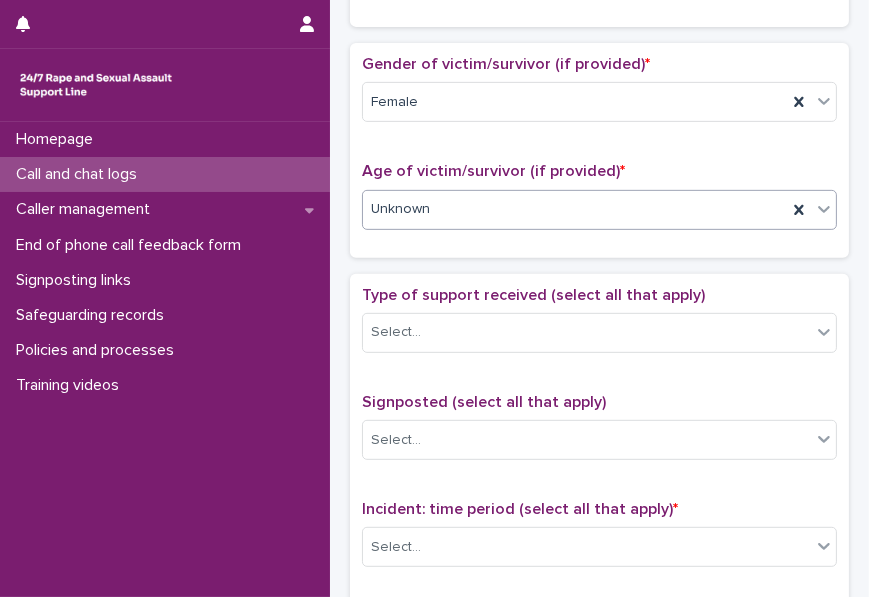 scroll, scrollTop: 942, scrollLeft: 0, axis: vertical 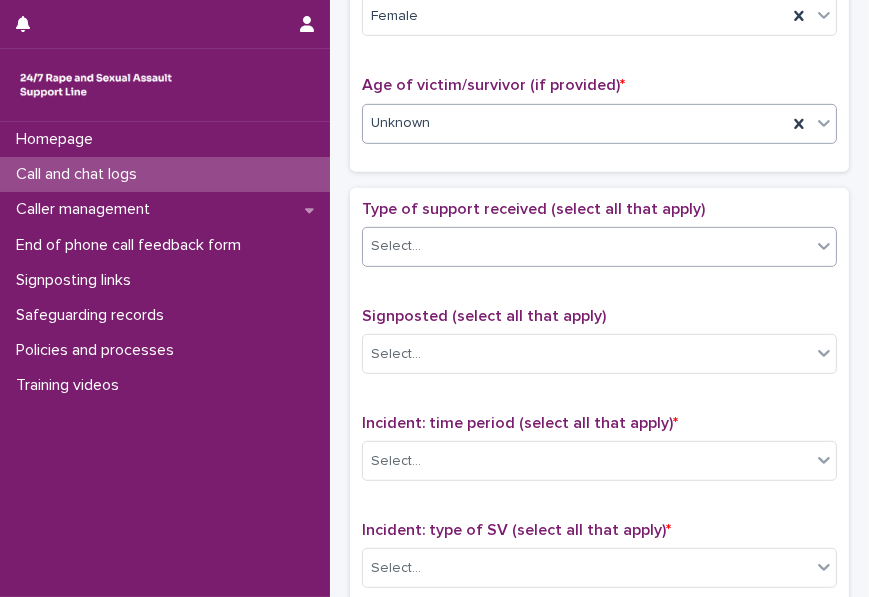 click on "Select..." at bounding box center (587, 246) 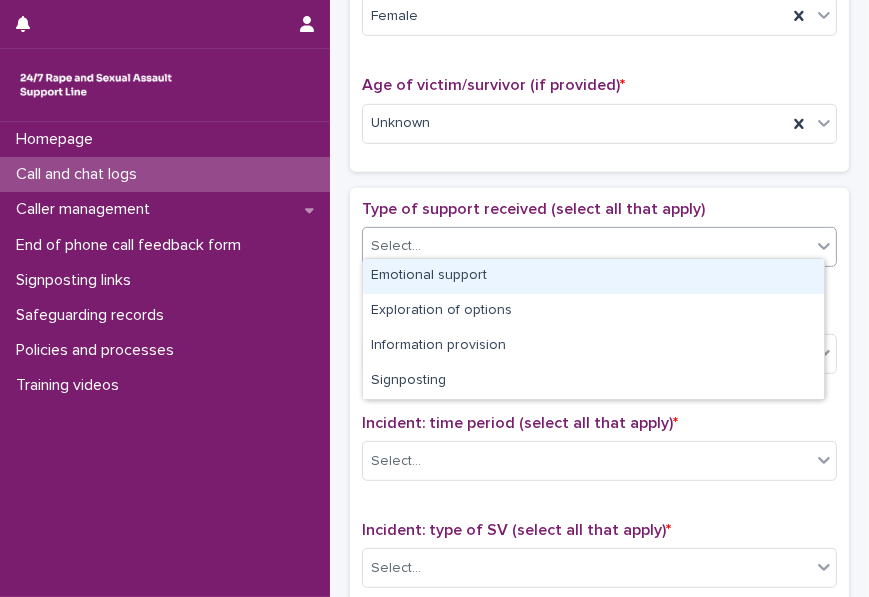 click on "Emotional support" at bounding box center [593, 276] 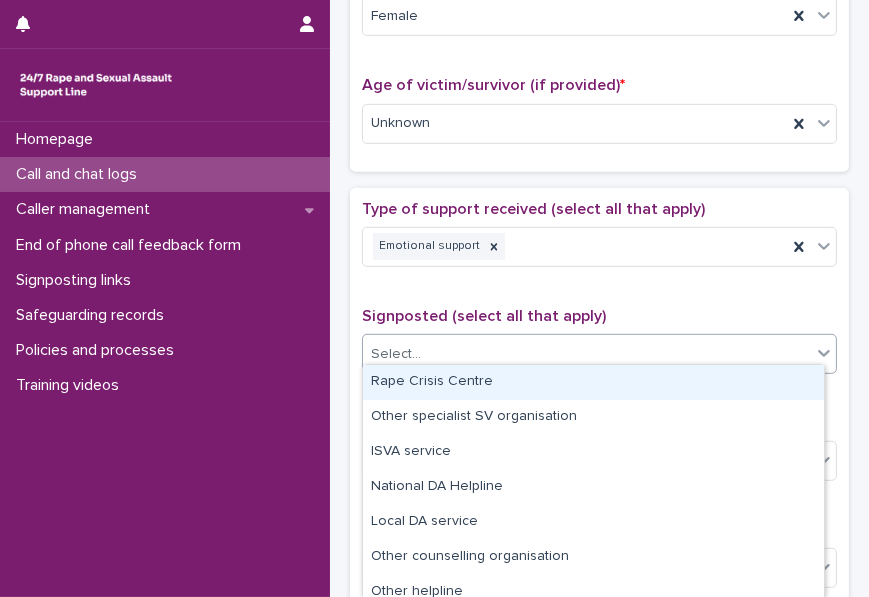 click on "Select..." at bounding box center [587, 354] 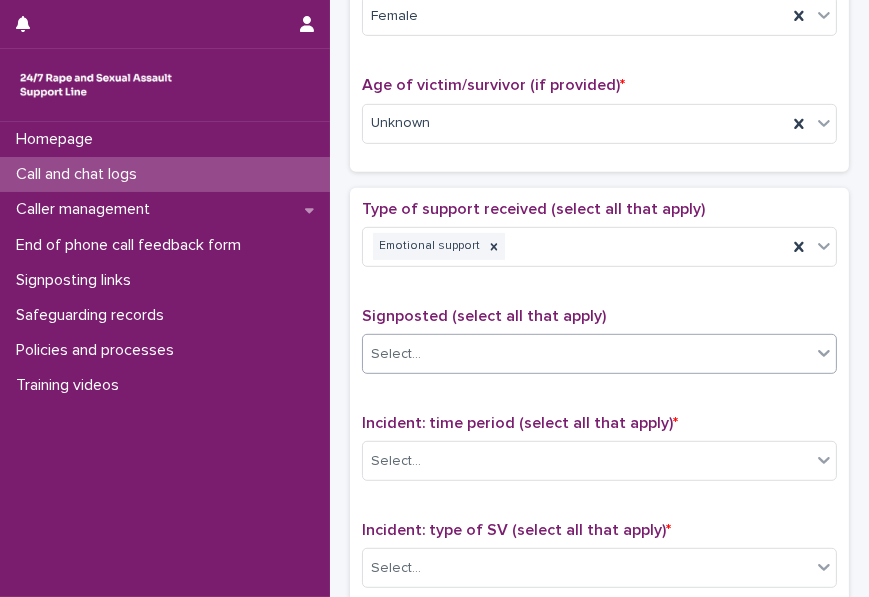 click on "Select..." at bounding box center [587, 354] 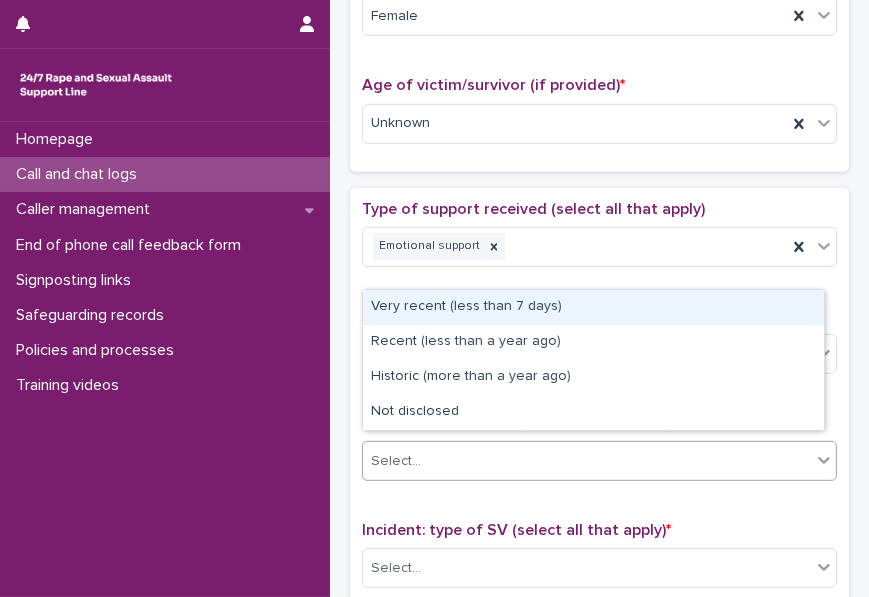 click on "Select..." at bounding box center [587, 461] 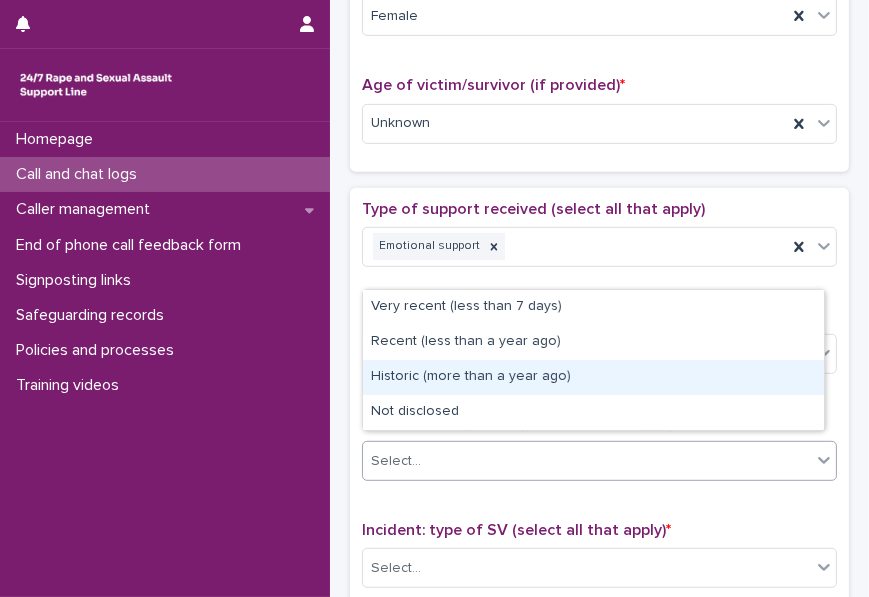 click on "Historic (more than a year ago)" at bounding box center [593, 377] 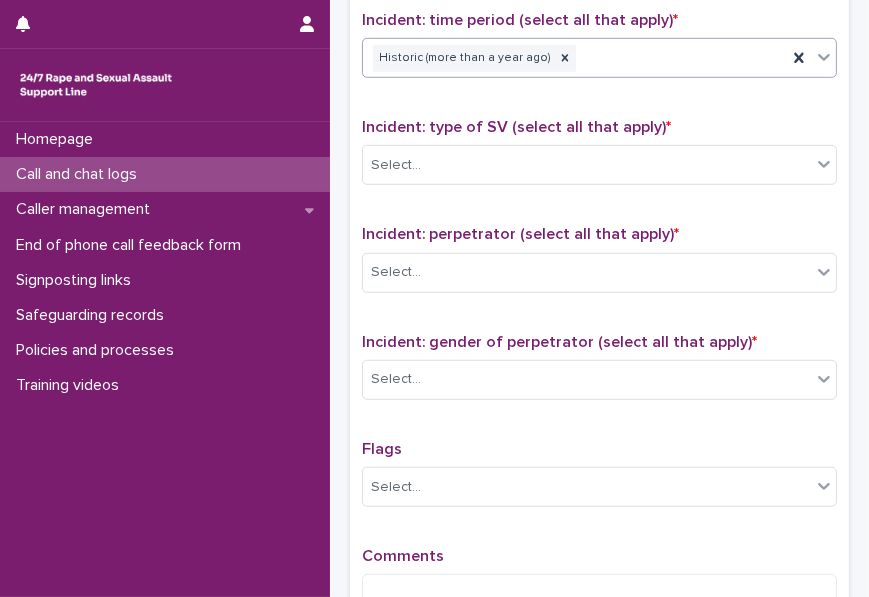 scroll, scrollTop: 1347, scrollLeft: 0, axis: vertical 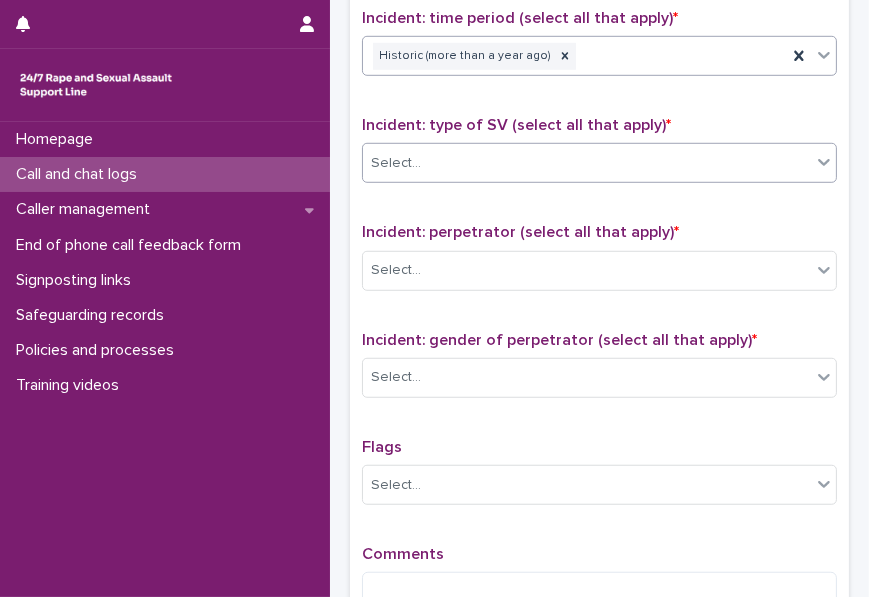 click on "Select..." at bounding box center [587, 163] 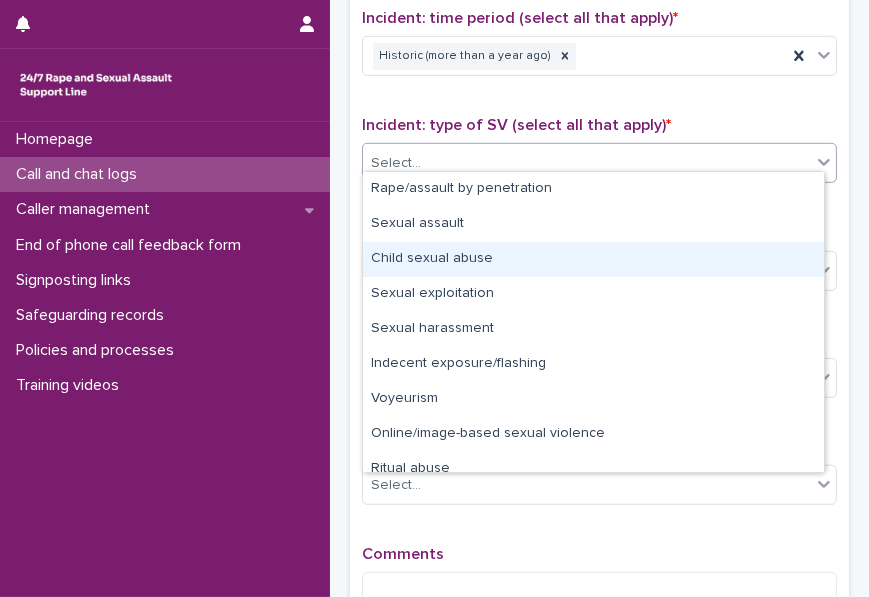 click on "Child sexual abuse" at bounding box center [593, 259] 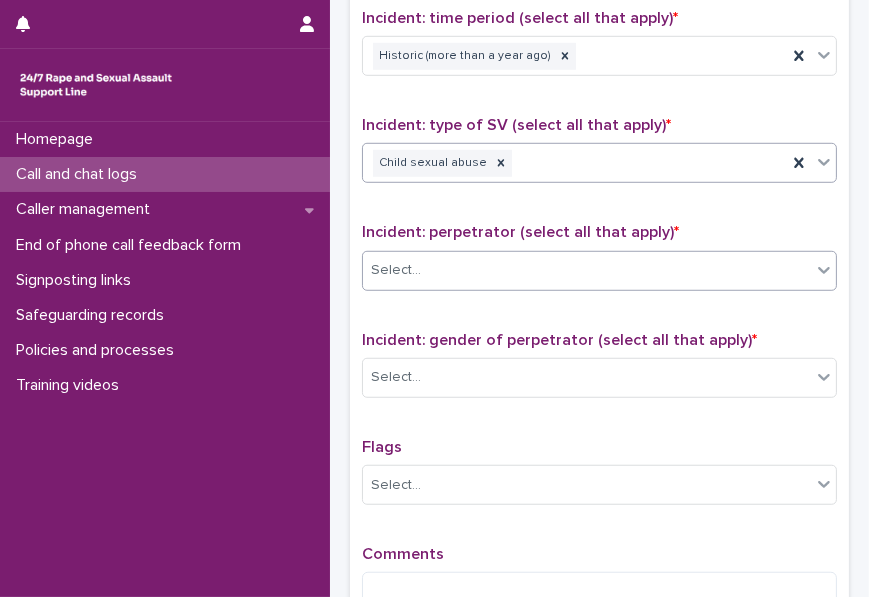 click on "Select..." at bounding box center (587, 270) 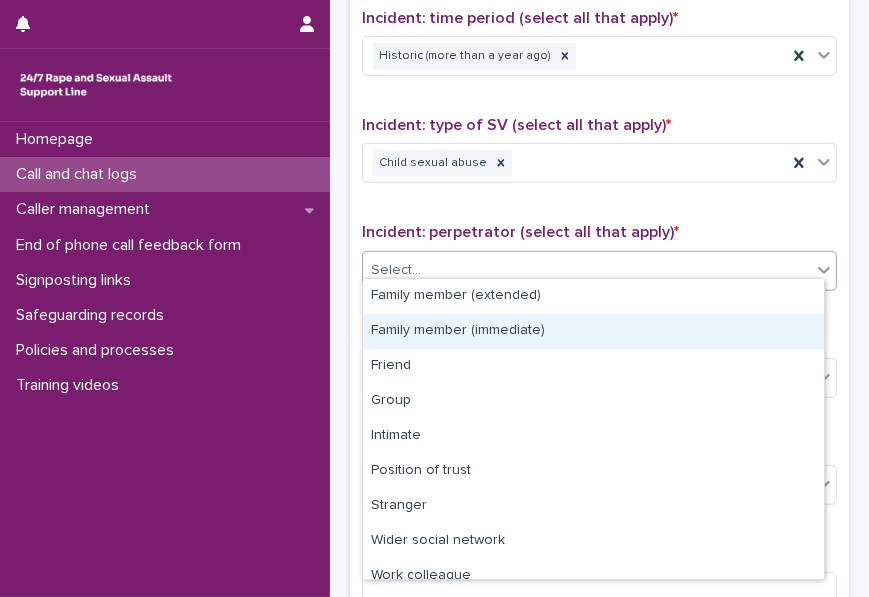 click on "Family member (immediate)" at bounding box center [593, 331] 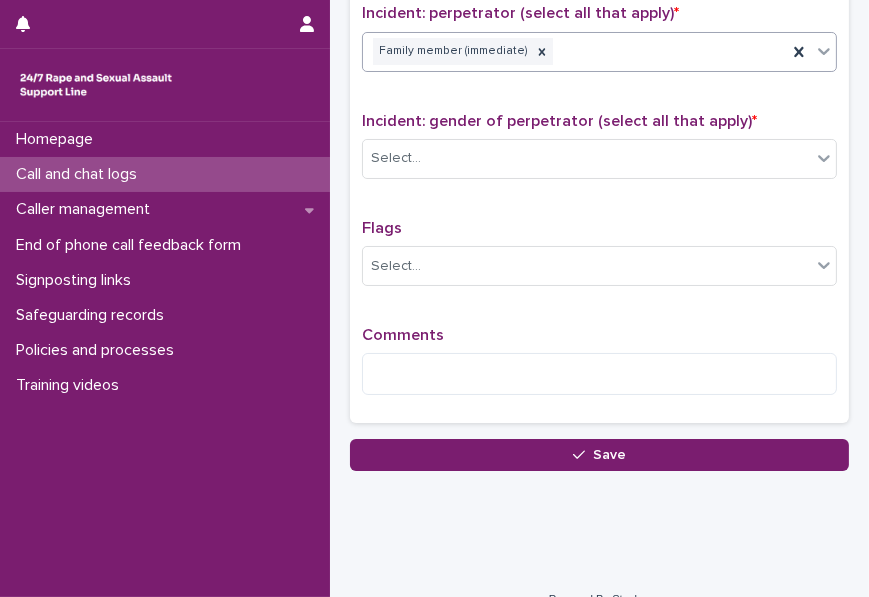 scroll, scrollTop: 1584, scrollLeft: 0, axis: vertical 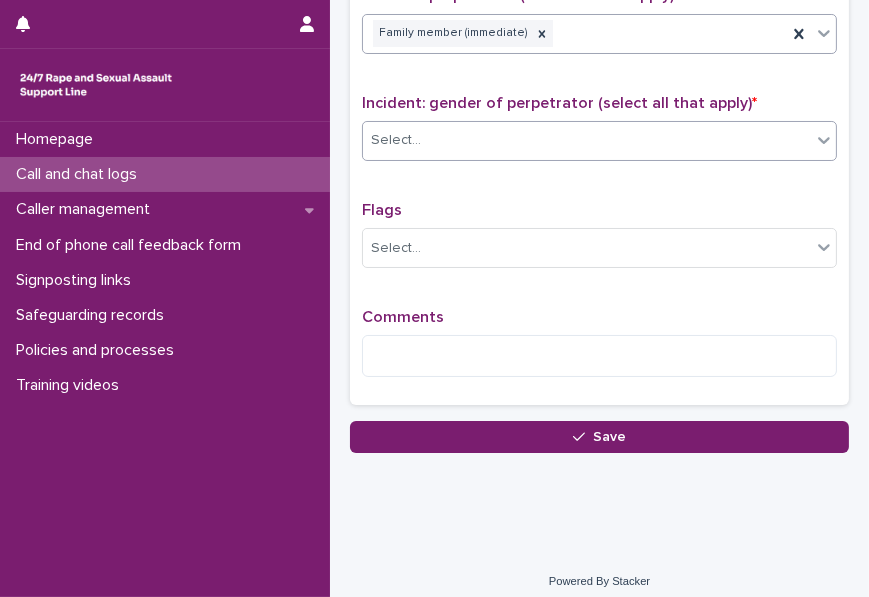 click on "Select..." at bounding box center [587, 140] 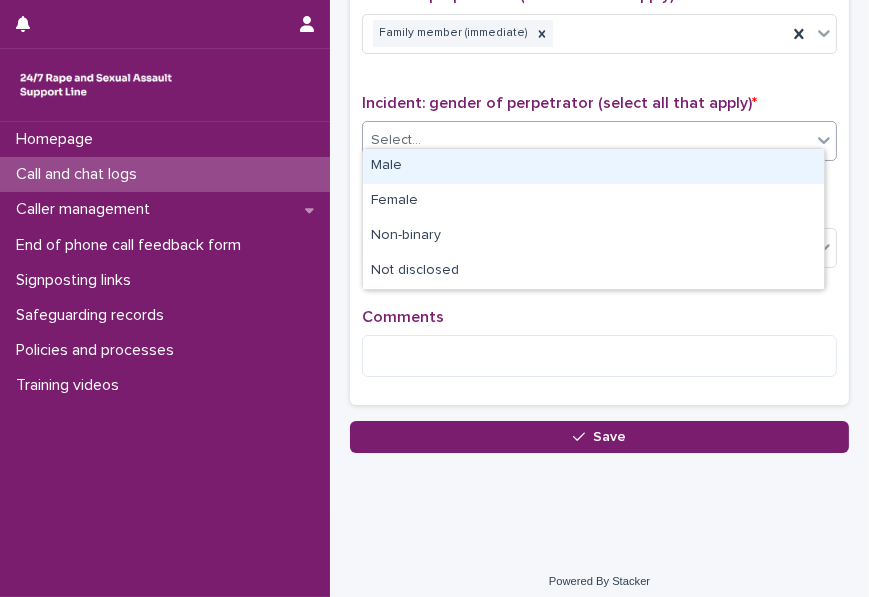 click on "Male" at bounding box center (593, 166) 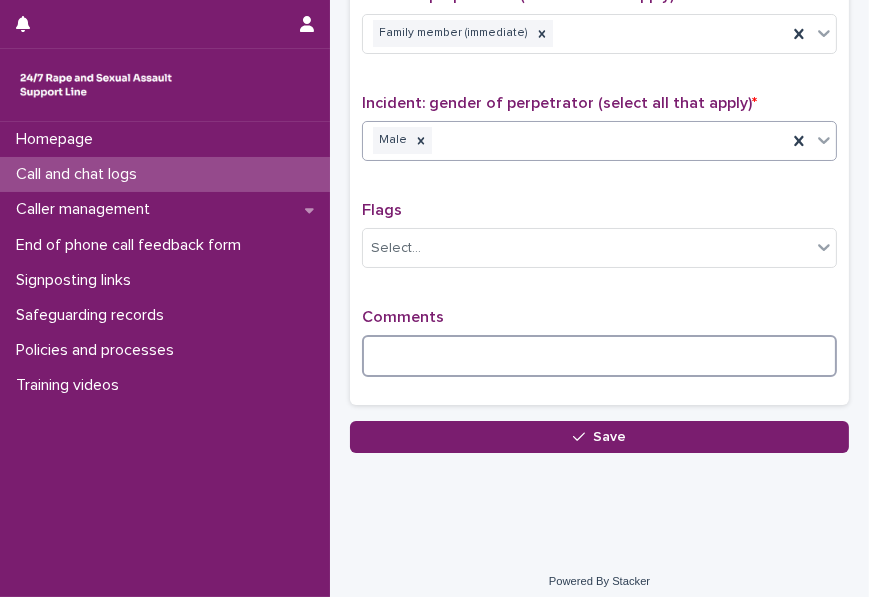 click at bounding box center (599, 356) 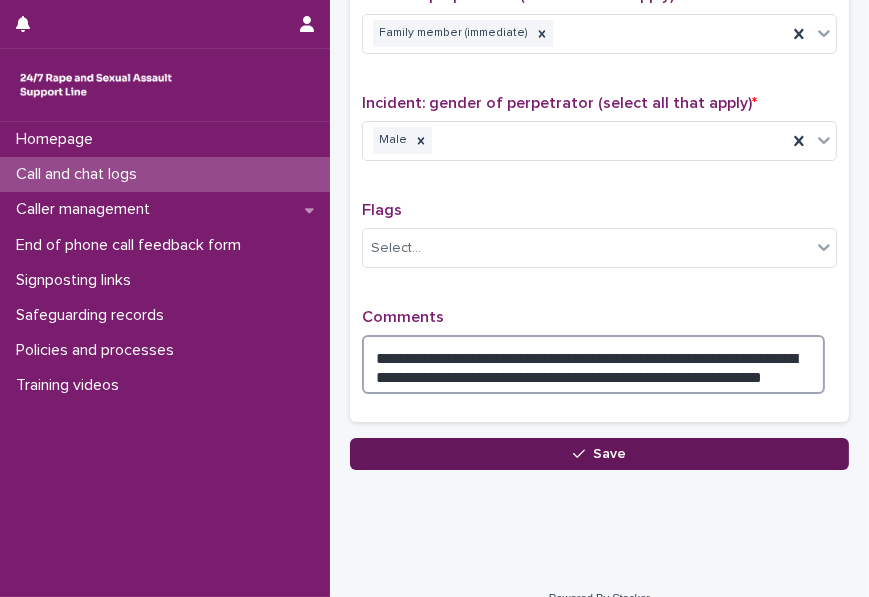 type on "**********" 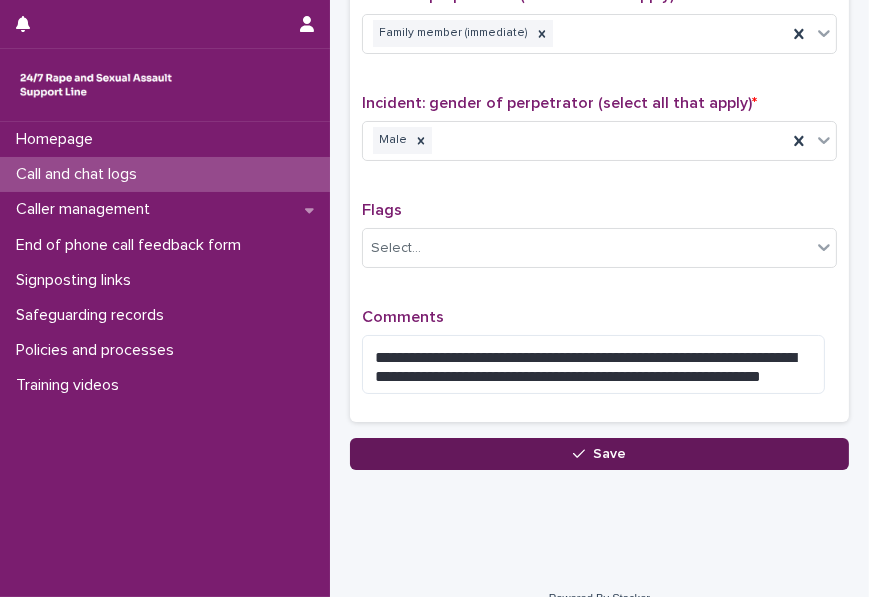 click on "Save" at bounding box center (599, 454) 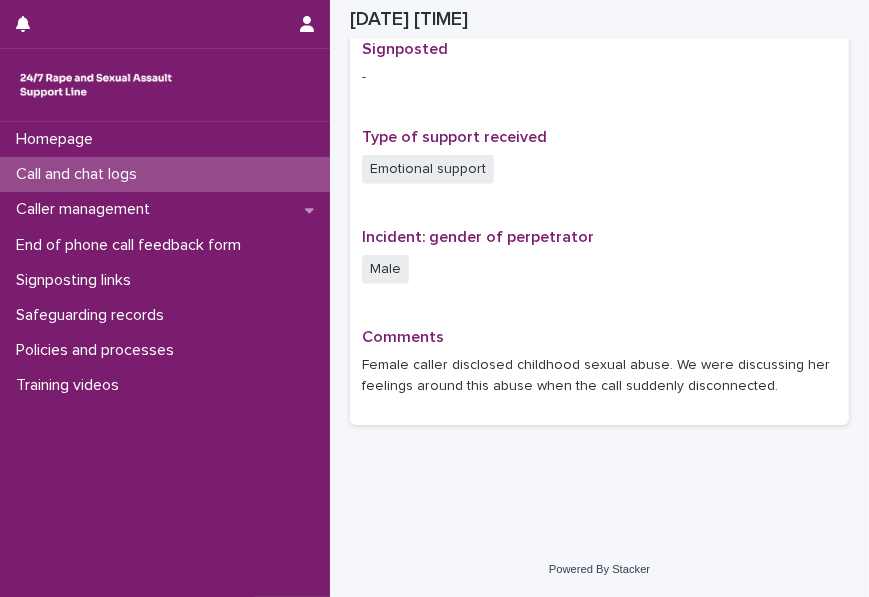 scroll, scrollTop: 1283, scrollLeft: 0, axis: vertical 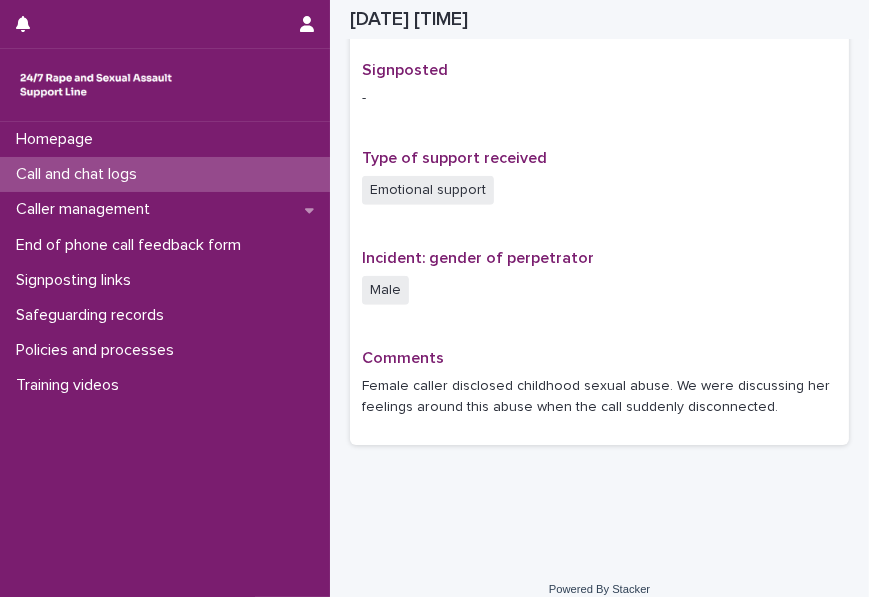 click on "Call and chat logs" at bounding box center (80, 174) 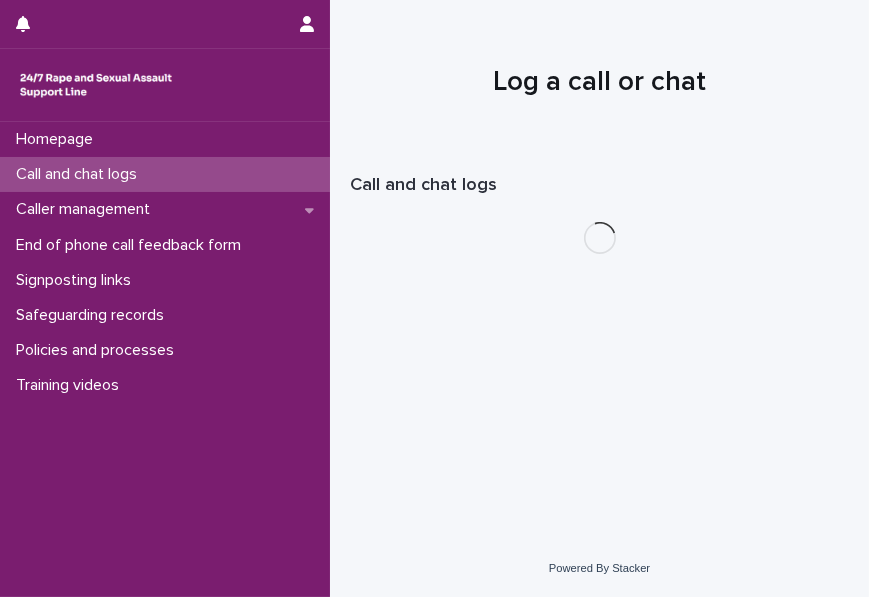 scroll, scrollTop: 0, scrollLeft: 0, axis: both 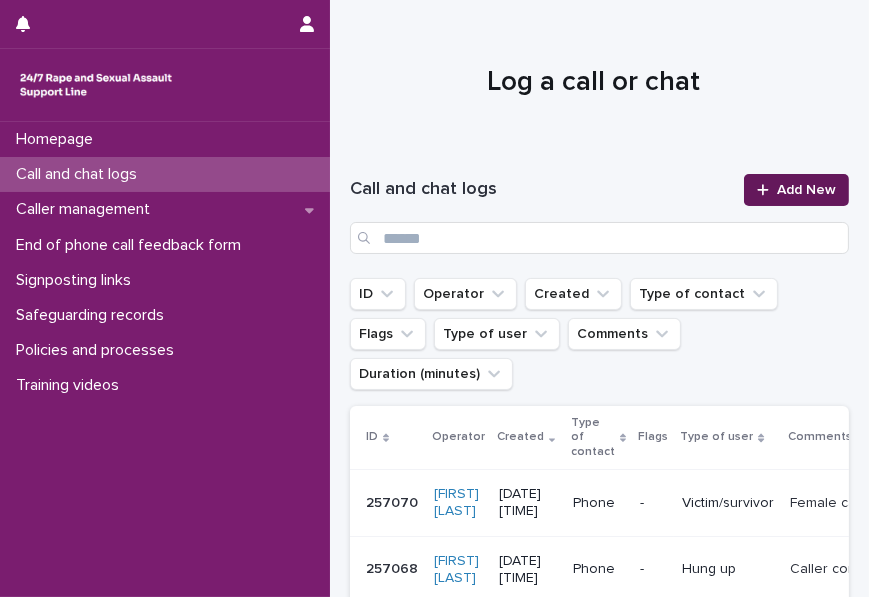 click on "Add New" at bounding box center [806, 190] 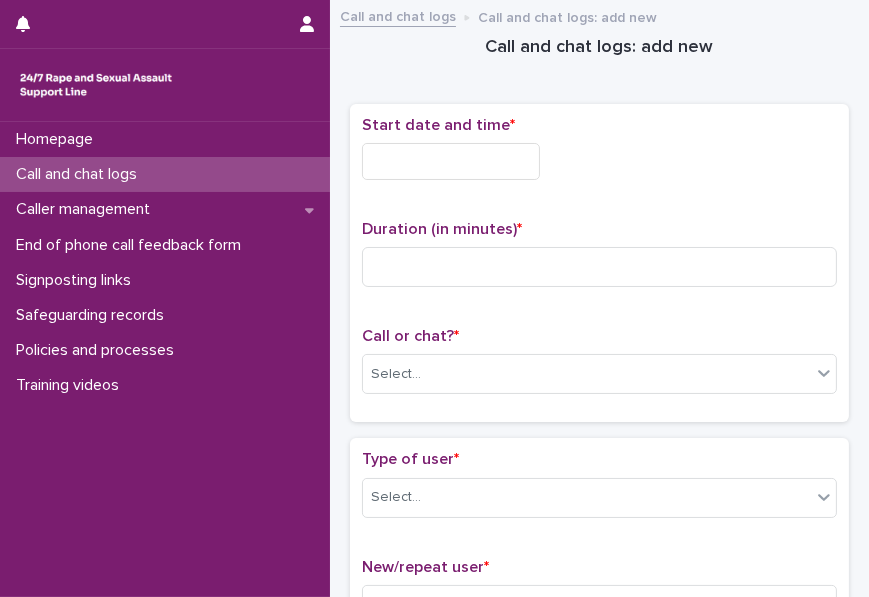 click at bounding box center [451, 161] 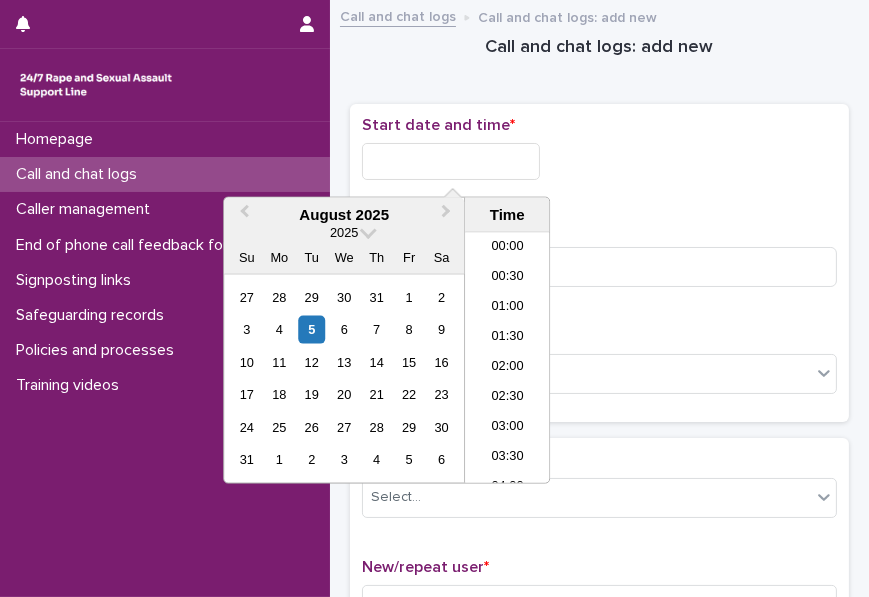scroll, scrollTop: 430, scrollLeft: 0, axis: vertical 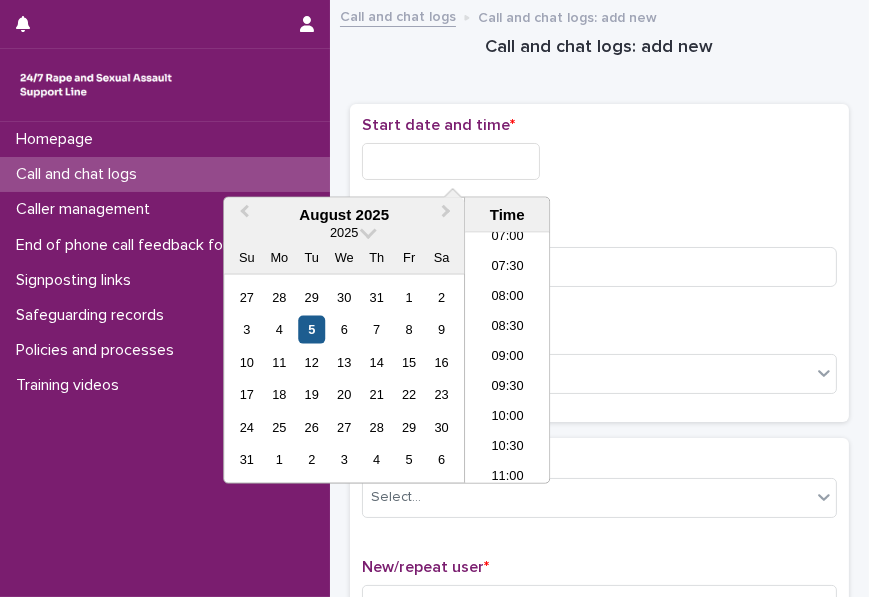 click on "5" at bounding box center (311, 329) 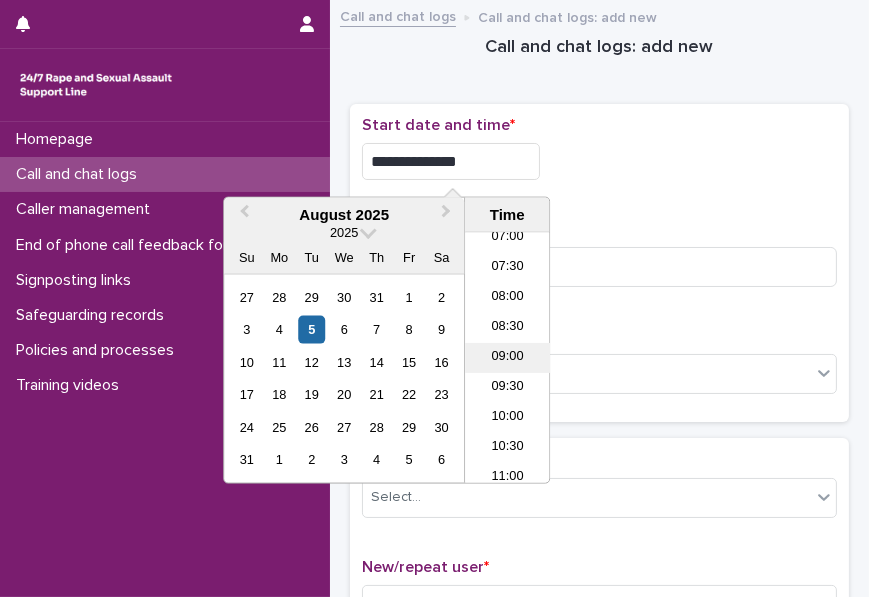 click on "09:00" at bounding box center [507, 358] 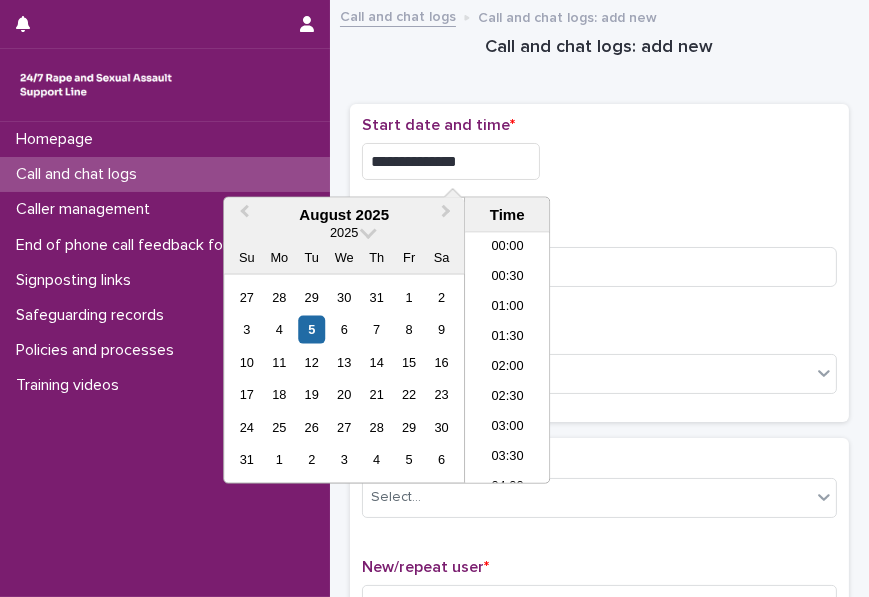 click on "**********" at bounding box center (451, 161) 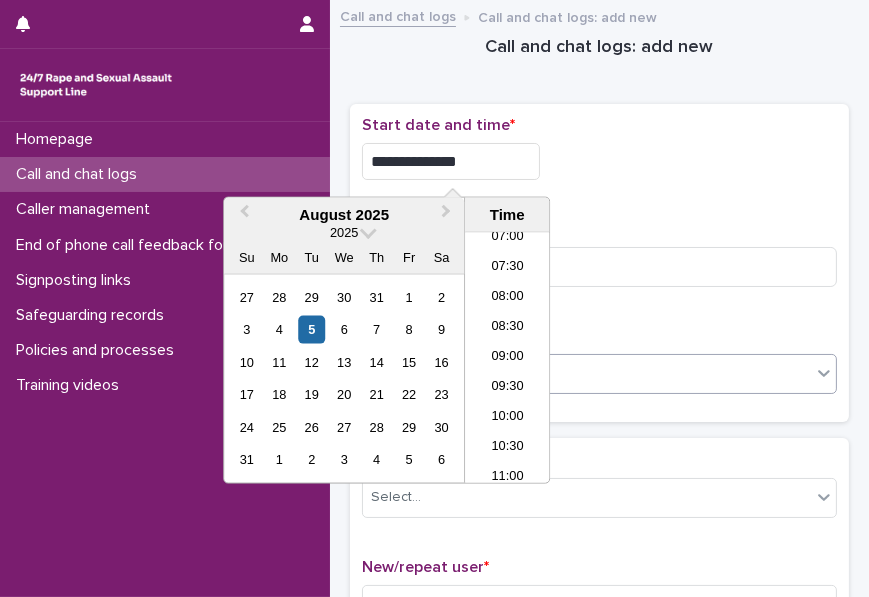 type on "**********" 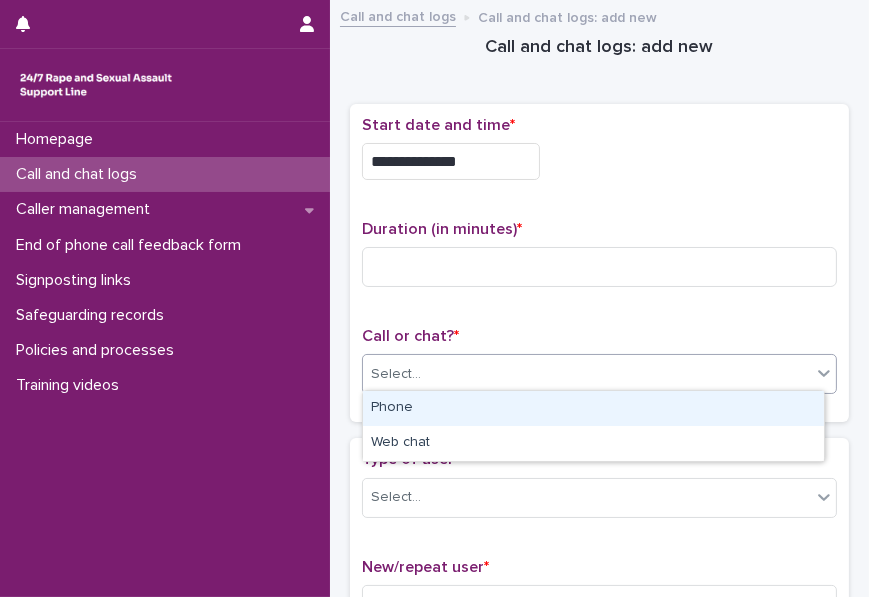 click on "Select..." at bounding box center (587, 374) 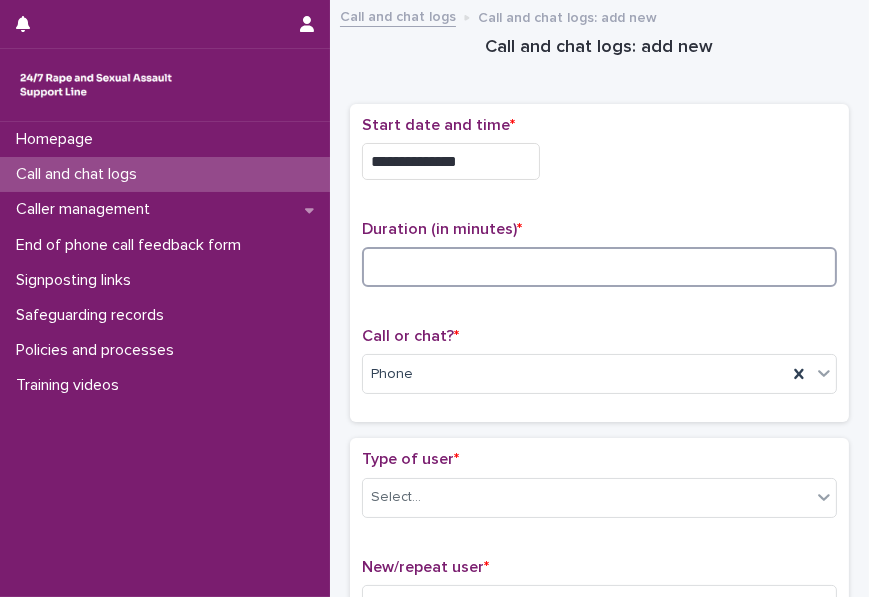 click at bounding box center (599, 267) 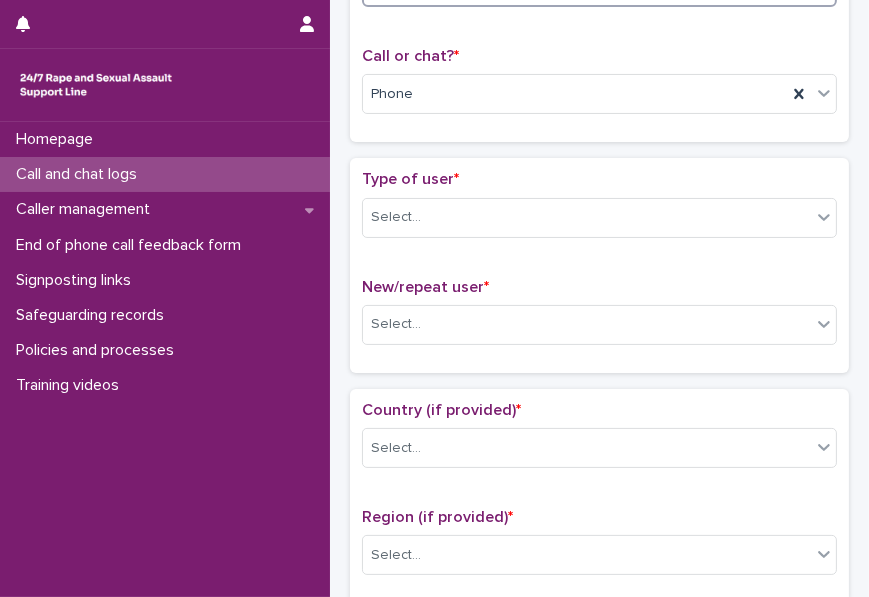 scroll, scrollTop: 329, scrollLeft: 0, axis: vertical 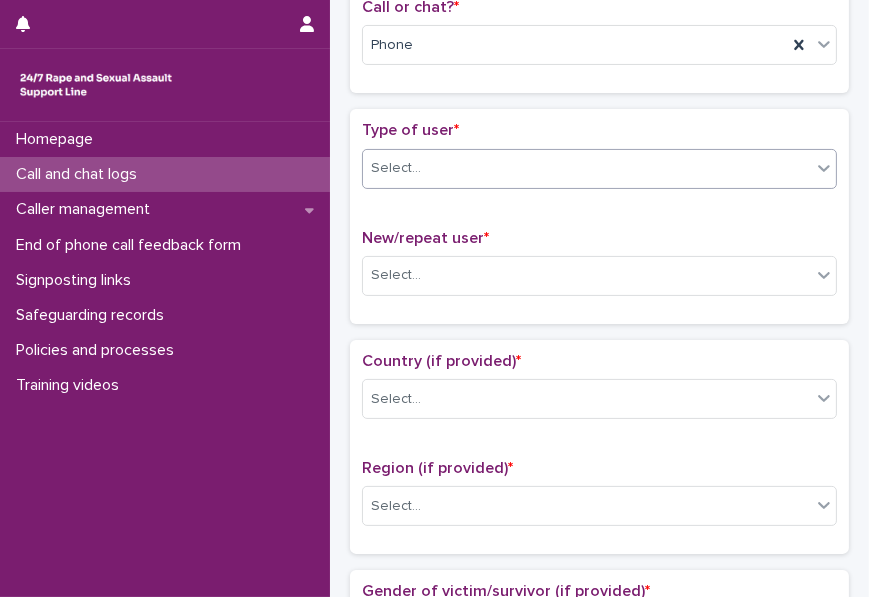 click on "Select..." at bounding box center (587, 168) 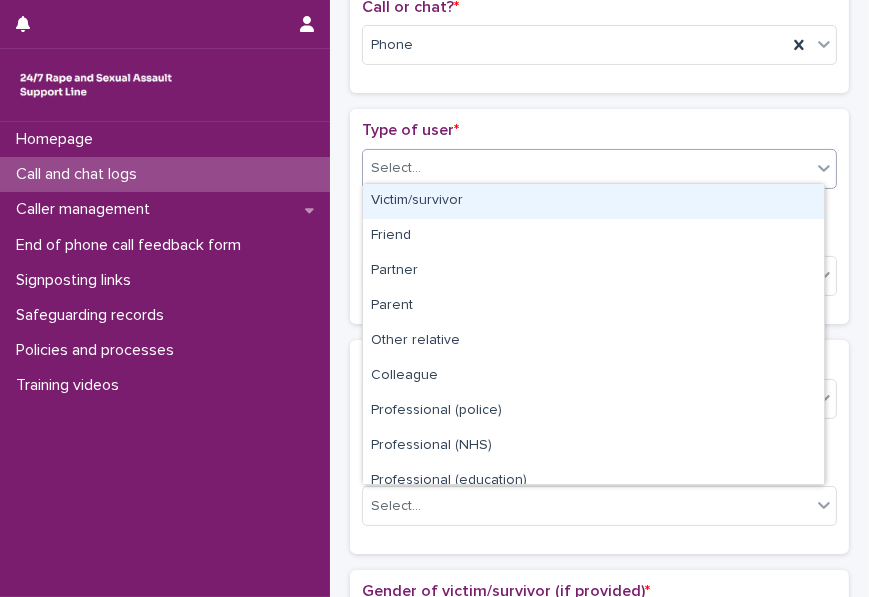 click on "Victim/survivor" at bounding box center [593, 201] 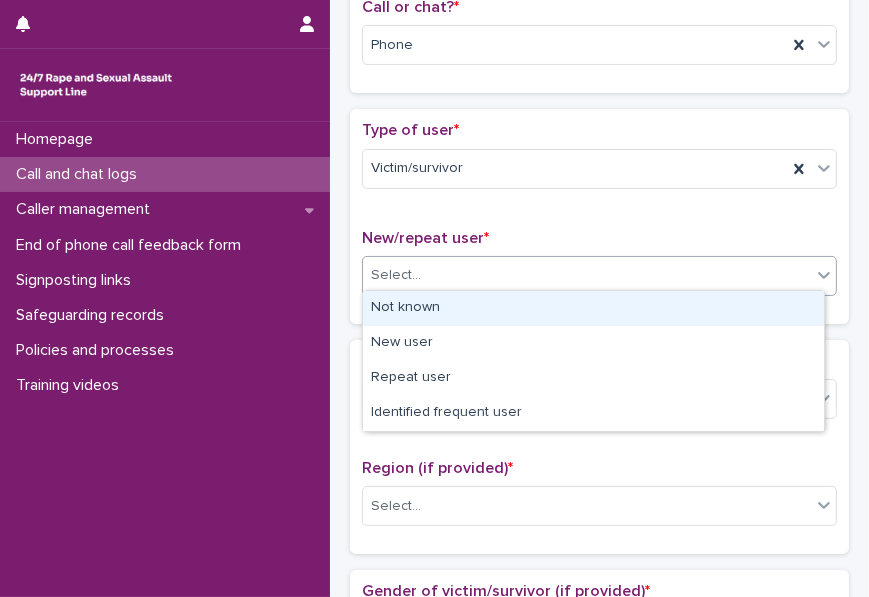 click on "Select..." at bounding box center [587, 275] 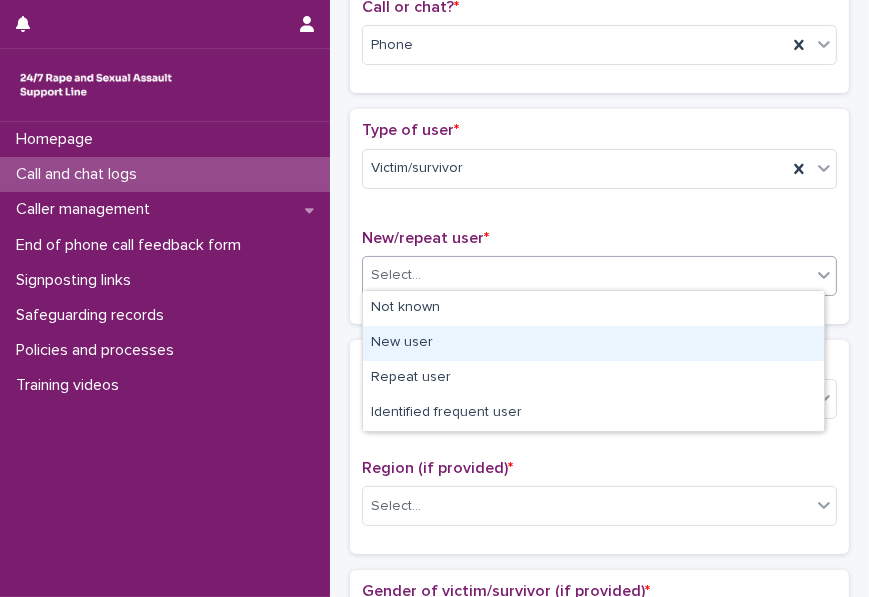 click on "New user" at bounding box center [593, 343] 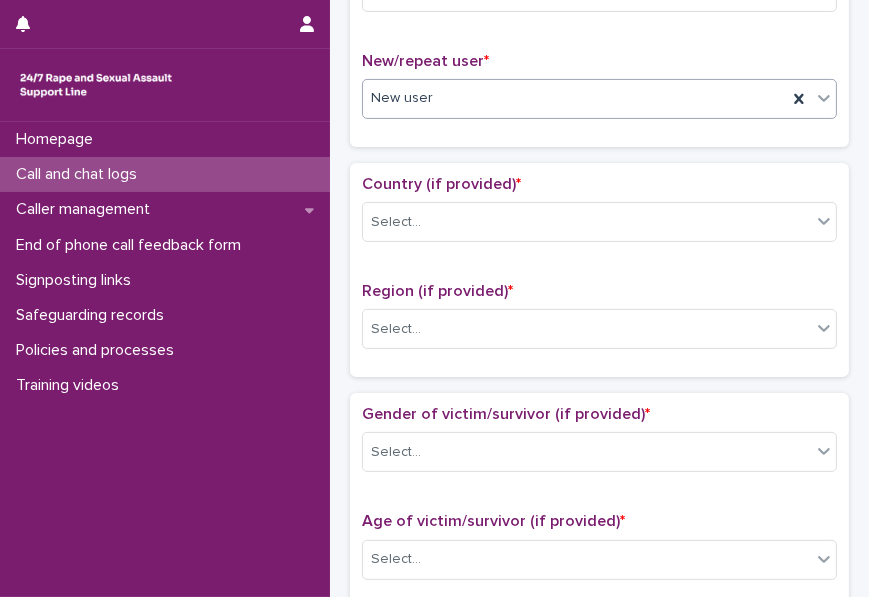 scroll, scrollTop: 541, scrollLeft: 0, axis: vertical 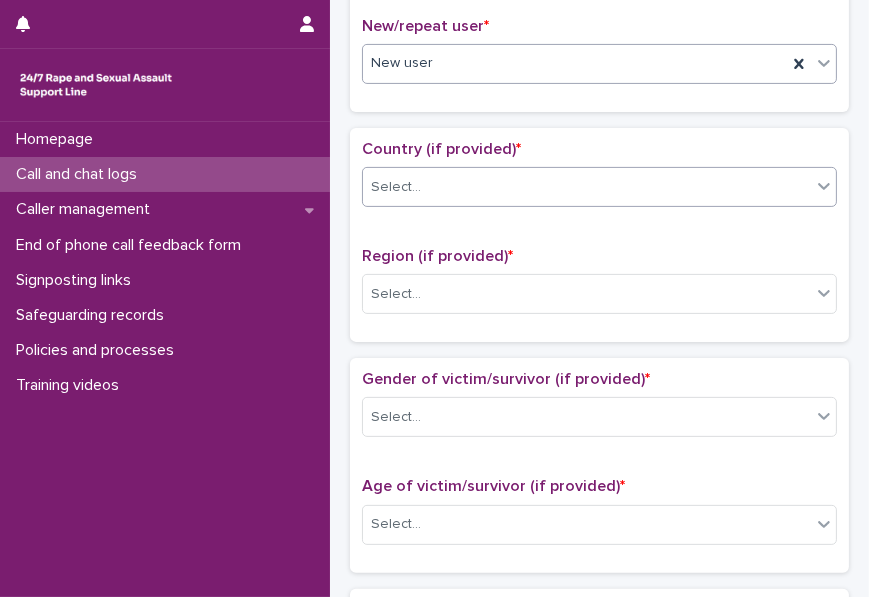 click at bounding box center (824, 186) 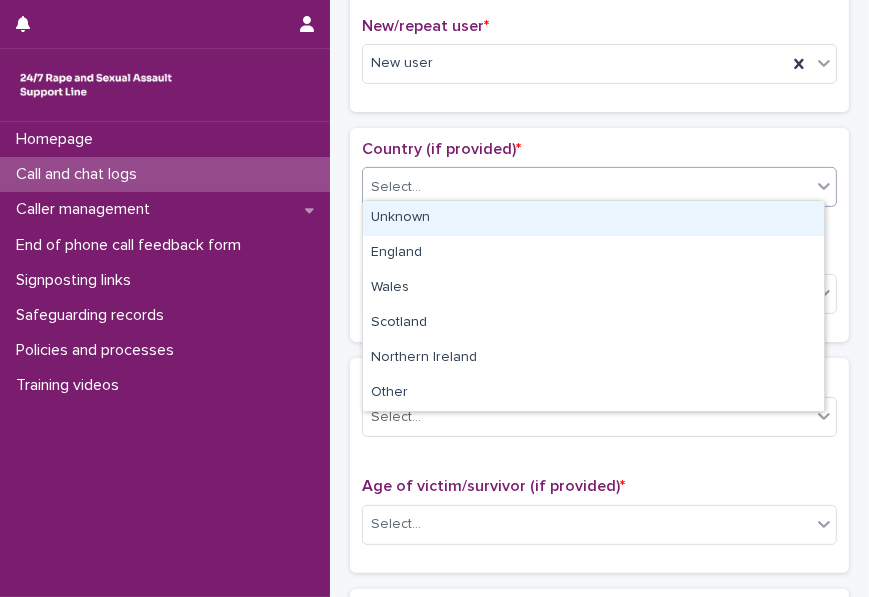 click on "Unknown" at bounding box center [593, 218] 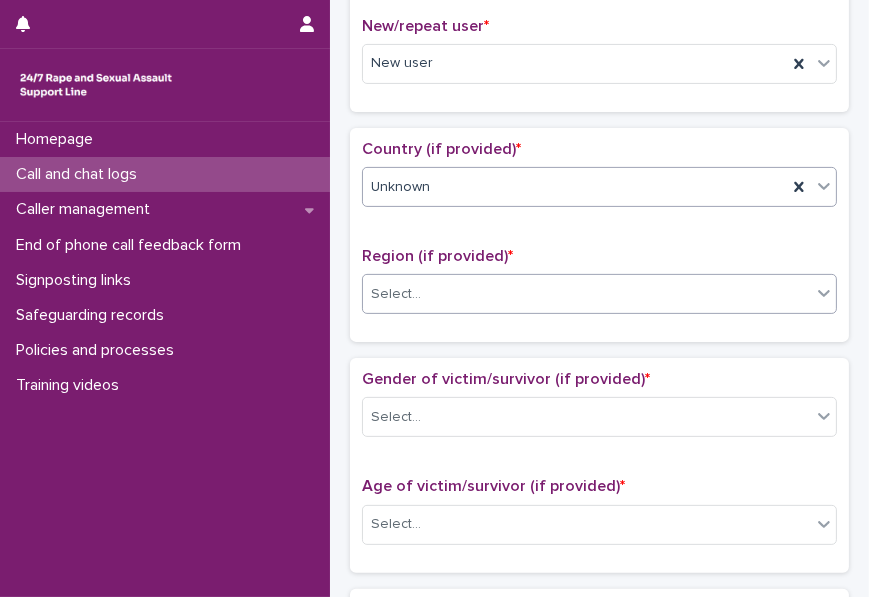 click 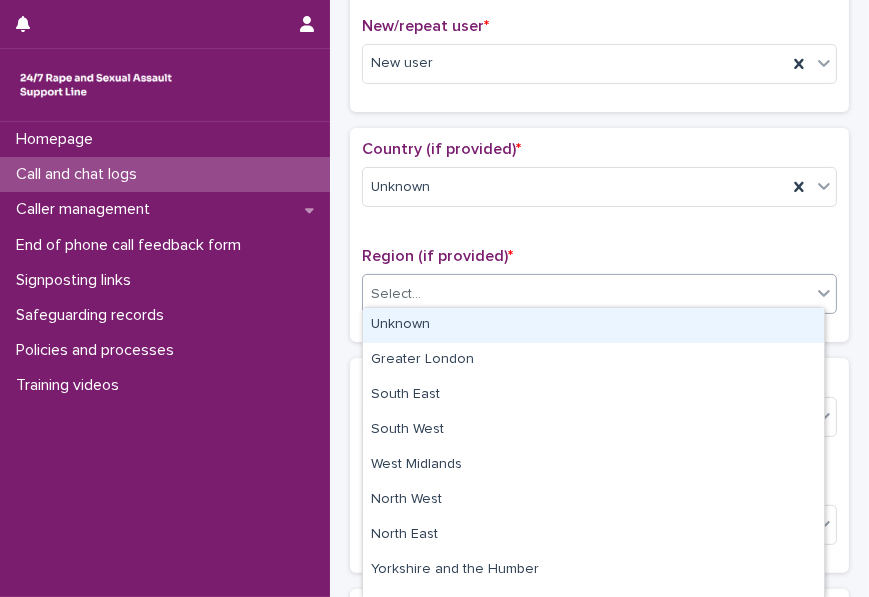 click on "Unknown" at bounding box center (593, 325) 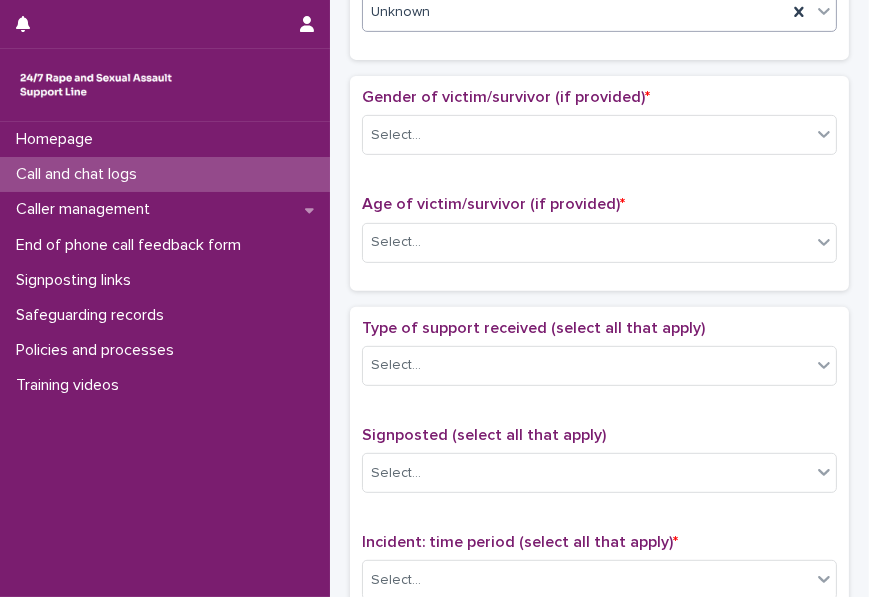 scroll, scrollTop: 836, scrollLeft: 0, axis: vertical 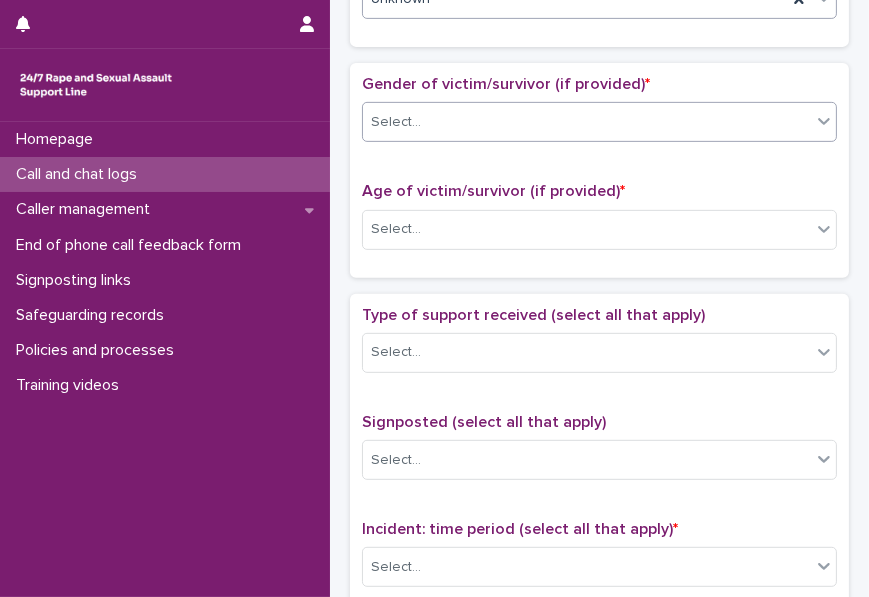 click 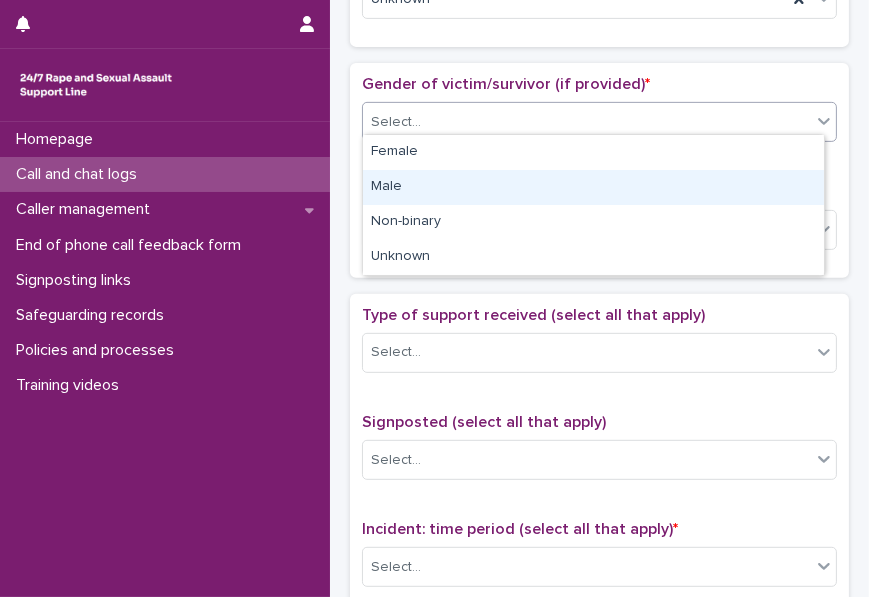 click on "Male" at bounding box center (593, 187) 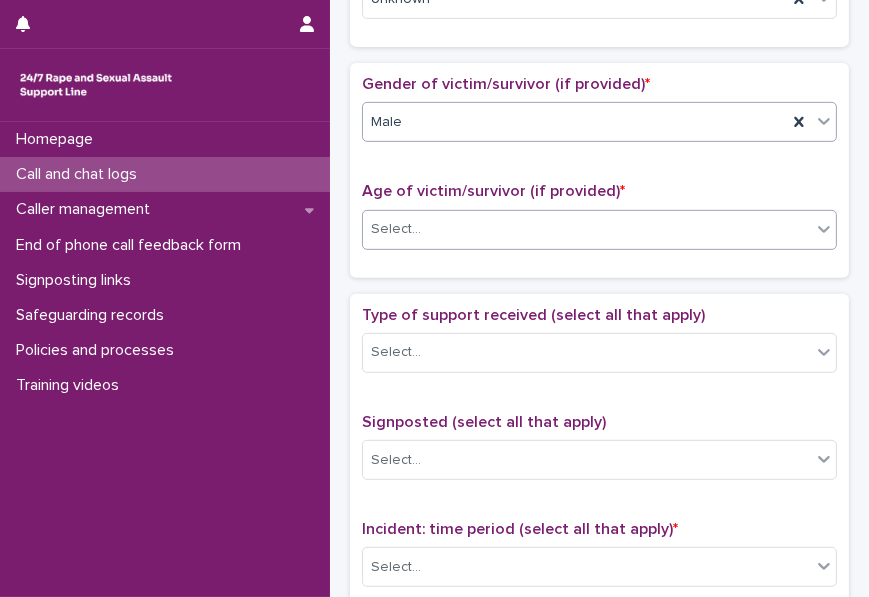 click on "Select..." at bounding box center (587, 229) 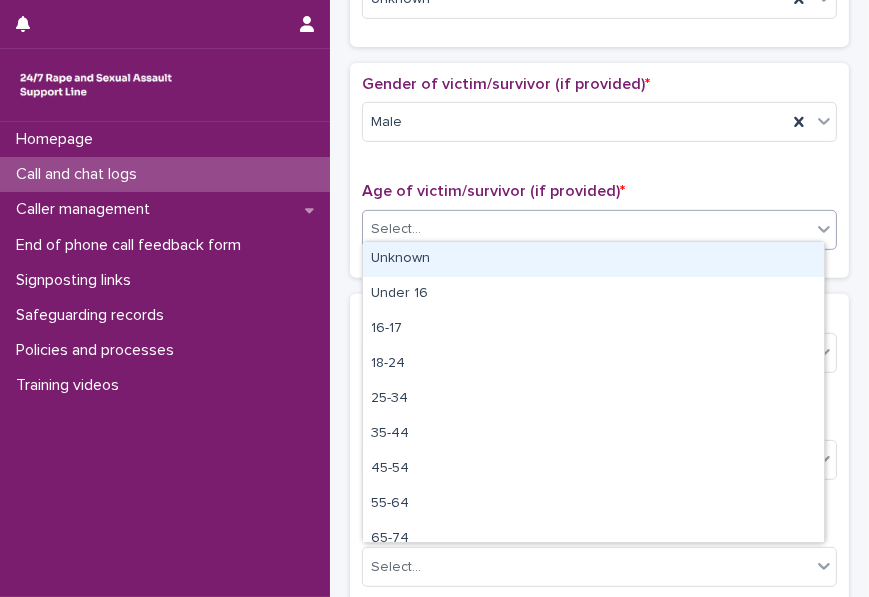 click on "Unknown" at bounding box center (593, 259) 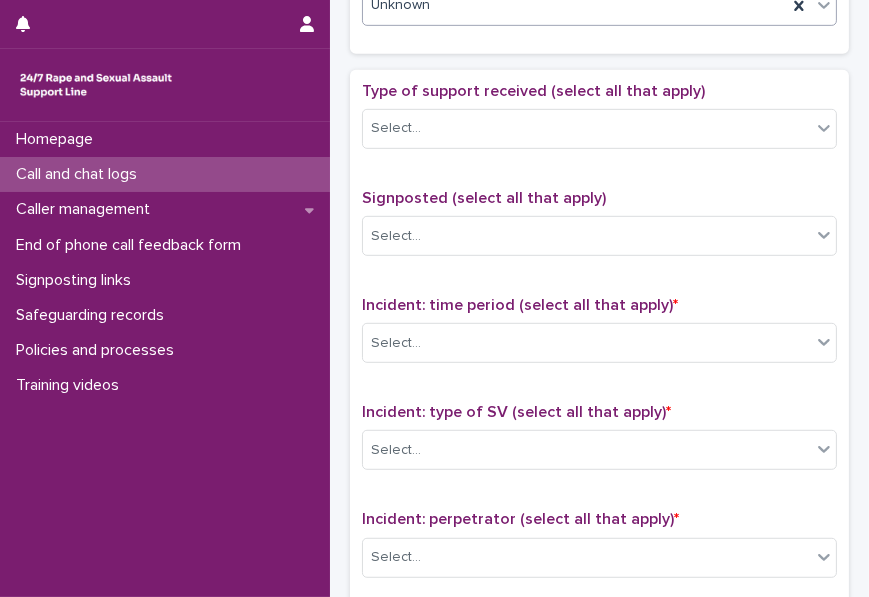 scroll, scrollTop: 1070, scrollLeft: 0, axis: vertical 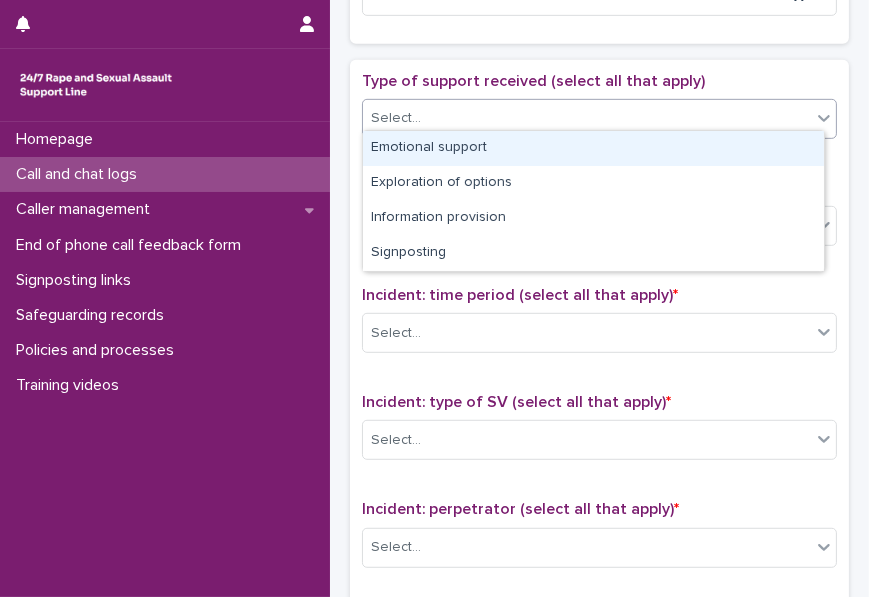 click on "Select..." at bounding box center [587, 118] 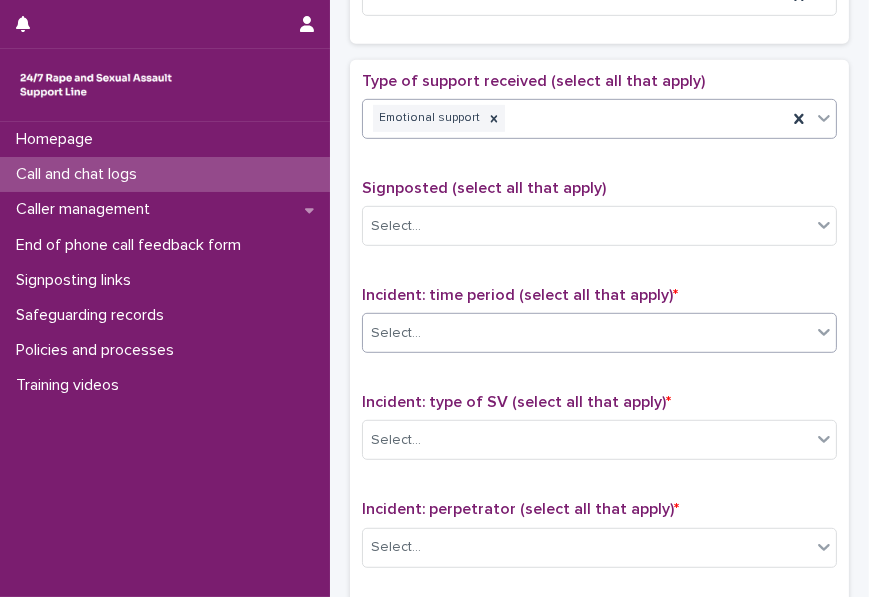 click on "Select..." at bounding box center [587, 333] 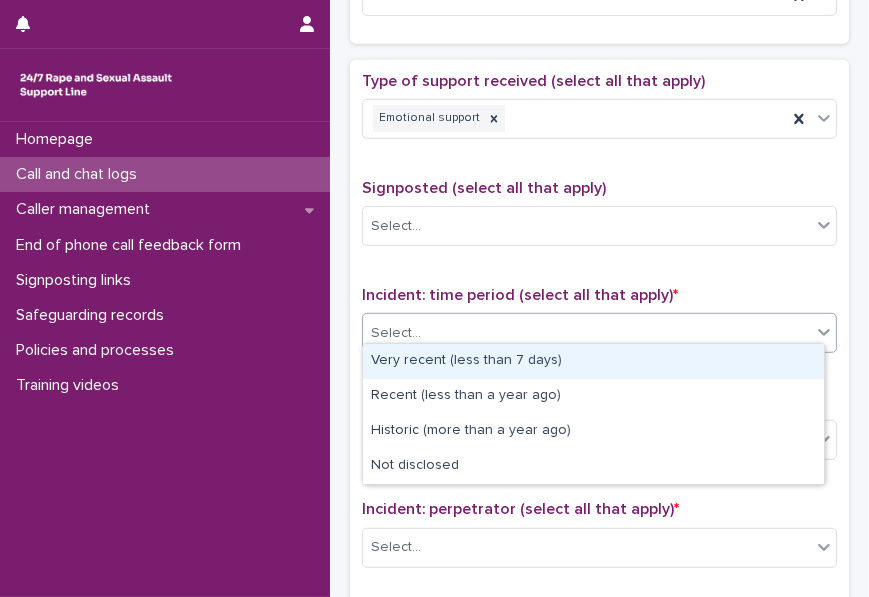 click on "Very recent (less than 7 days)" at bounding box center [593, 361] 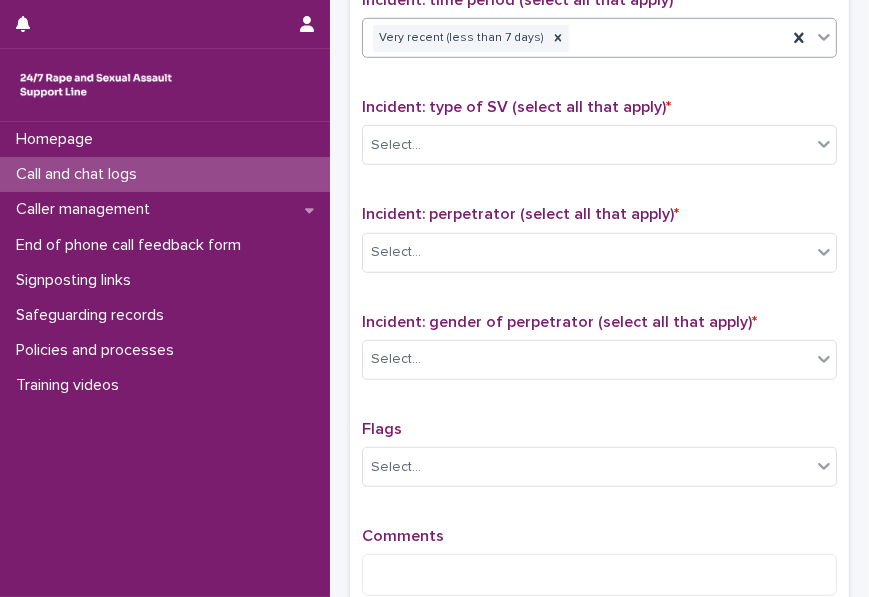 scroll, scrollTop: 1387, scrollLeft: 0, axis: vertical 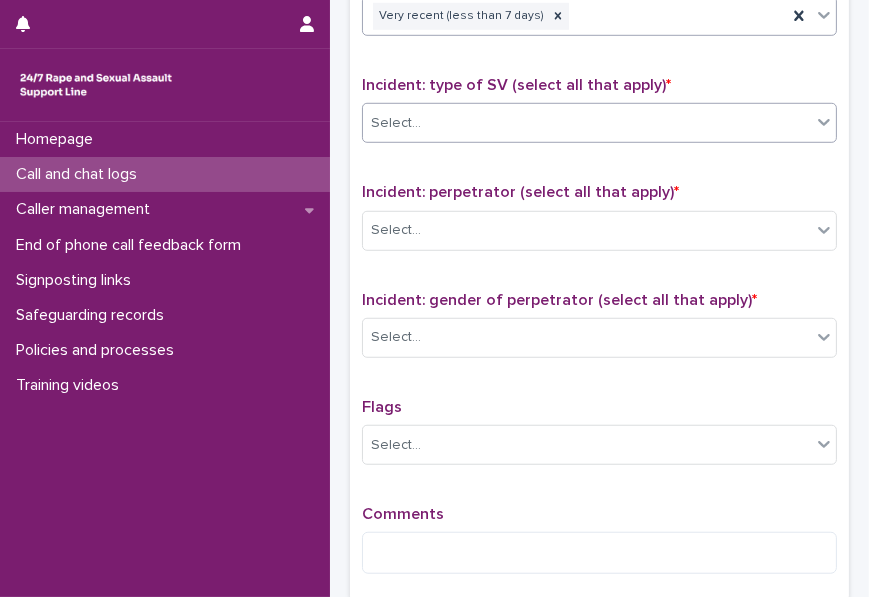 click on "Select..." at bounding box center [587, 123] 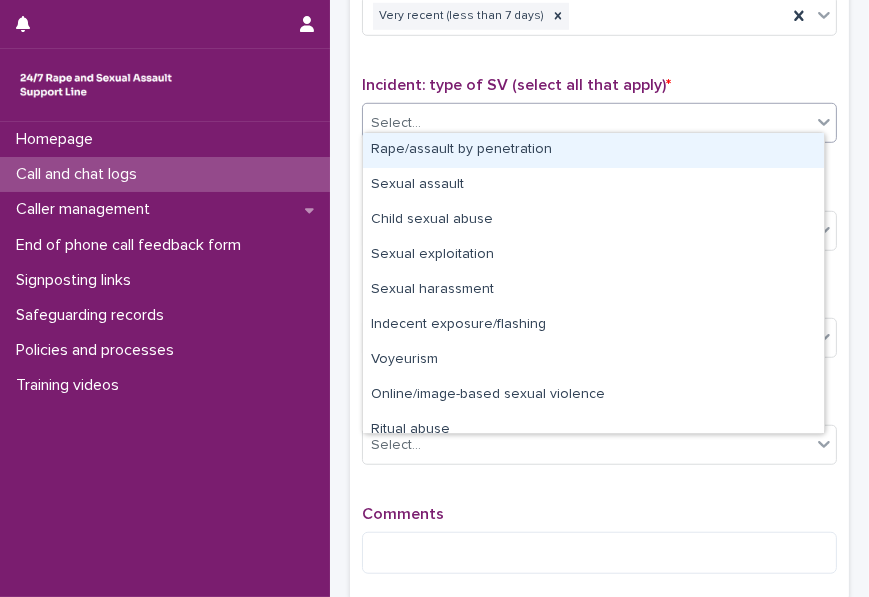 click on "Rape/assault by penetration" at bounding box center (593, 150) 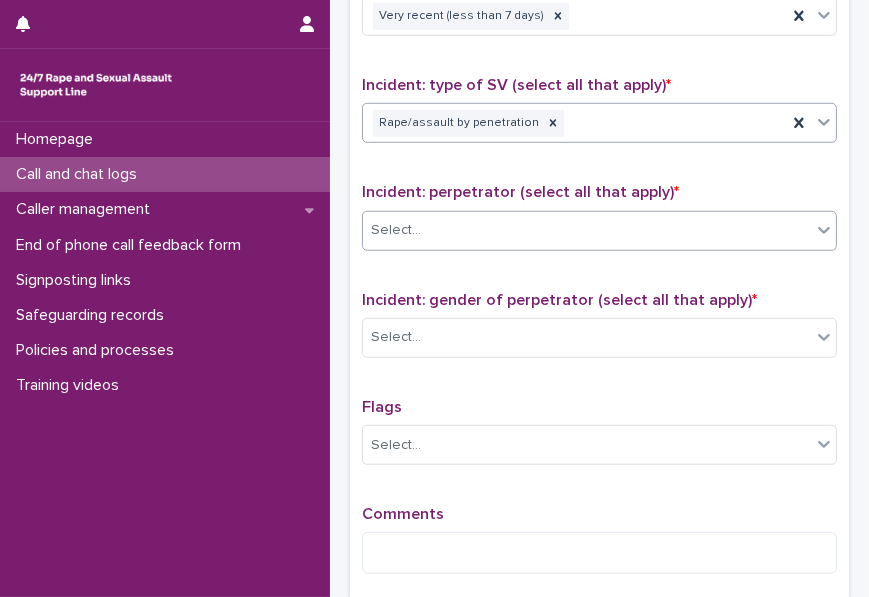 click on "Select..." at bounding box center (587, 230) 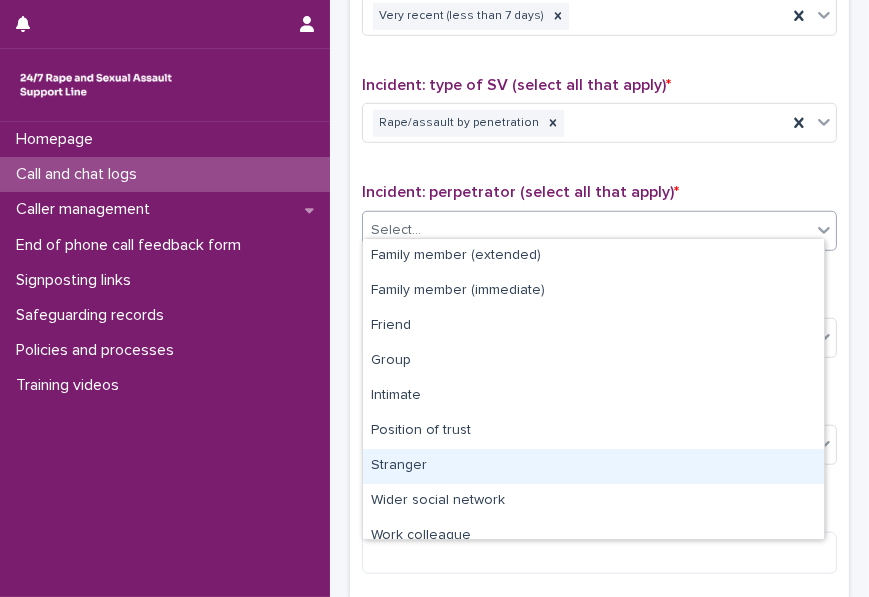 click on "Stranger" at bounding box center (593, 466) 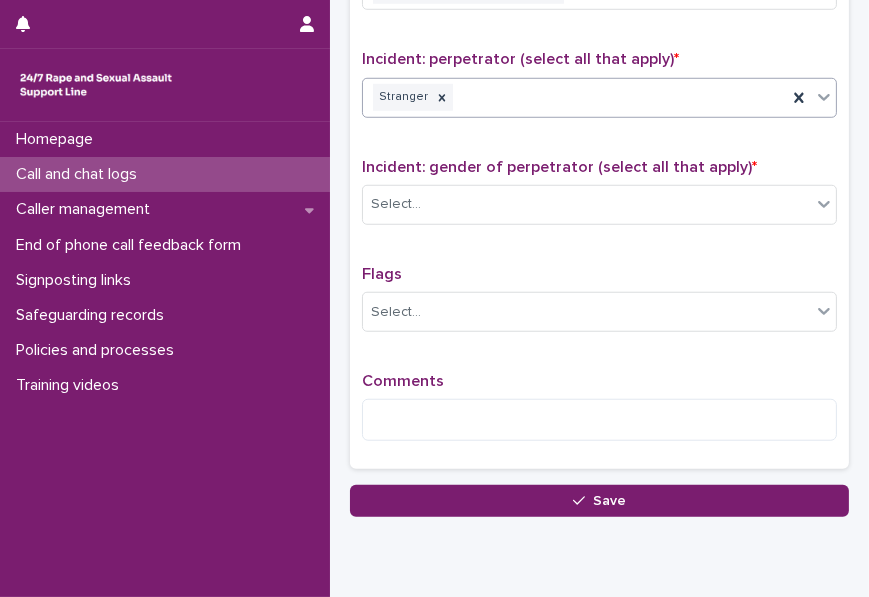 scroll, scrollTop: 1539, scrollLeft: 0, axis: vertical 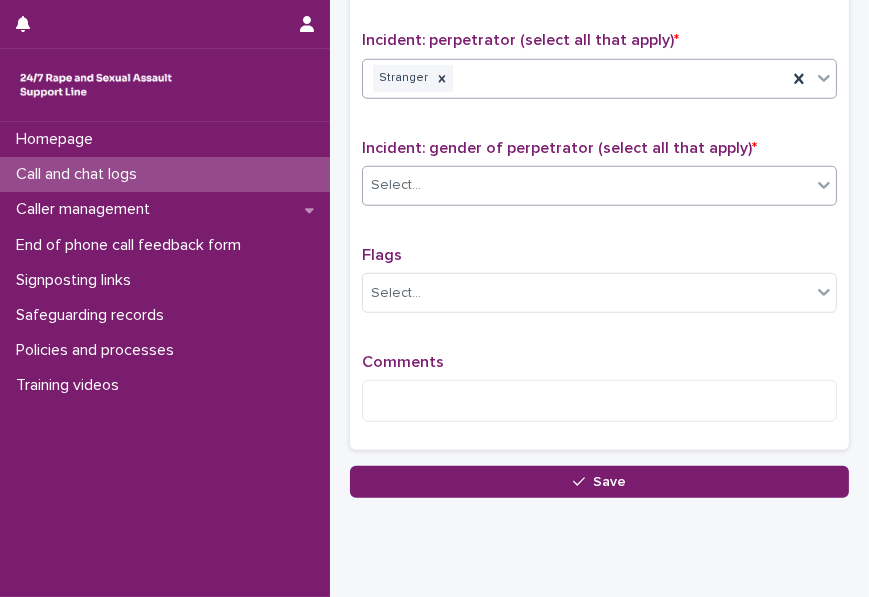 click at bounding box center (824, 185) 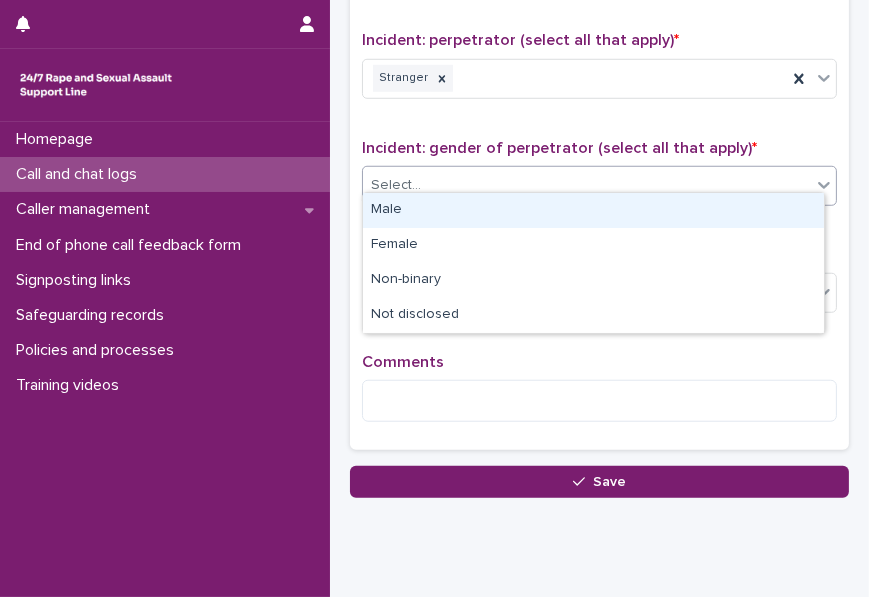 click on "Male" at bounding box center (593, 210) 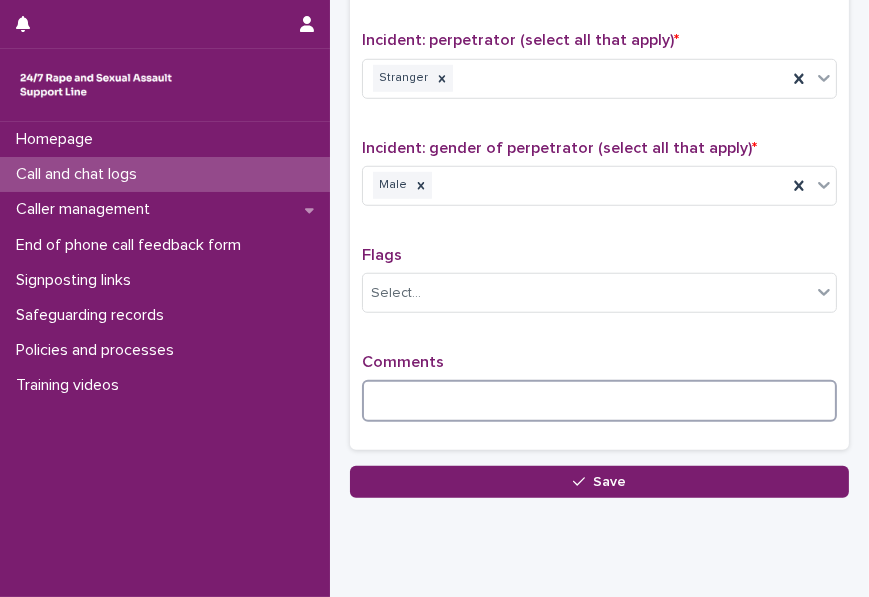 click at bounding box center (599, 401) 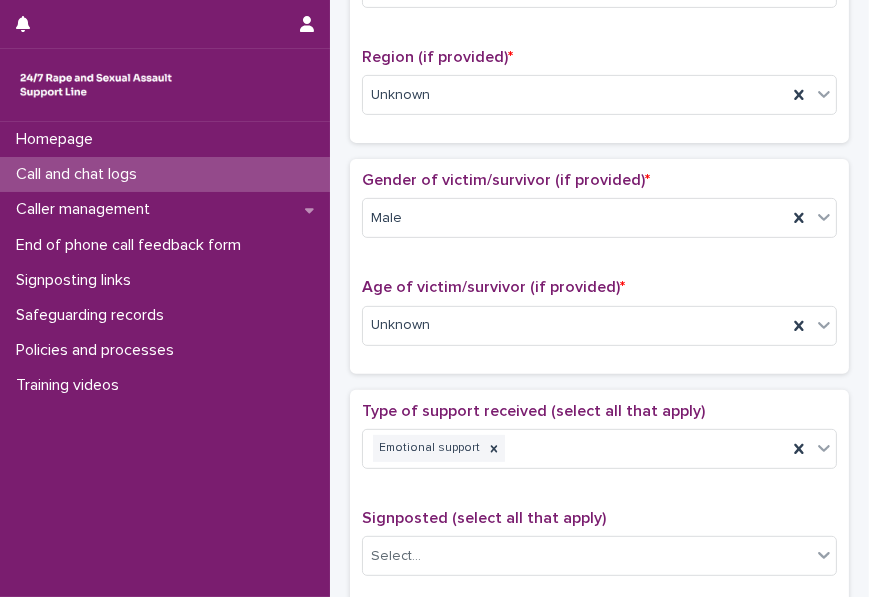 scroll, scrollTop: 735, scrollLeft: 0, axis: vertical 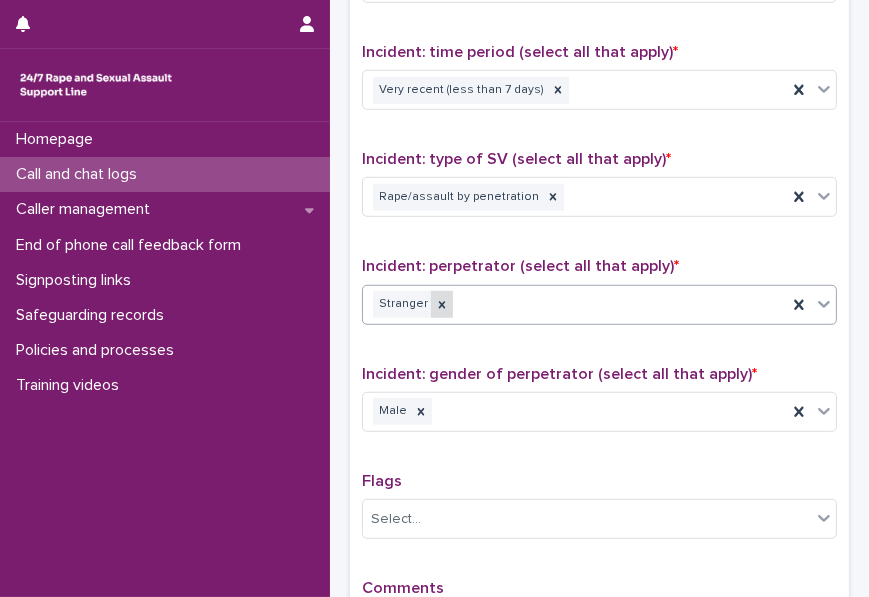 click 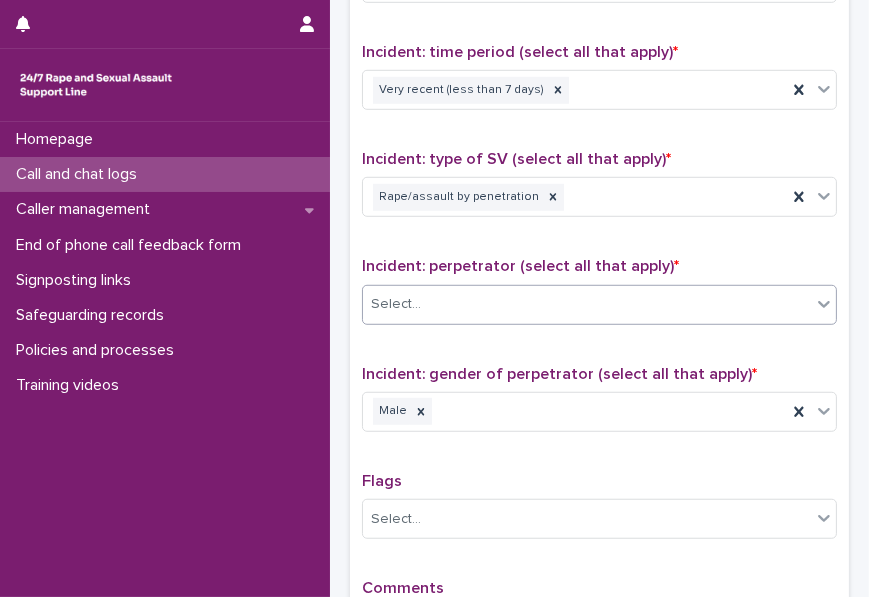 click on "Select..." at bounding box center [587, 304] 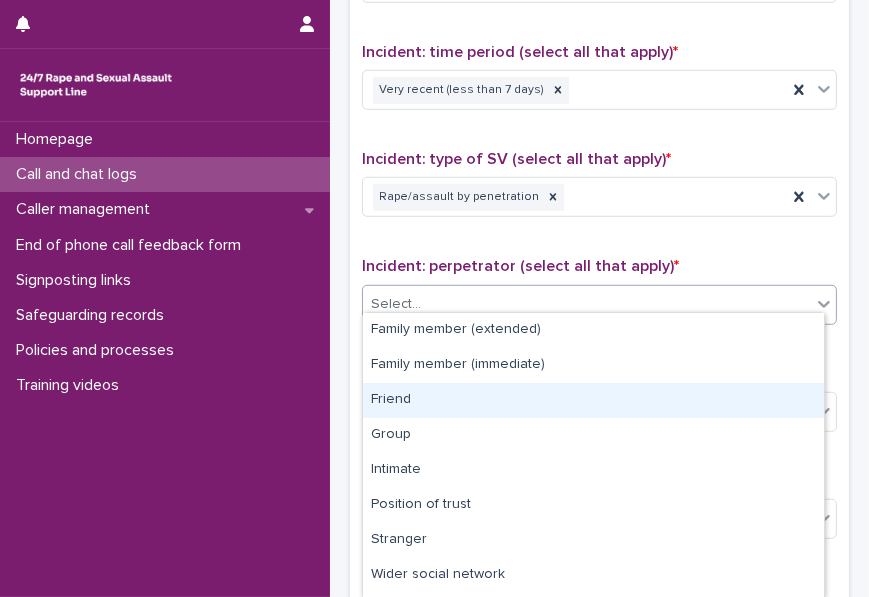 click on "Friend" at bounding box center (593, 400) 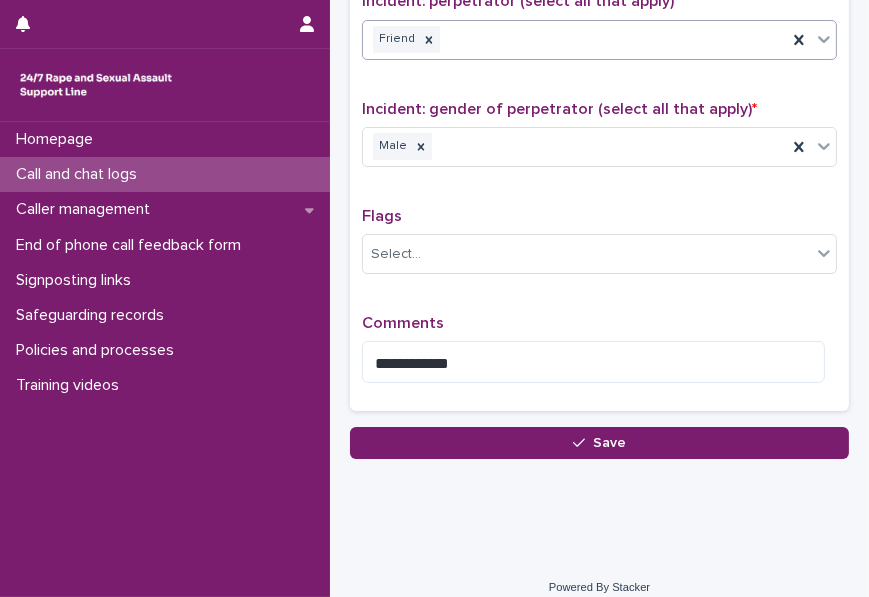 scroll, scrollTop: 1584, scrollLeft: 0, axis: vertical 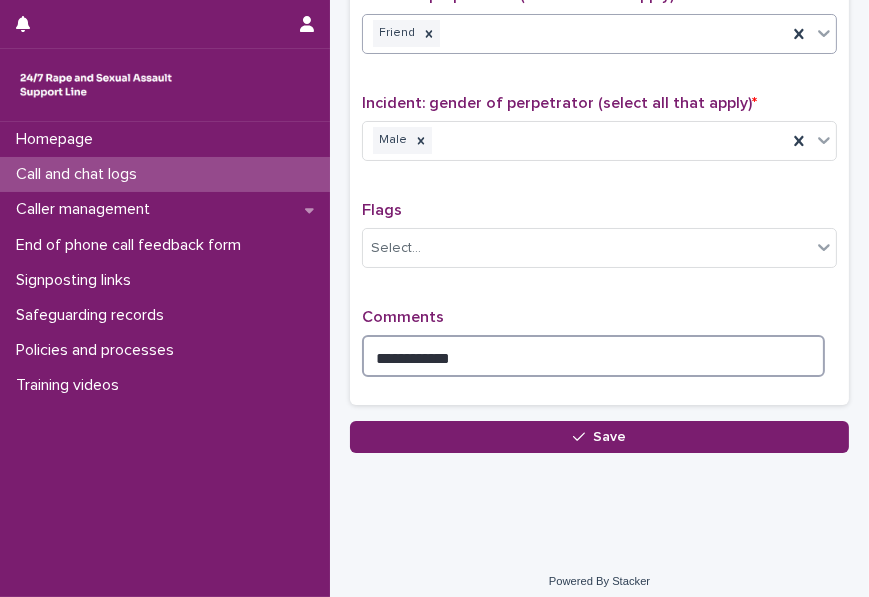 click on "**********" at bounding box center [593, 356] 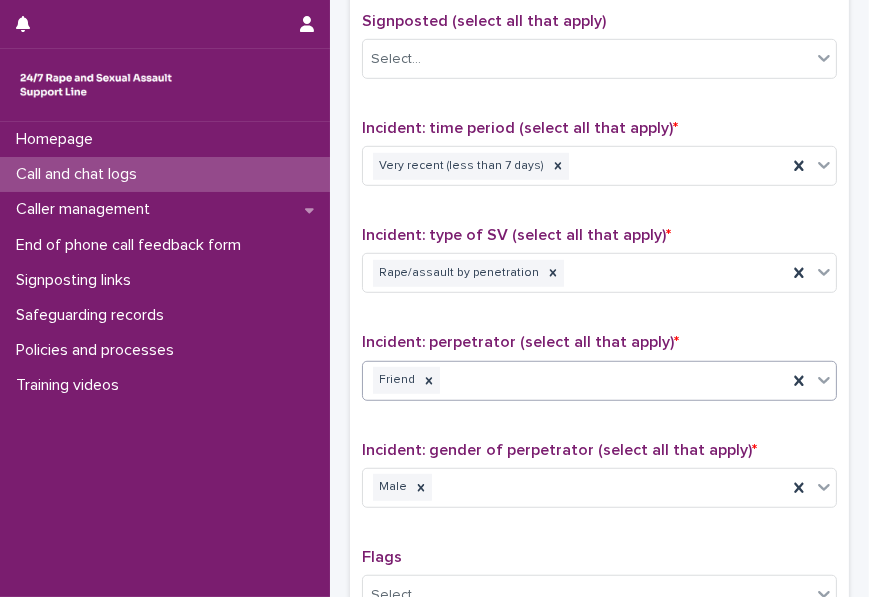 scroll, scrollTop: 1052, scrollLeft: 0, axis: vertical 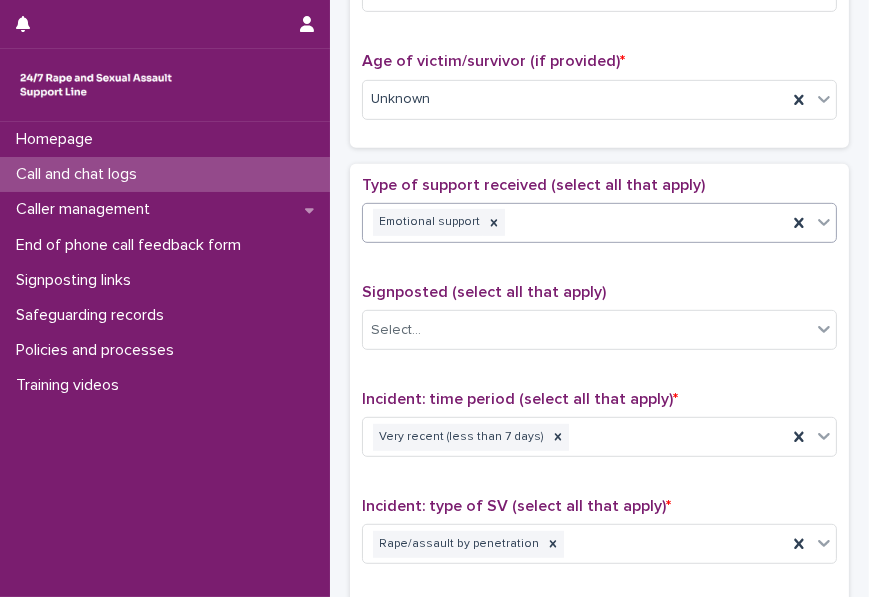click on "Emotional support" at bounding box center (575, 222) 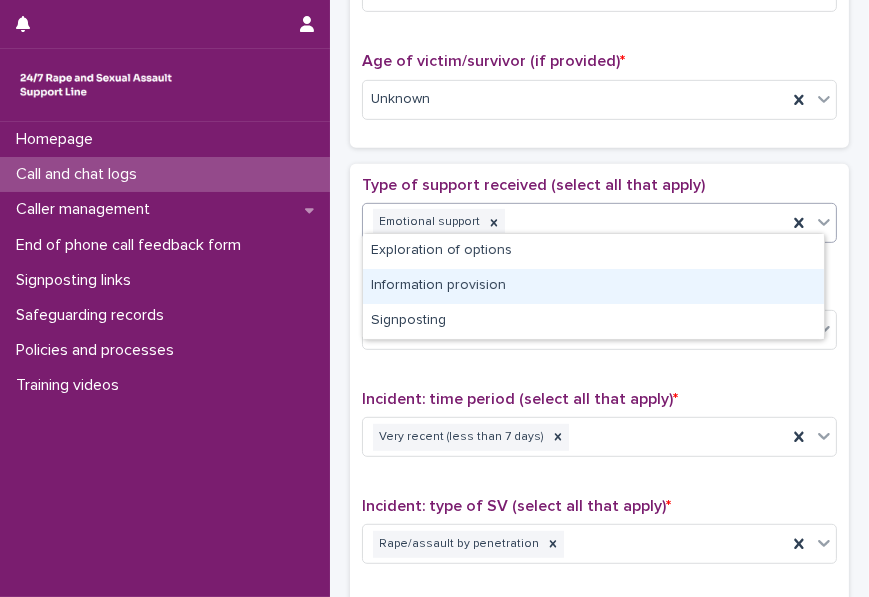 click on "Information provision" at bounding box center [593, 286] 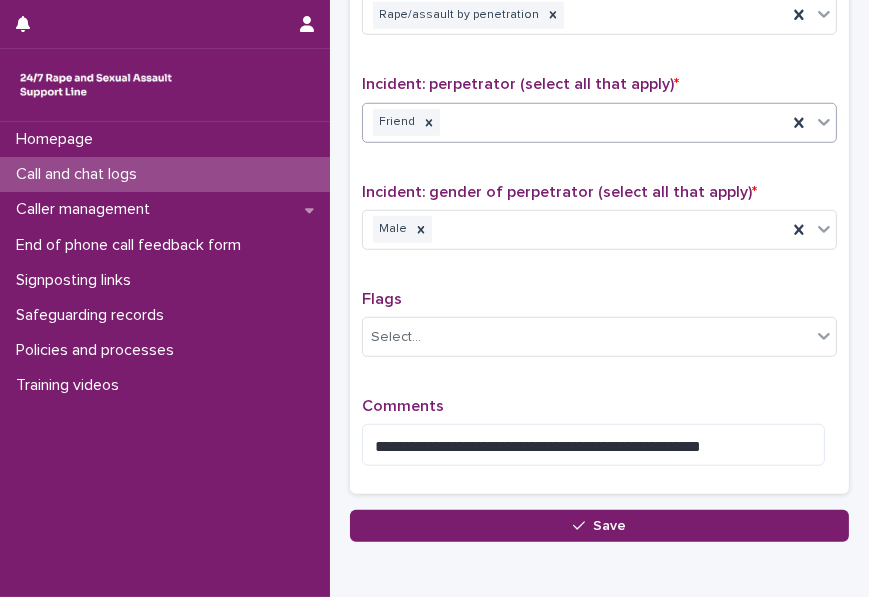 scroll, scrollTop: 1497, scrollLeft: 0, axis: vertical 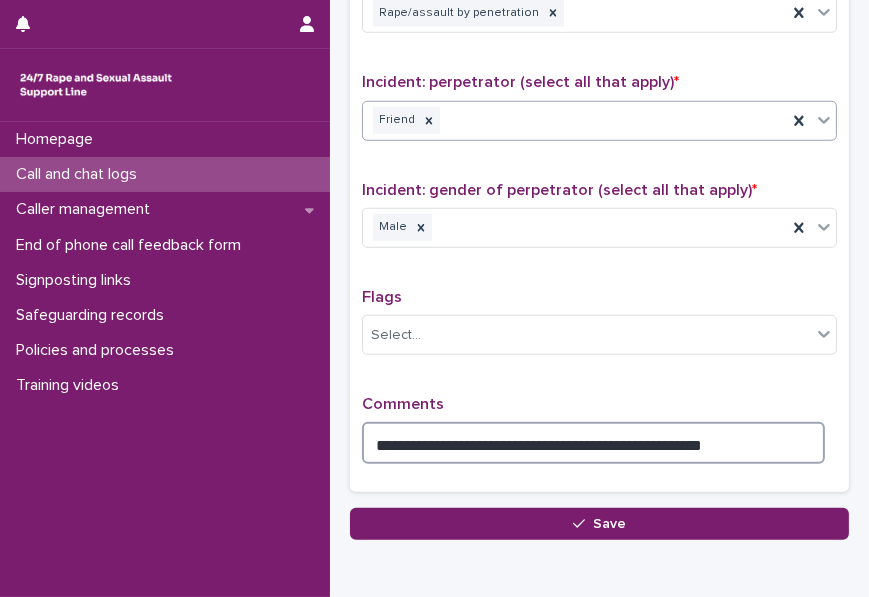click on "**********" at bounding box center (593, 443) 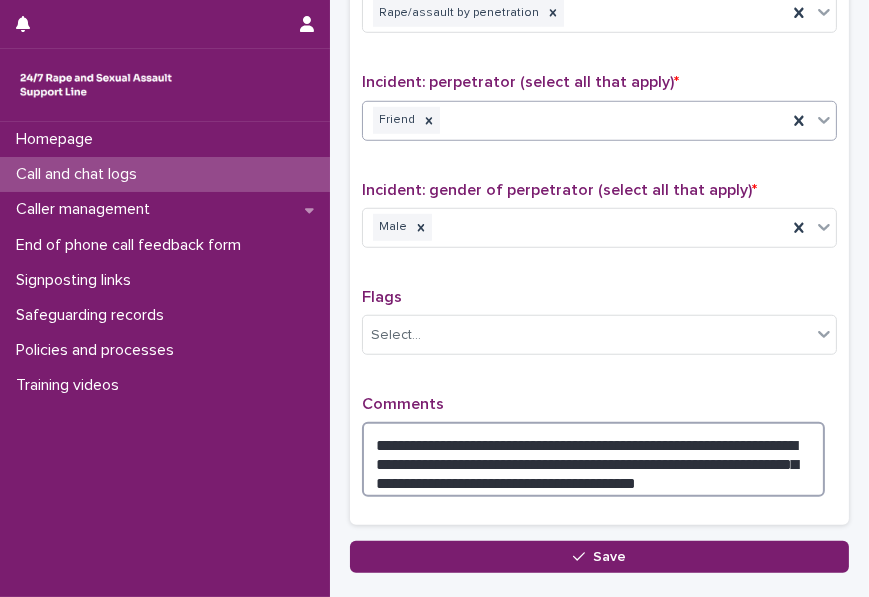 click on "**********" at bounding box center (593, 459) 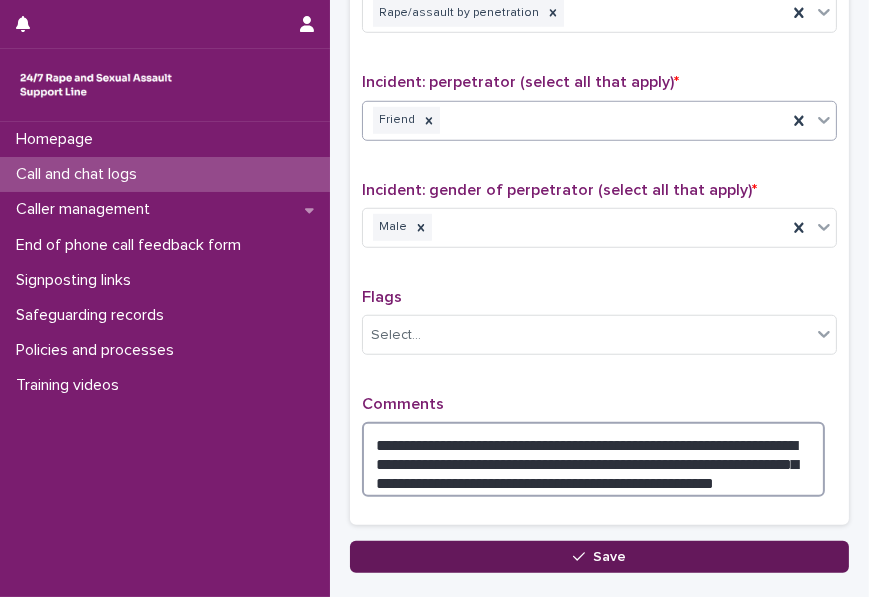 type on "**********" 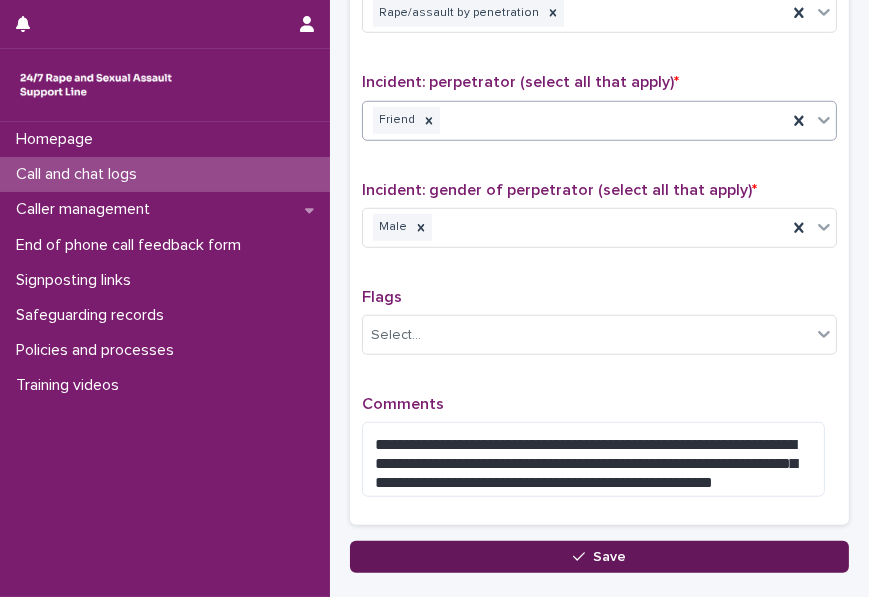 click on "Save" at bounding box center (599, 557) 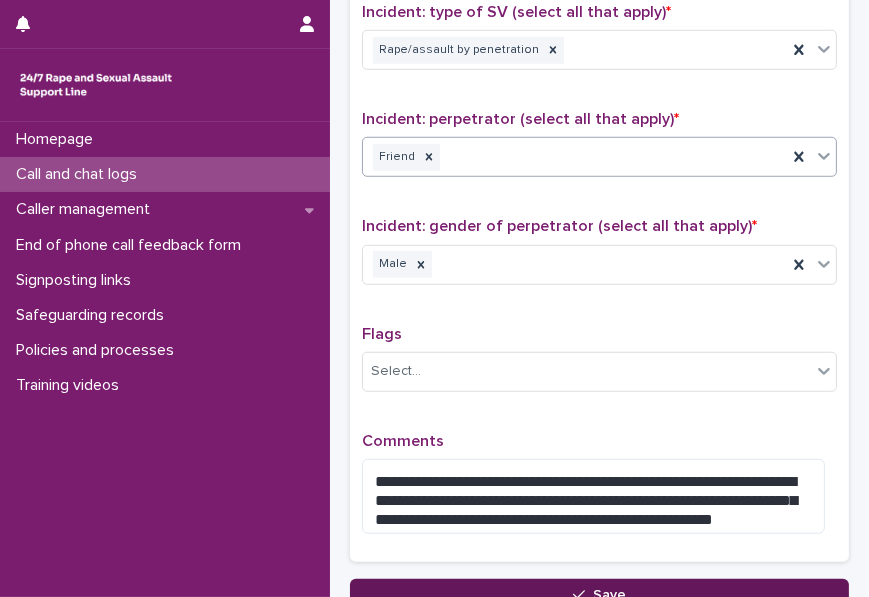 scroll, scrollTop: 216, scrollLeft: 0, axis: vertical 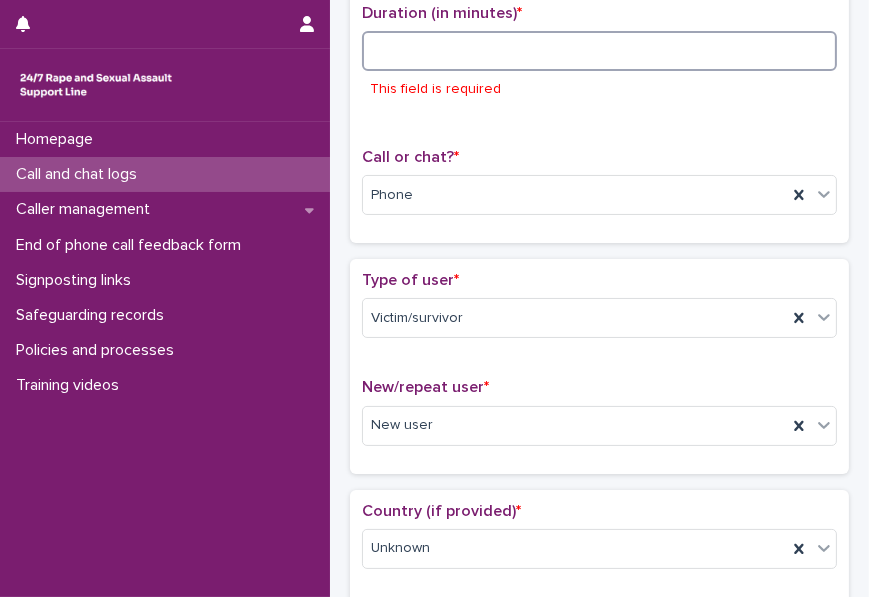 click at bounding box center [599, 51] 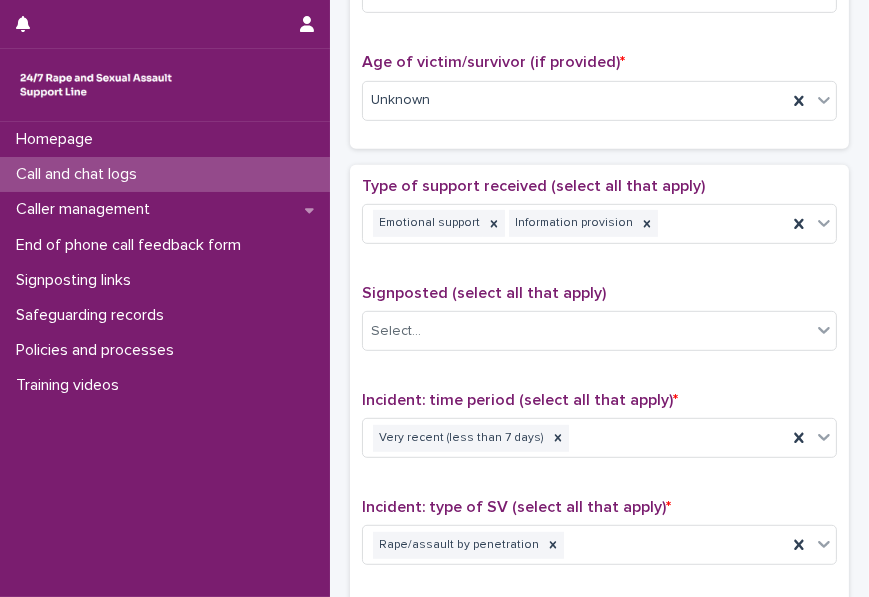 scroll, scrollTop: 1616, scrollLeft: 0, axis: vertical 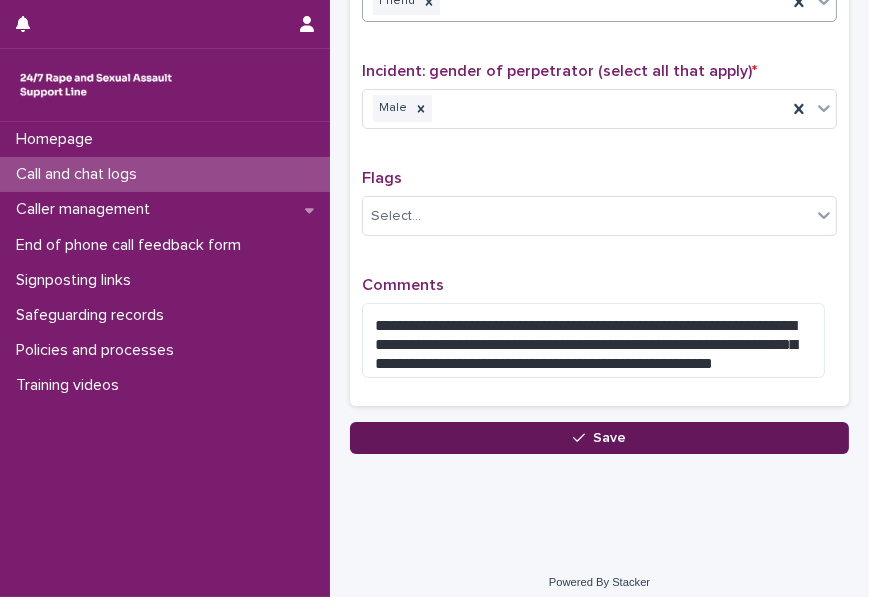 type on "*" 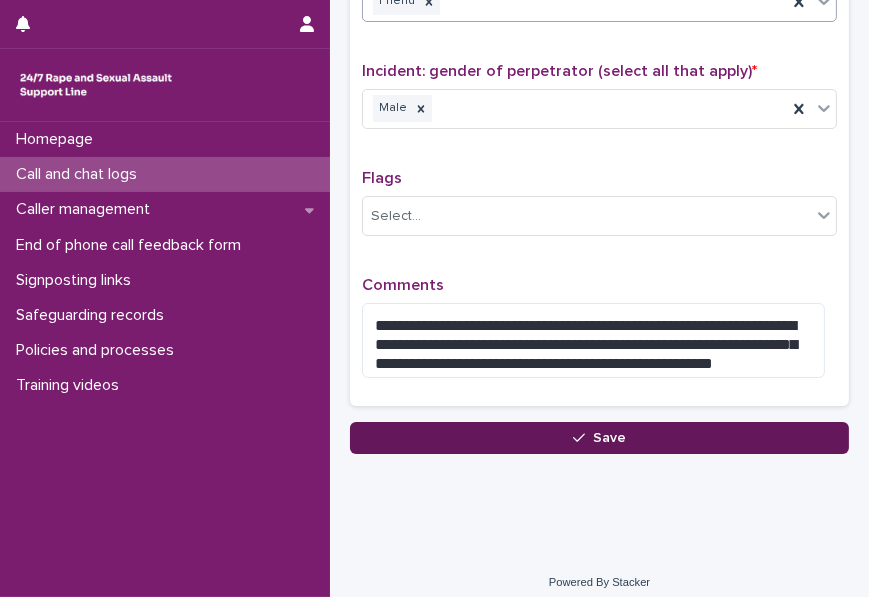 click on "Save" at bounding box center (599, 438) 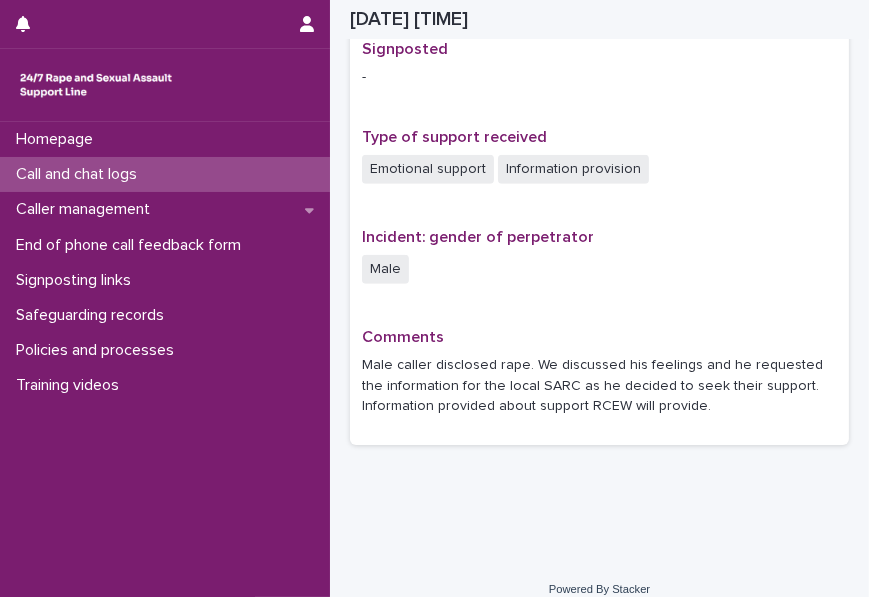 scroll, scrollTop: 1304, scrollLeft: 0, axis: vertical 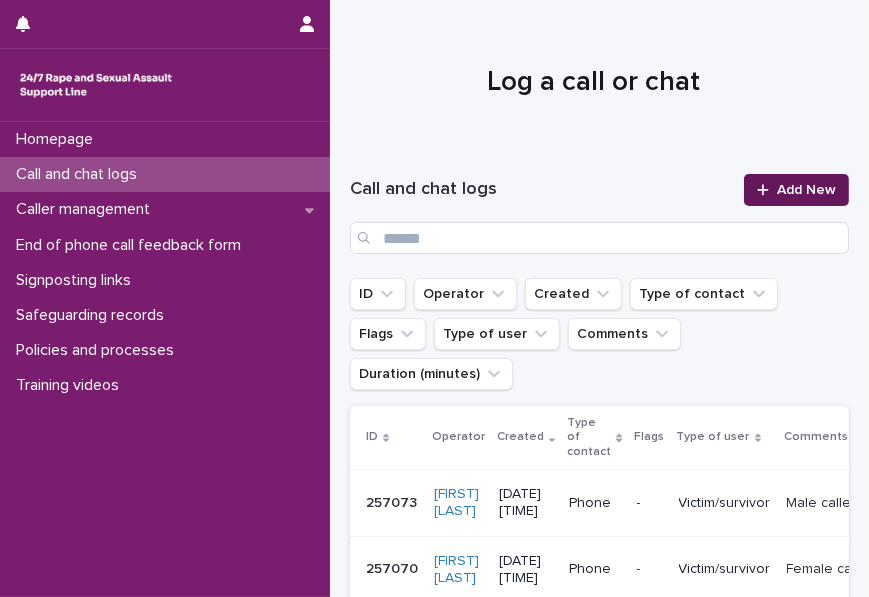 click at bounding box center [767, 190] 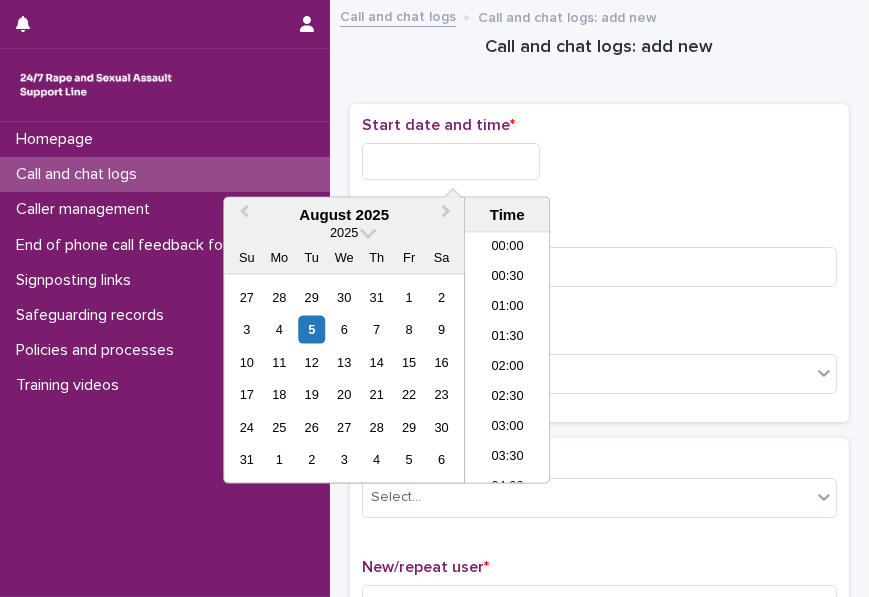click at bounding box center [451, 161] 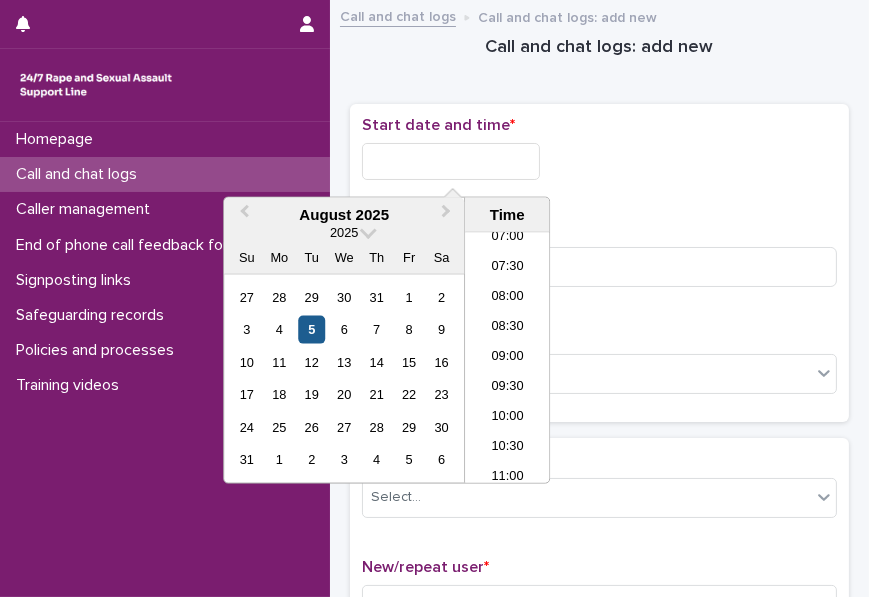click on "5" at bounding box center (311, 329) 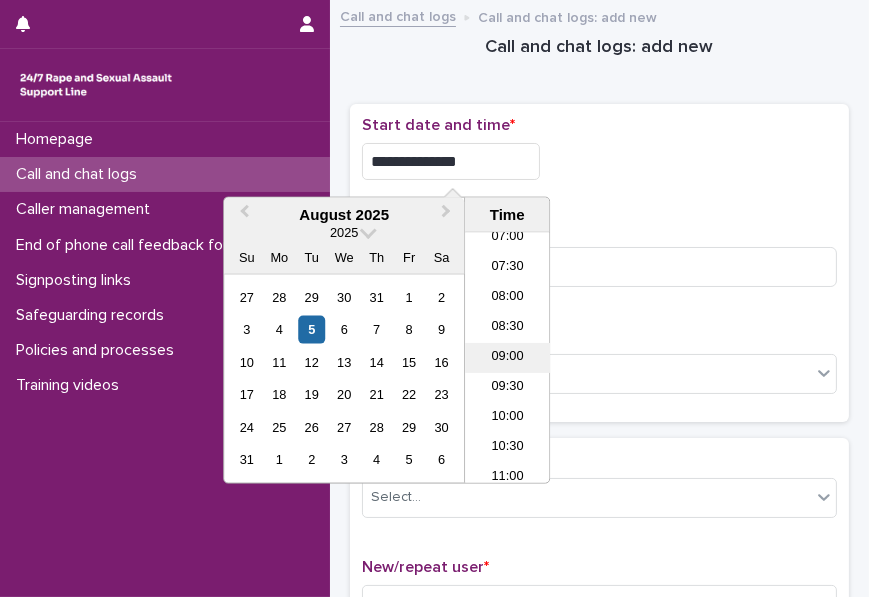 click on "09:00" at bounding box center [507, 358] 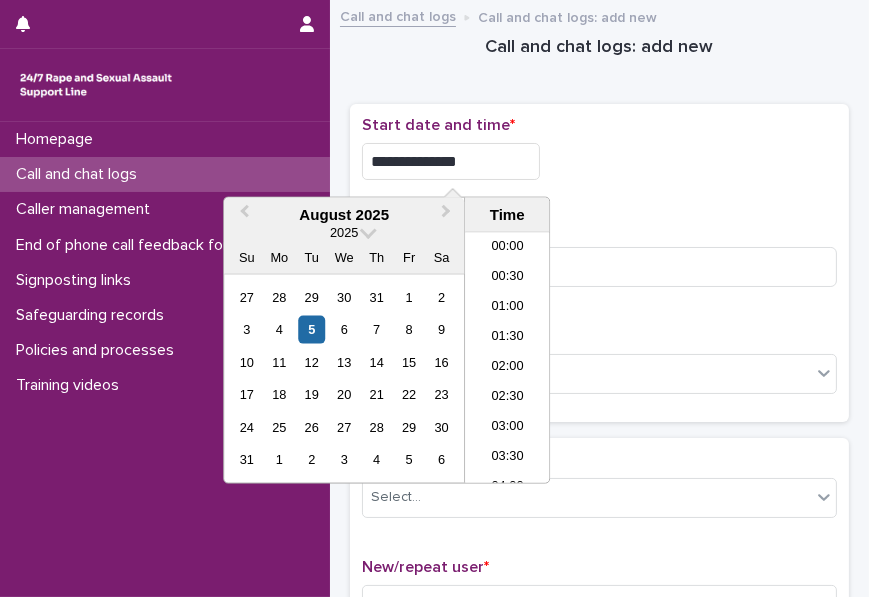 click on "**********" at bounding box center [451, 161] 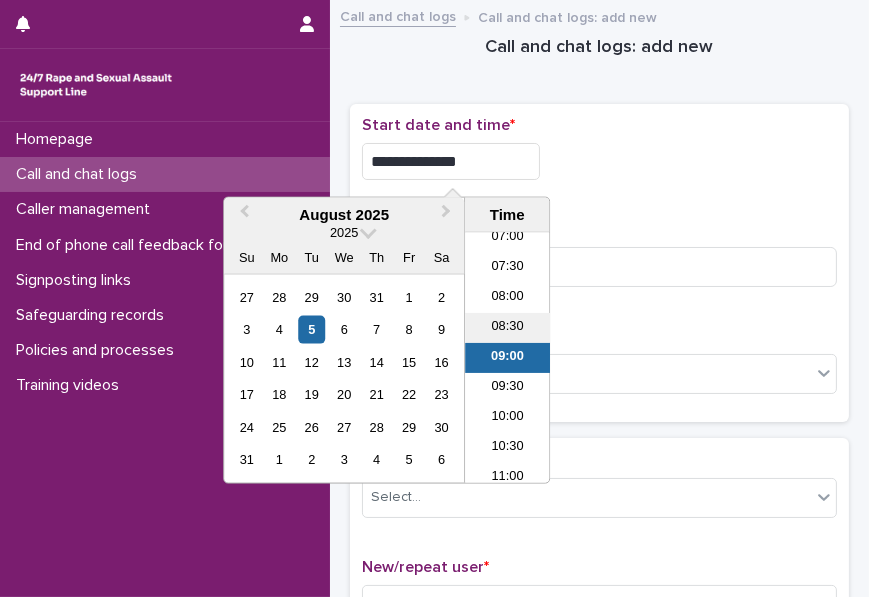 click on "08:30" at bounding box center [507, 328] 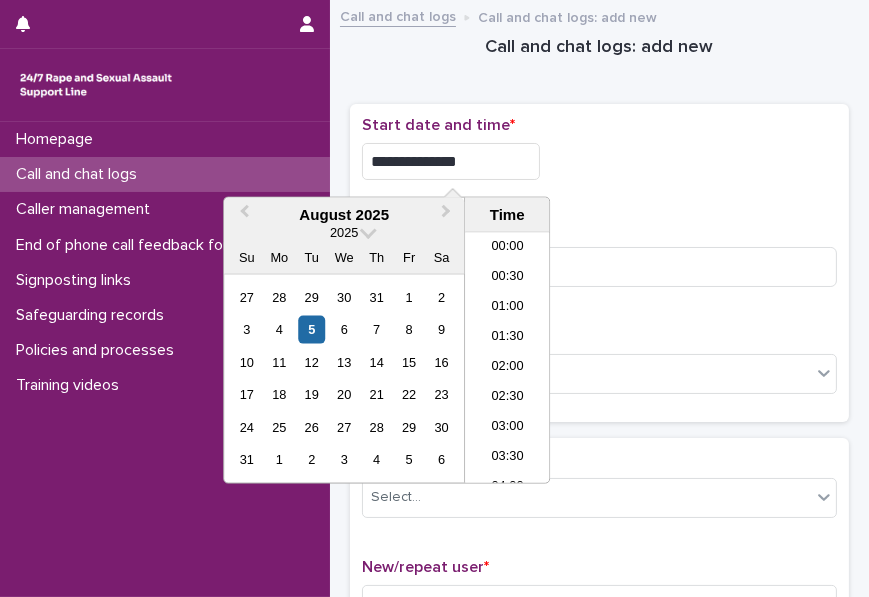 click on "**********" at bounding box center (451, 161) 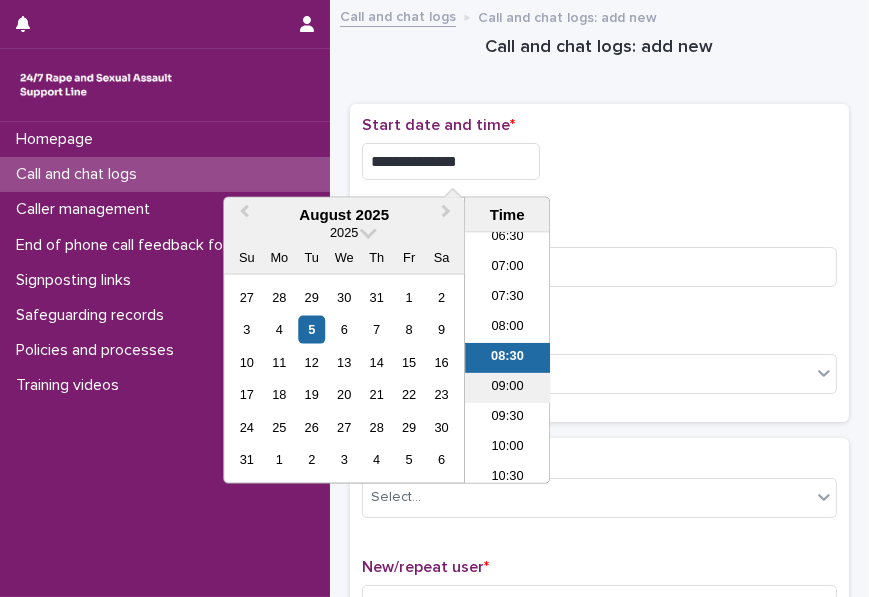 click on "09:00" at bounding box center [507, 388] 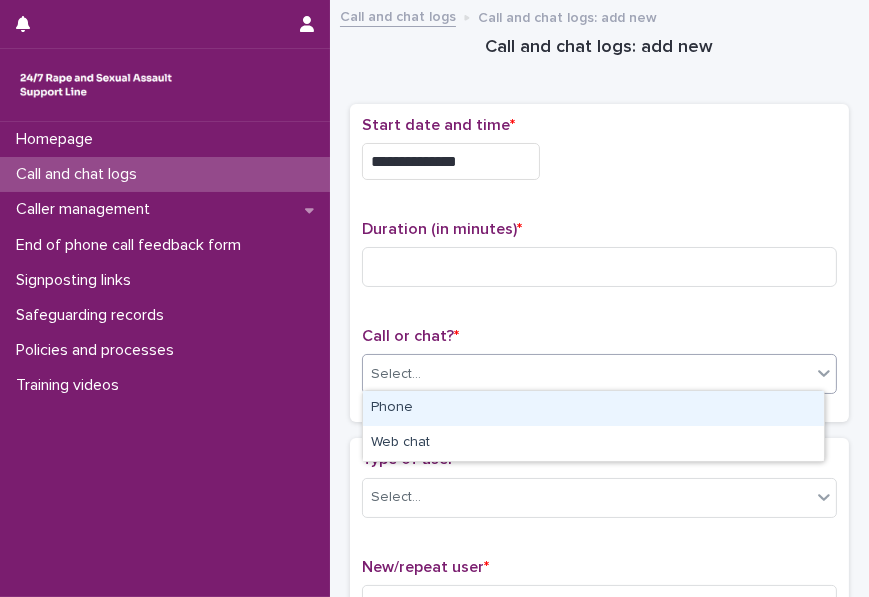 click on "Select..." at bounding box center (587, 374) 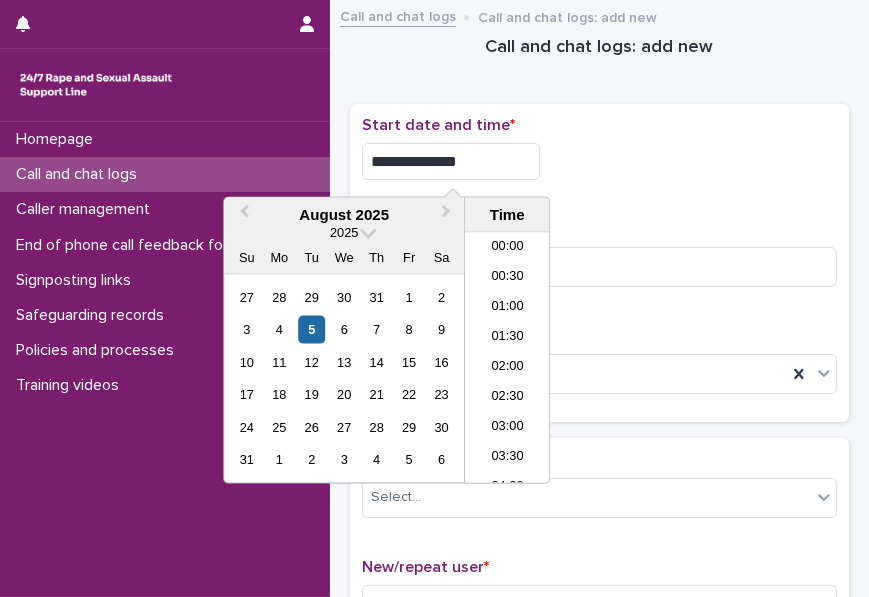 click on "**********" at bounding box center [451, 161] 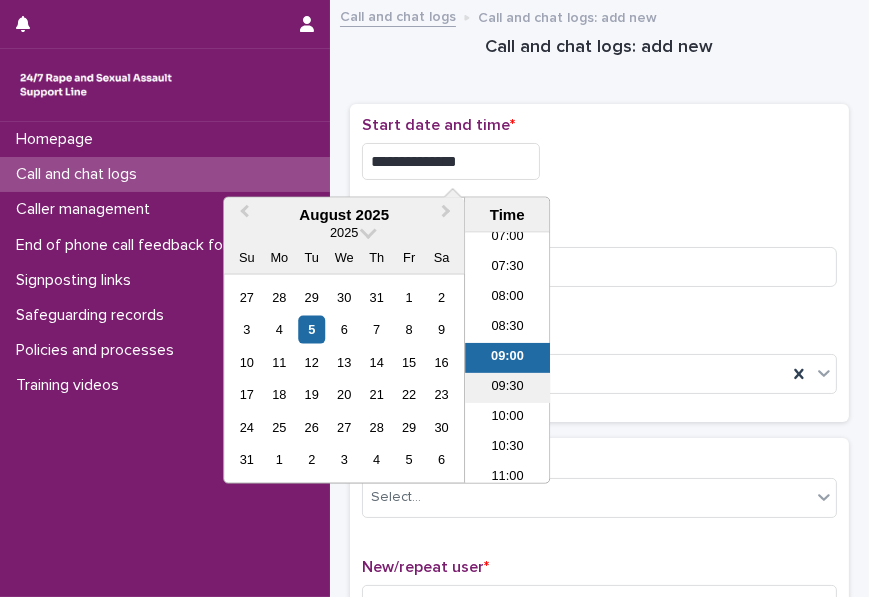click on "09:30" at bounding box center [507, 388] 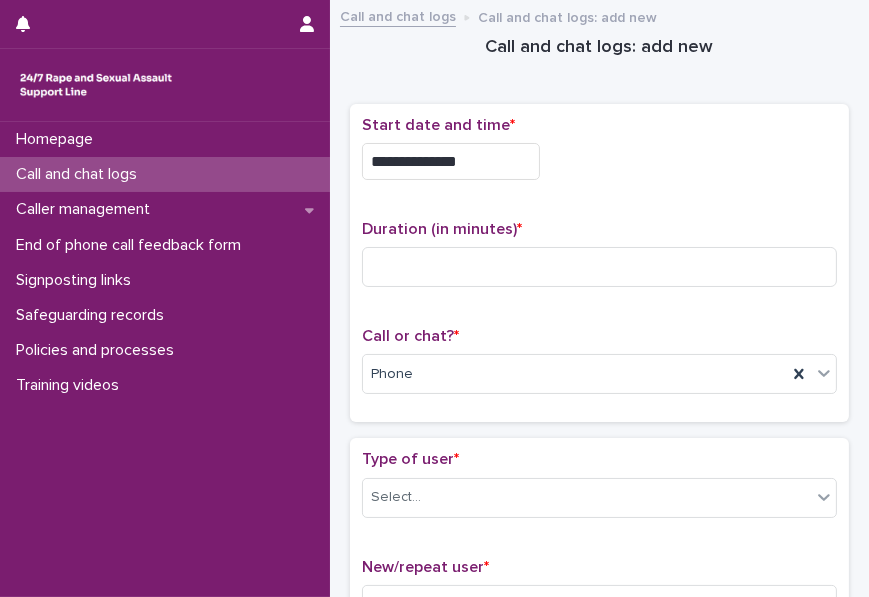 type on "**********" 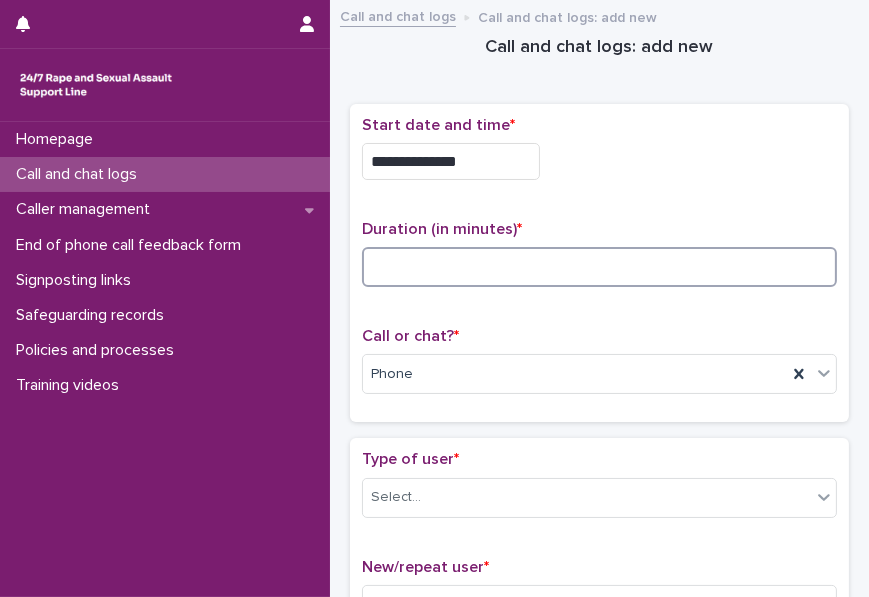 click at bounding box center [599, 267] 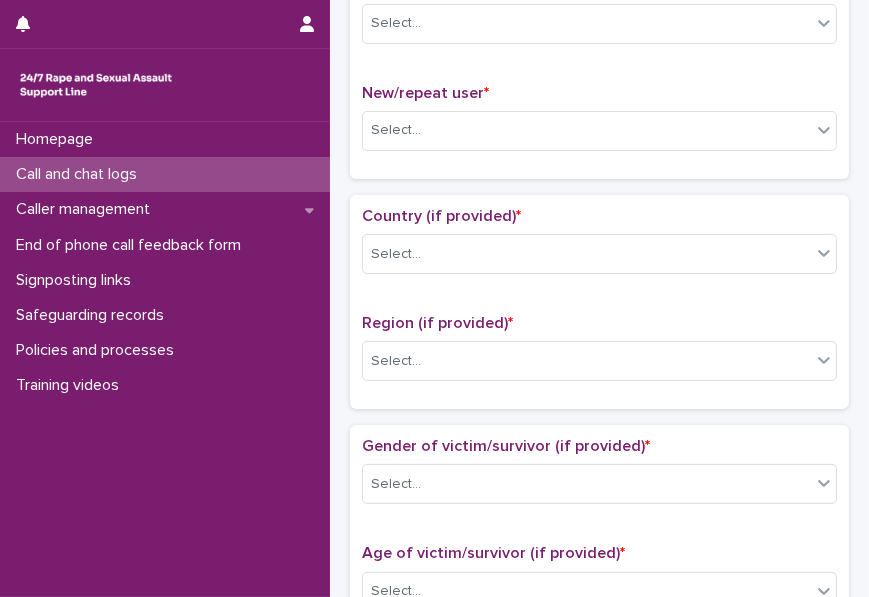 scroll, scrollTop: 487, scrollLeft: 0, axis: vertical 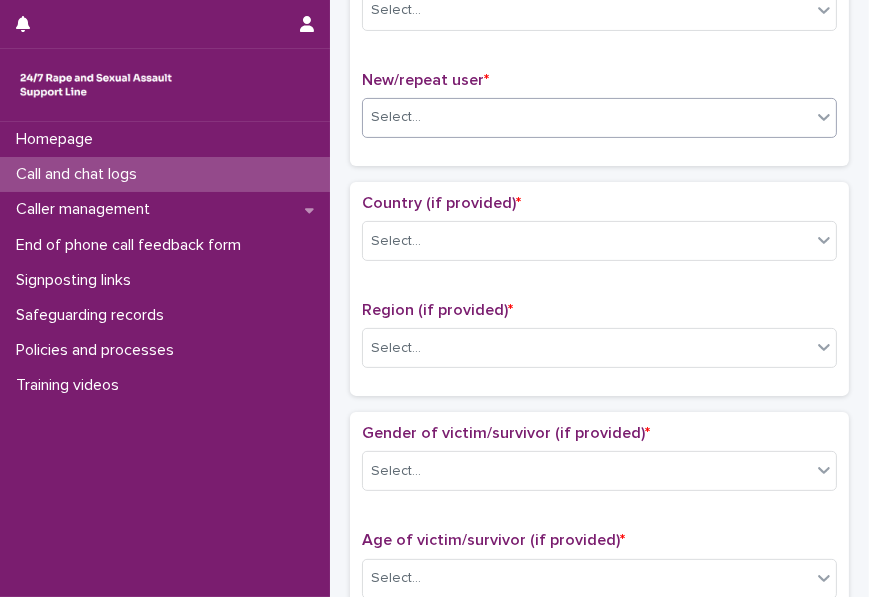 type on "*" 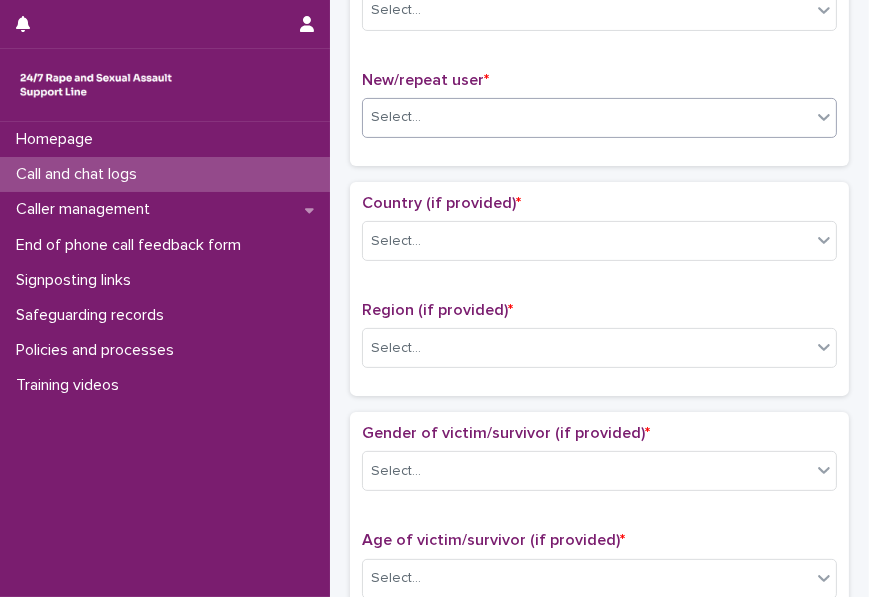 click on "Select..." at bounding box center [587, 117] 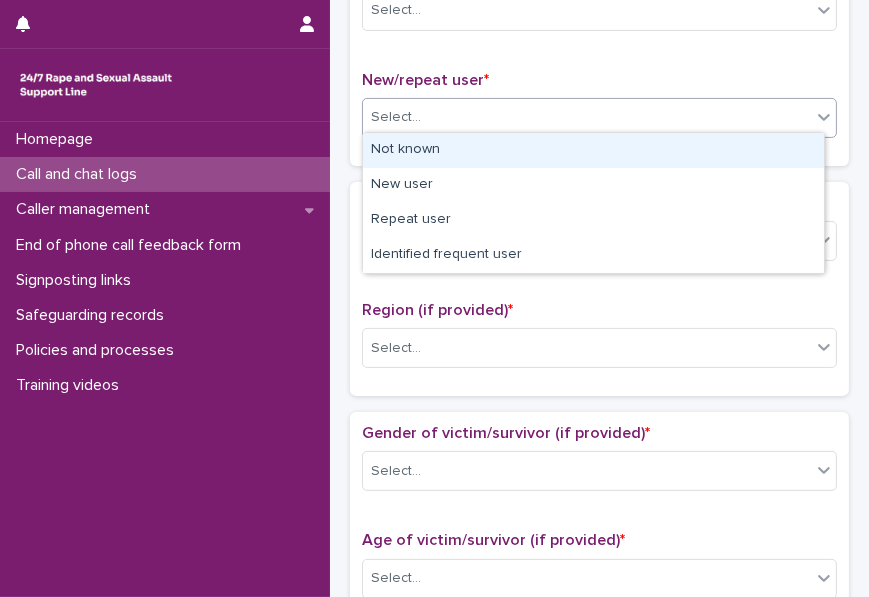click on "Not known" at bounding box center [593, 150] 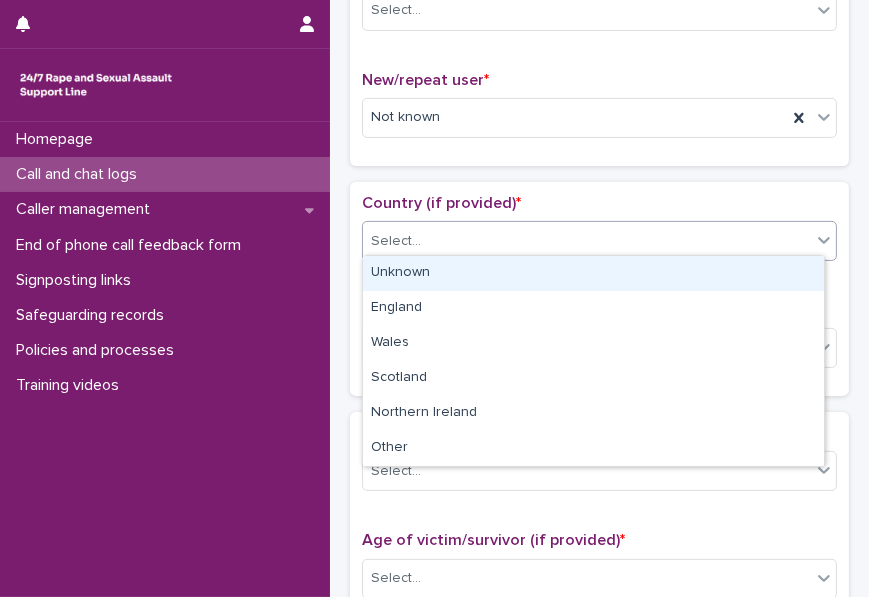click on "Select..." at bounding box center (587, 241) 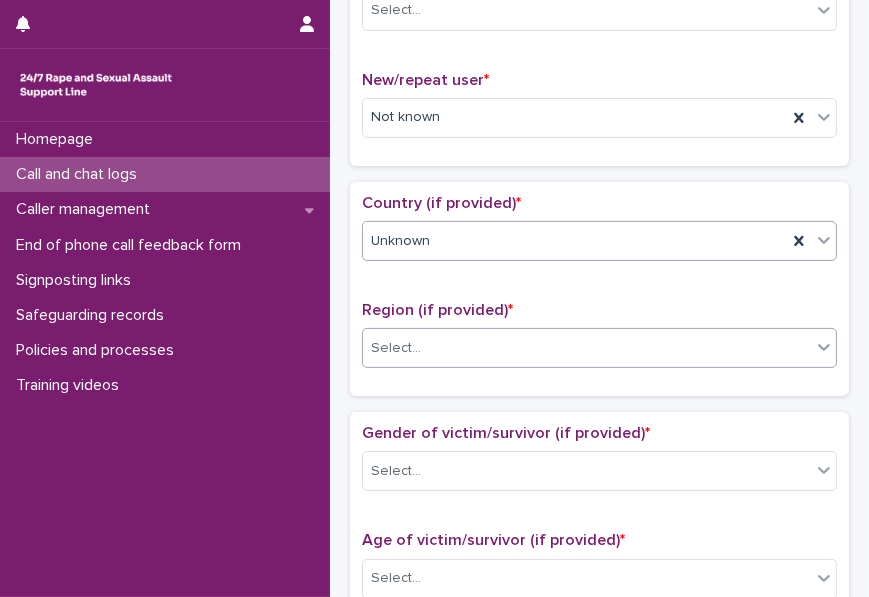 click on "Select..." at bounding box center [587, 348] 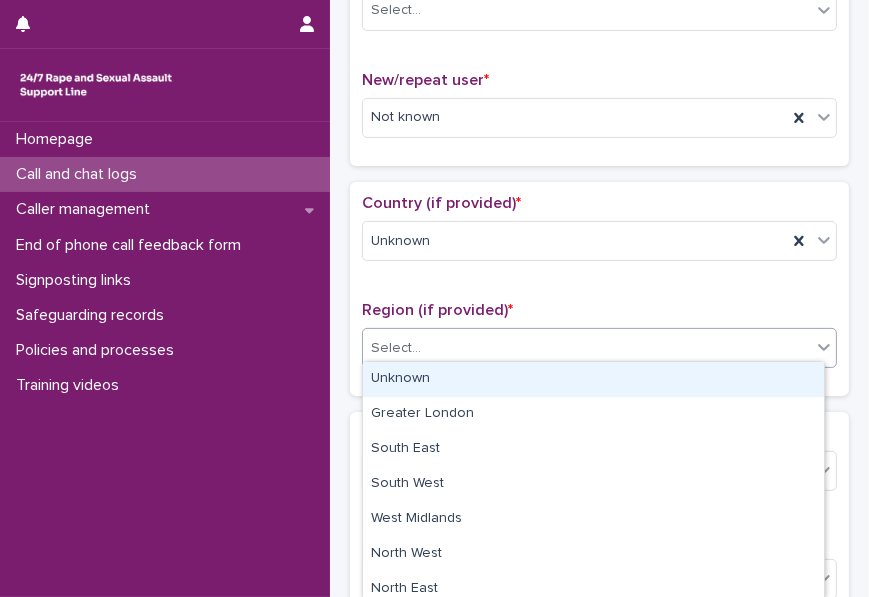 click on "Unknown" at bounding box center [593, 379] 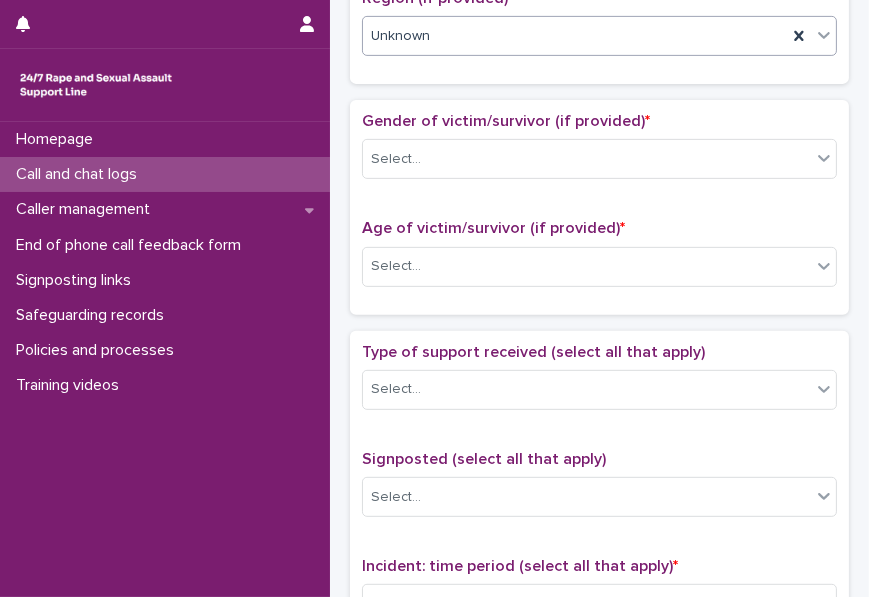 scroll, scrollTop: 814, scrollLeft: 0, axis: vertical 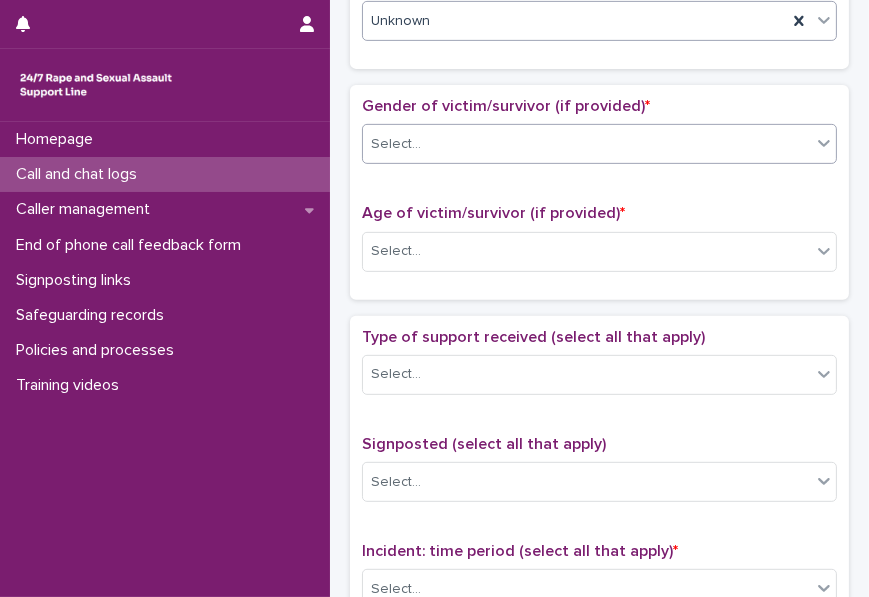 click on "Select..." at bounding box center (587, 144) 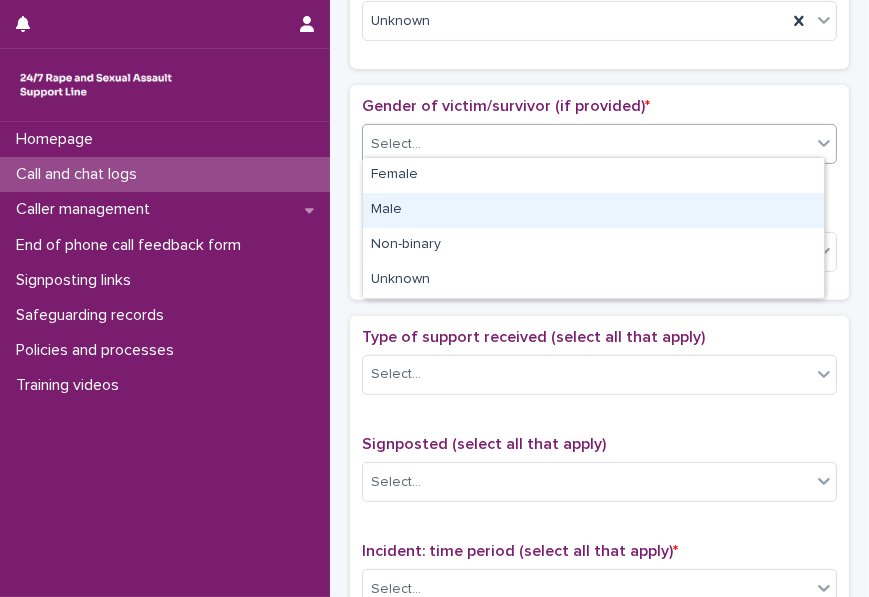 click on "Male" at bounding box center [593, 210] 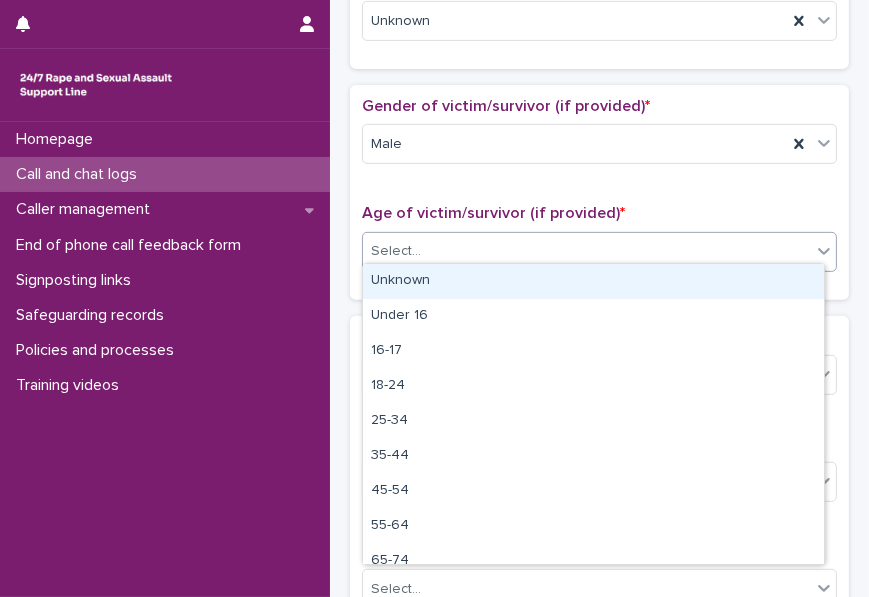 click on "Select..." at bounding box center (587, 251) 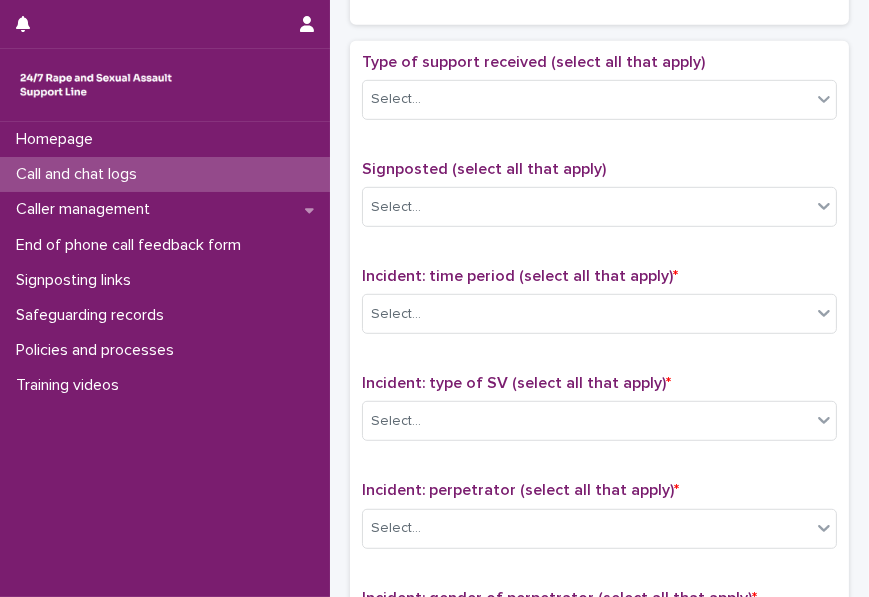 scroll, scrollTop: 1096, scrollLeft: 0, axis: vertical 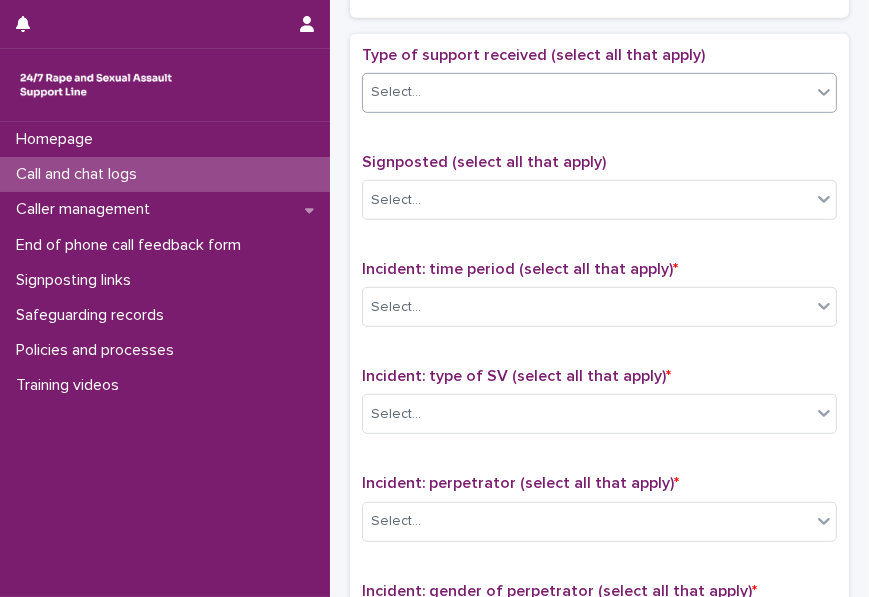 click on "Select..." at bounding box center [587, 92] 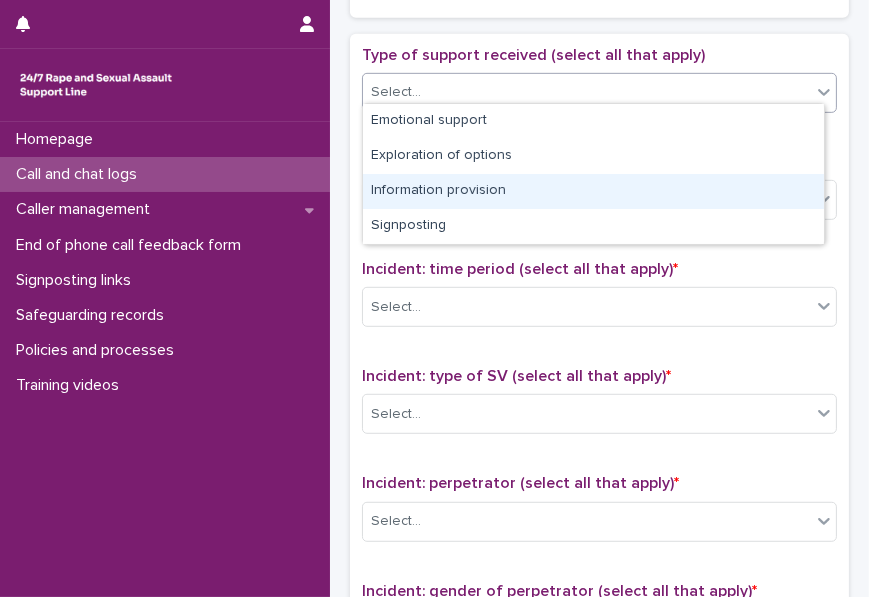 click on "Information provision" at bounding box center [593, 191] 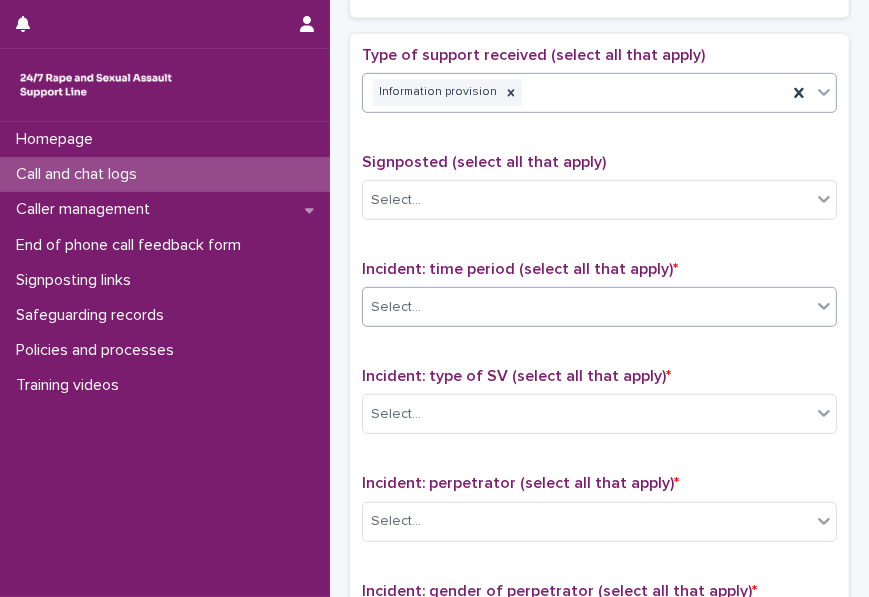 click on "Select..." at bounding box center (587, 307) 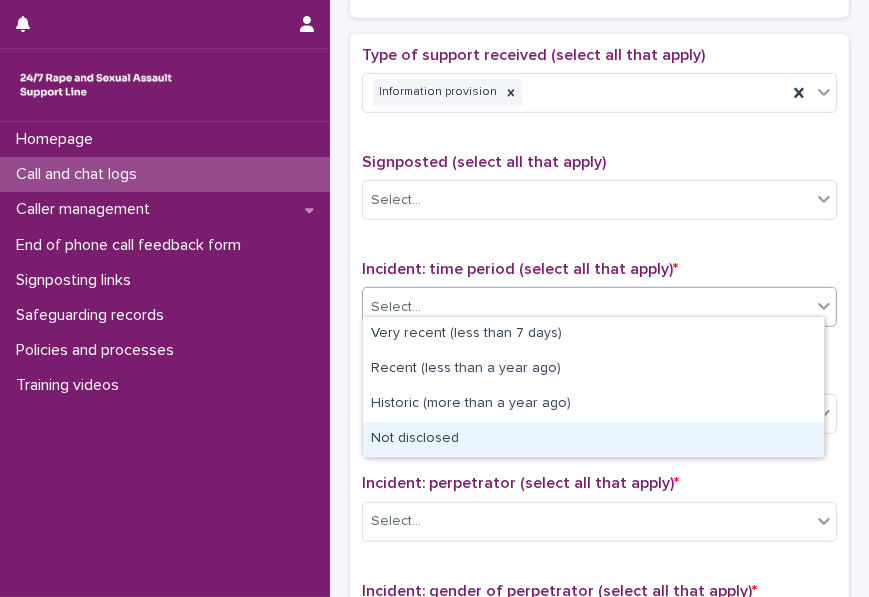 click on "Not disclosed" at bounding box center [593, 439] 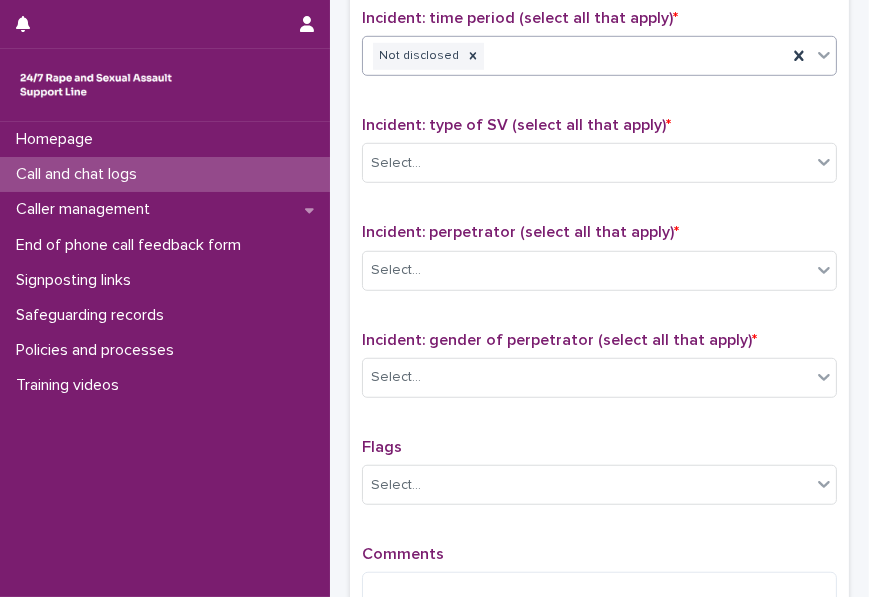 scroll, scrollTop: 1404, scrollLeft: 0, axis: vertical 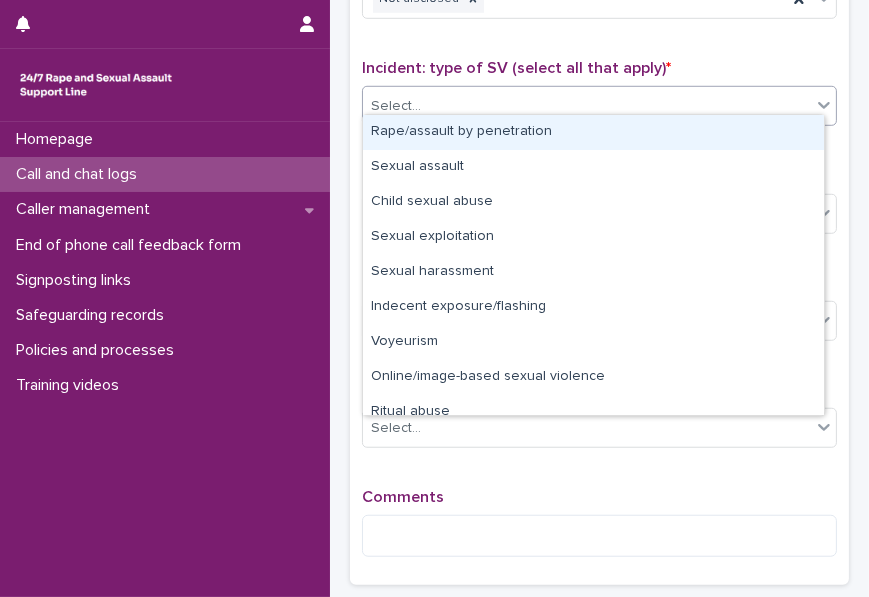 click 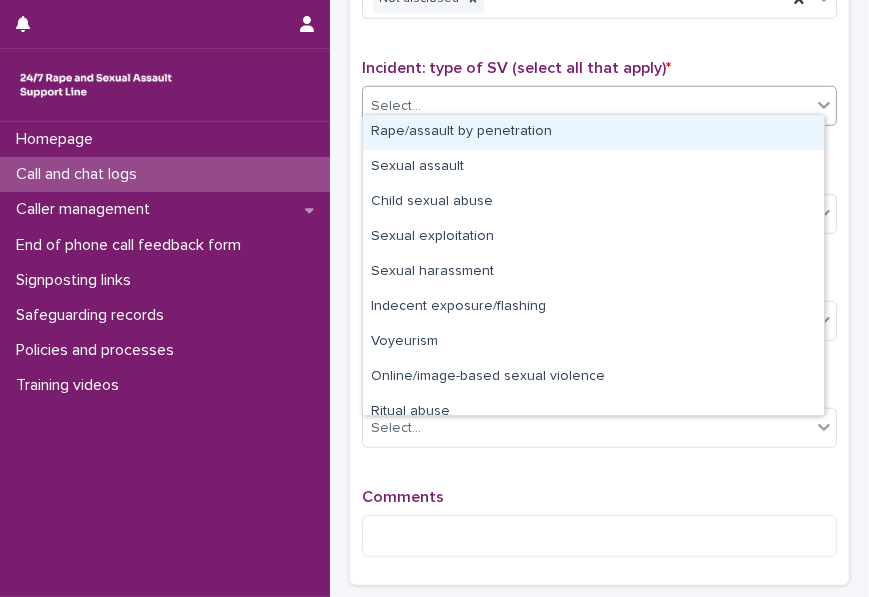 scroll, scrollTop: 49, scrollLeft: 0, axis: vertical 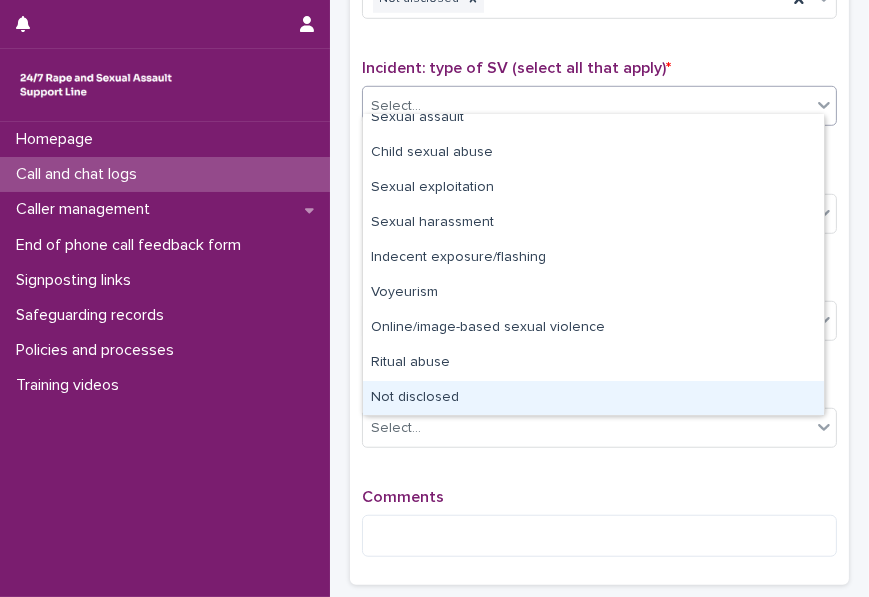 click on "Not disclosed" at bounding box center (593, 398) 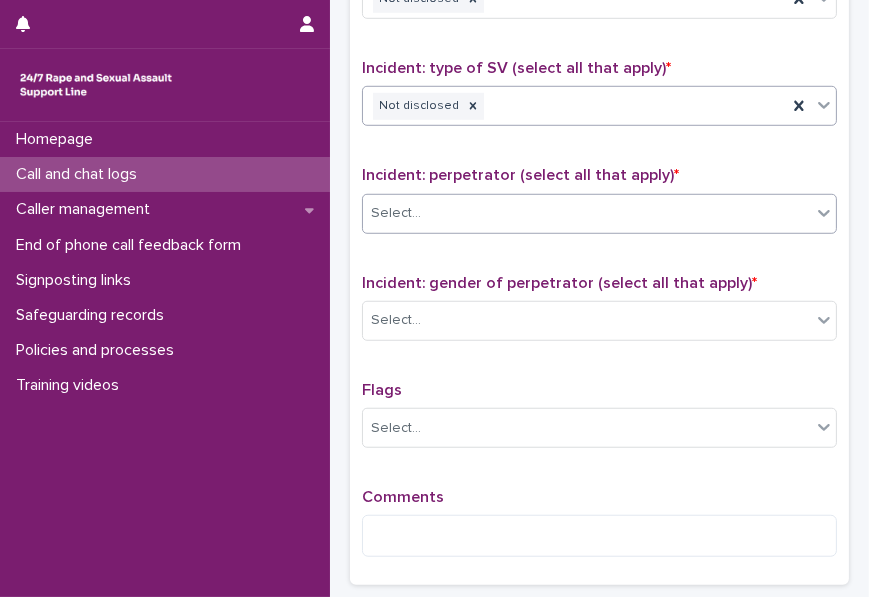 click on "Select..." at bounding box center (587, 213) 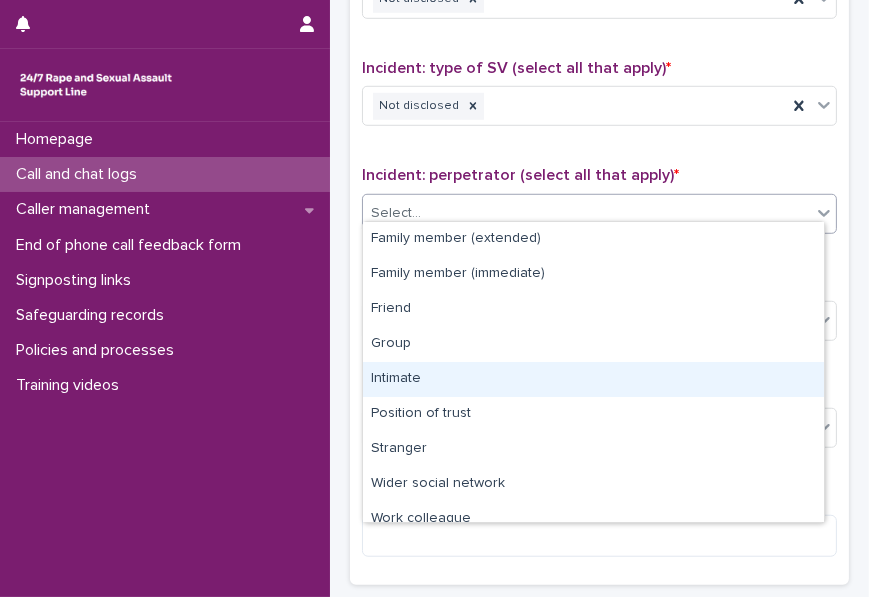 scroll, scrollTop: 85, scrollLeft: 0, axis: vertical 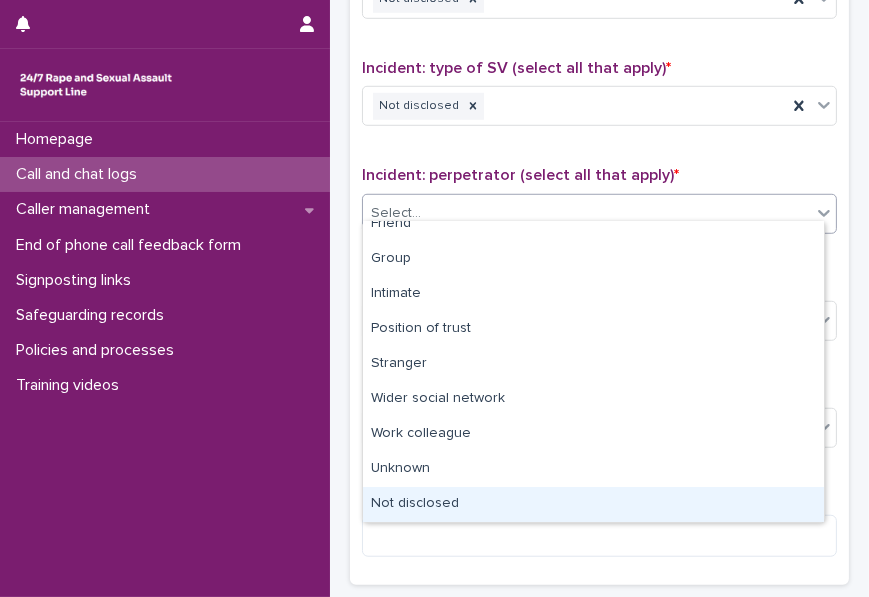 click on "Not disclosed" at bounding box center (593, 504) 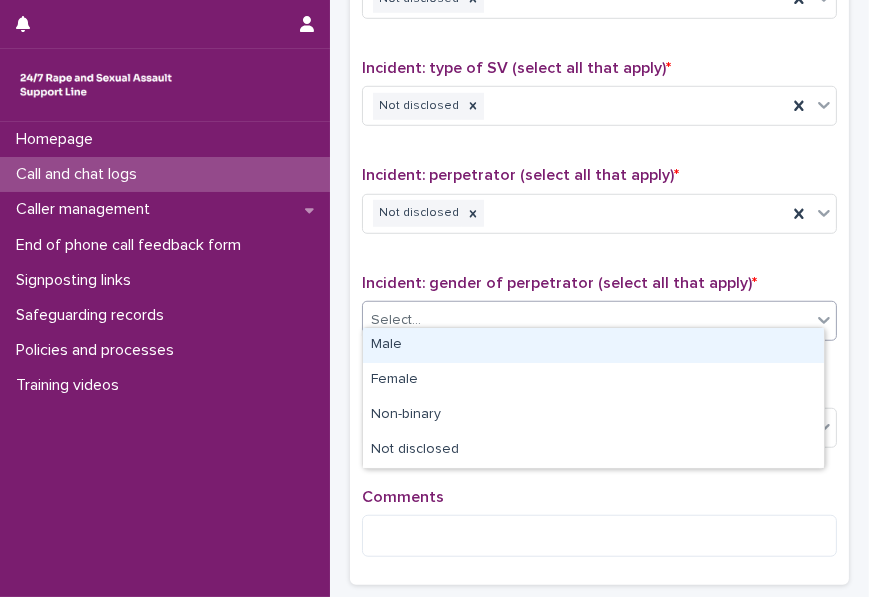 click on "Select..." at bounding box center (587, 320) 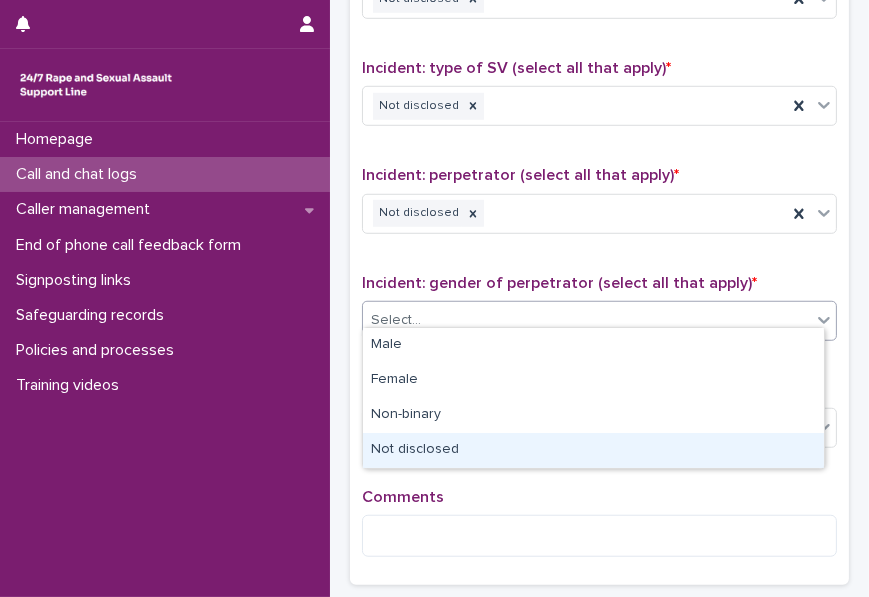 click on "Not disclosed" at bounding box center (593, 450) 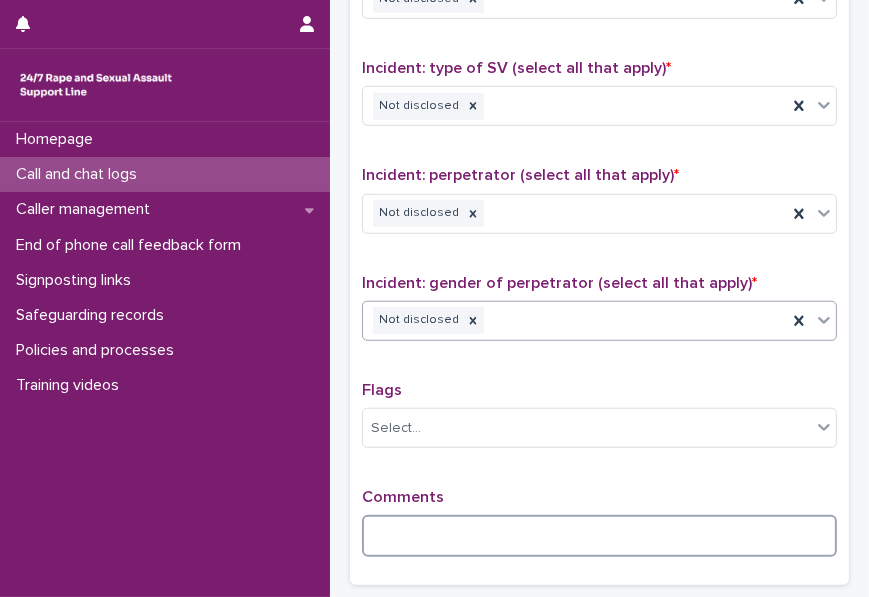 click at bounding box center [599, 536] 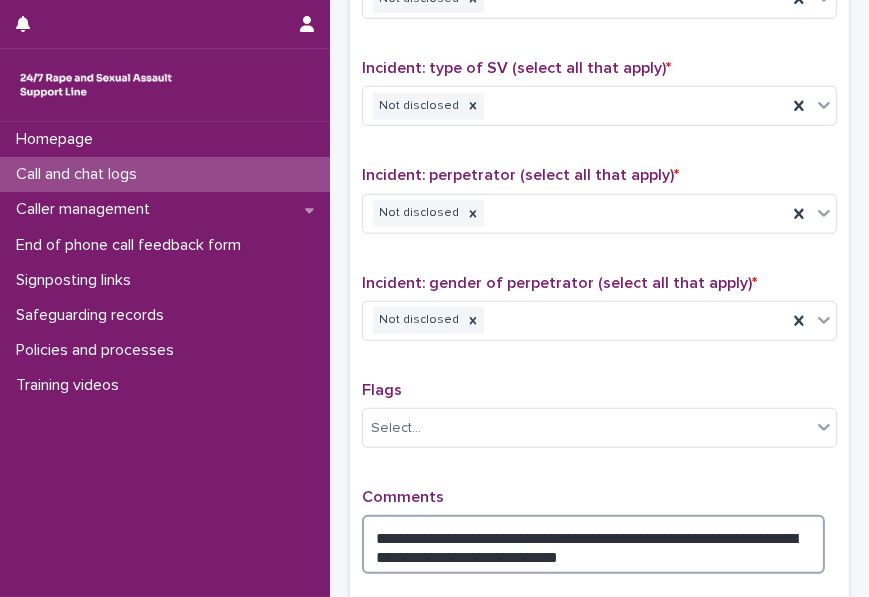 scroll, scrollTop: 1600, scrollLeft: 0, axis: vertical 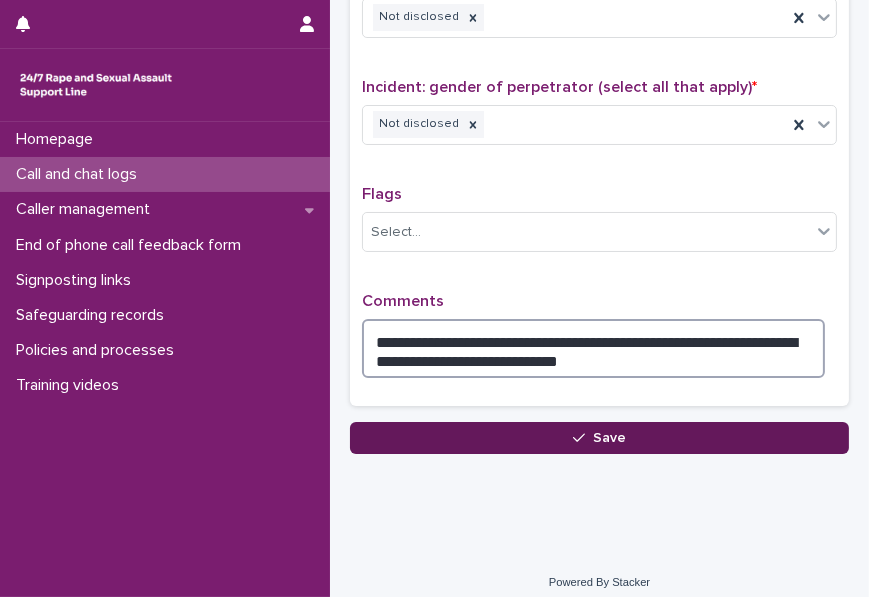 type on "**********" 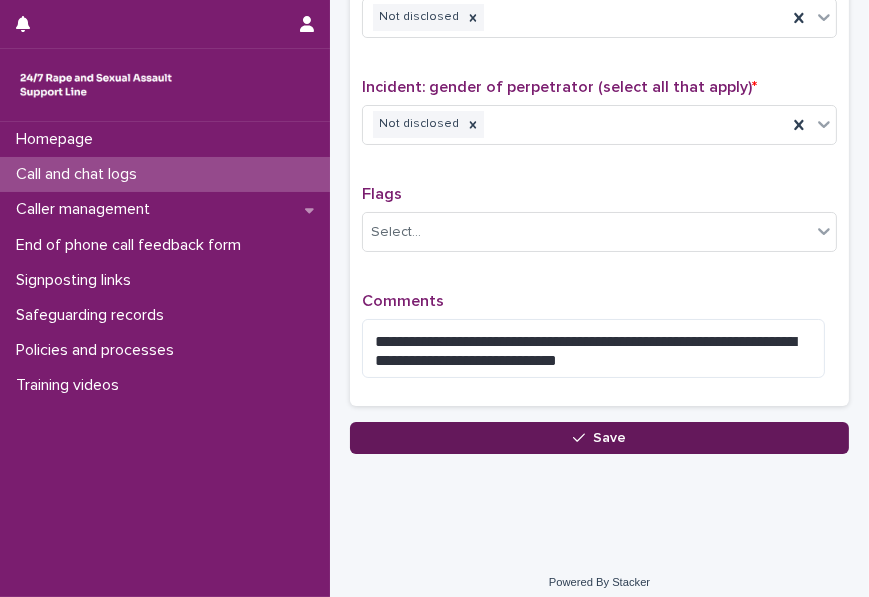 click on "Save" at bounding box center [599, 438] 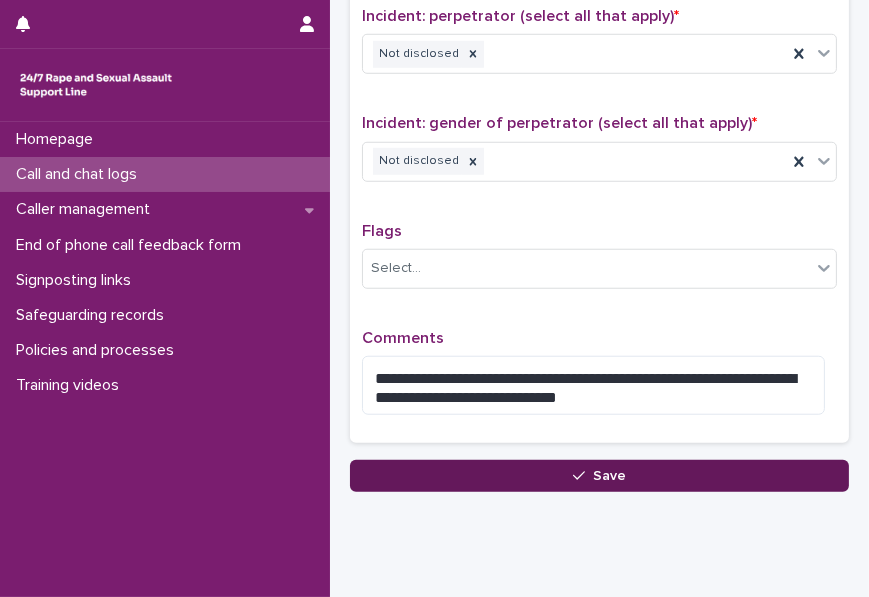 scroll, scrollTop: 446, scrollLeft: 0, axis: vertical 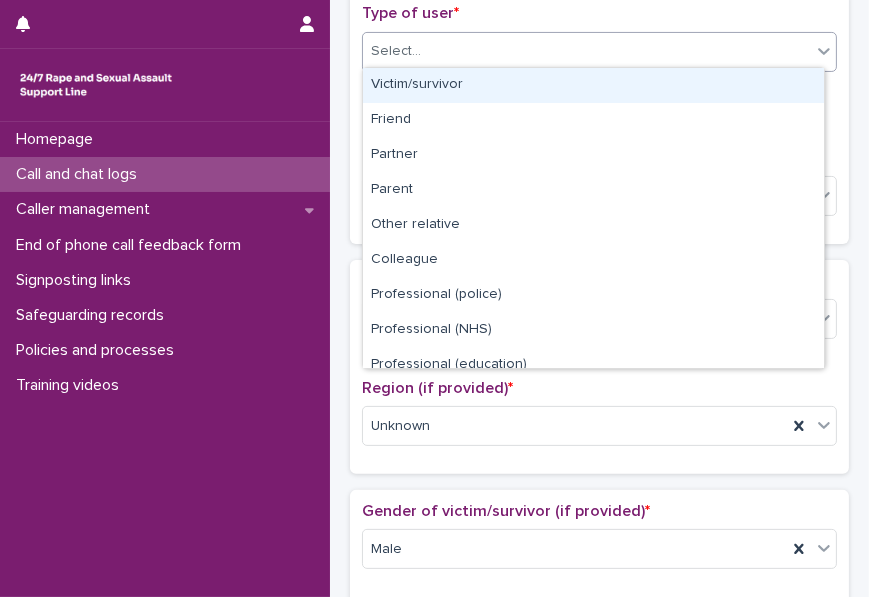 click on "Select..." at bounding box center (587, 51) 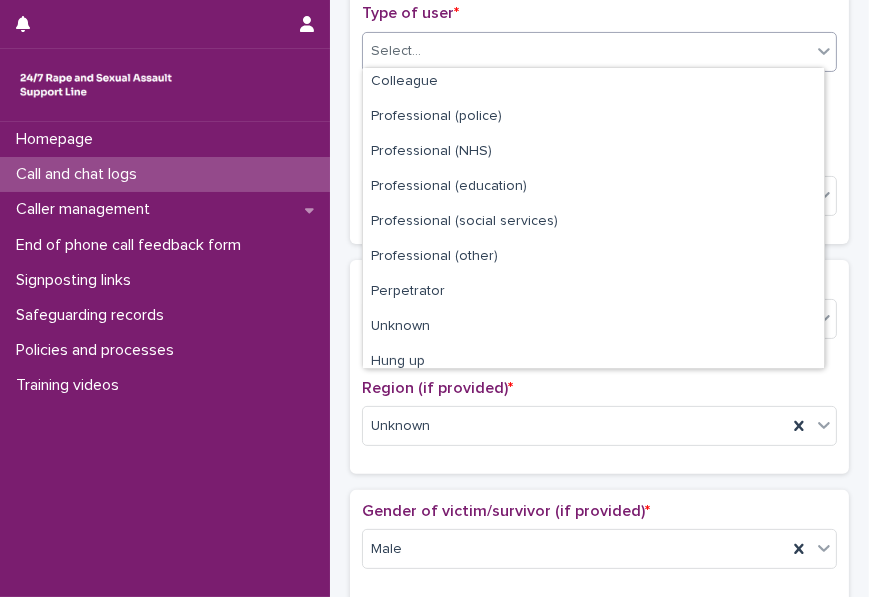 scroll, scrollTop: 224, scrollLeft: 0, axis: vertical 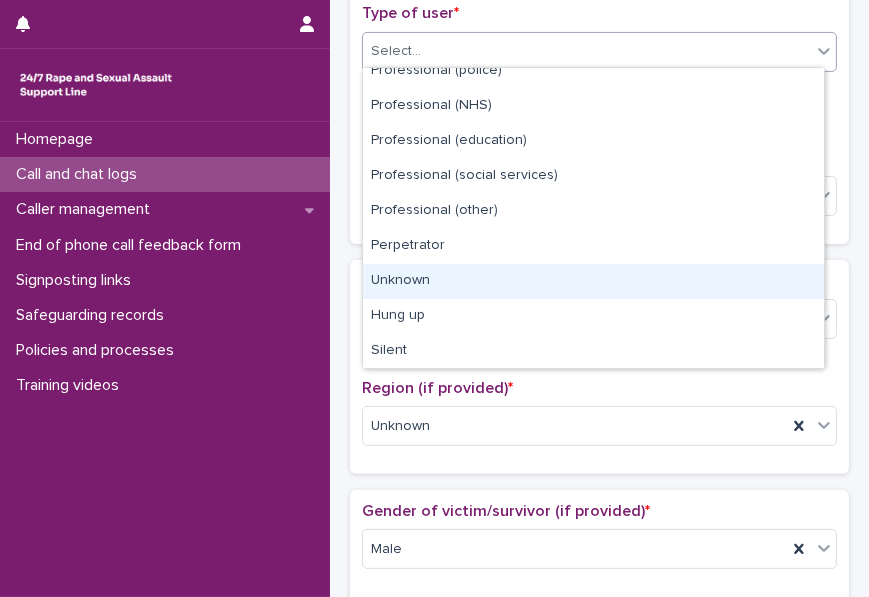 click on "Unknown" at bounding box center [593, 281] 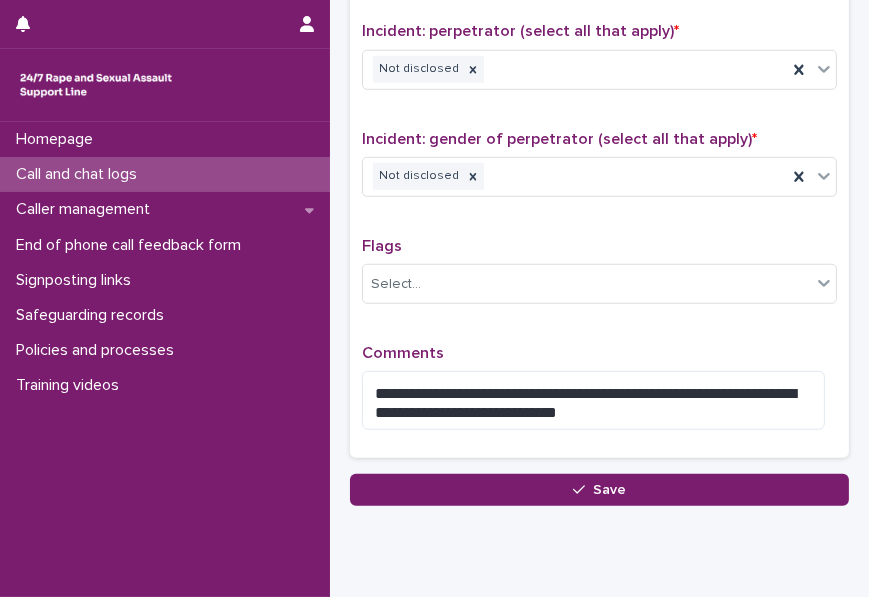 scroll, scrollTop: 1553, scrollLeft: 0, axis: vertical 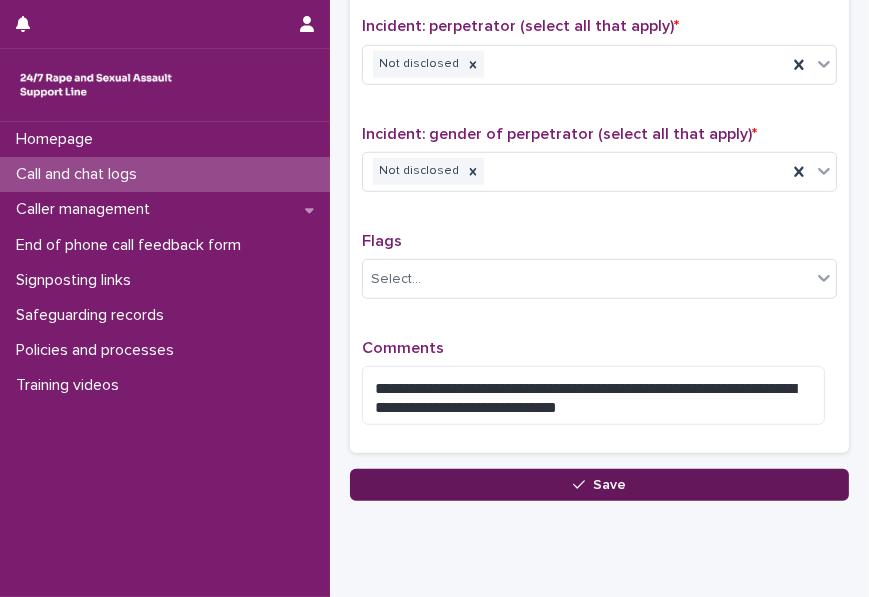 click on "Save" at bounding box center [599, 485] 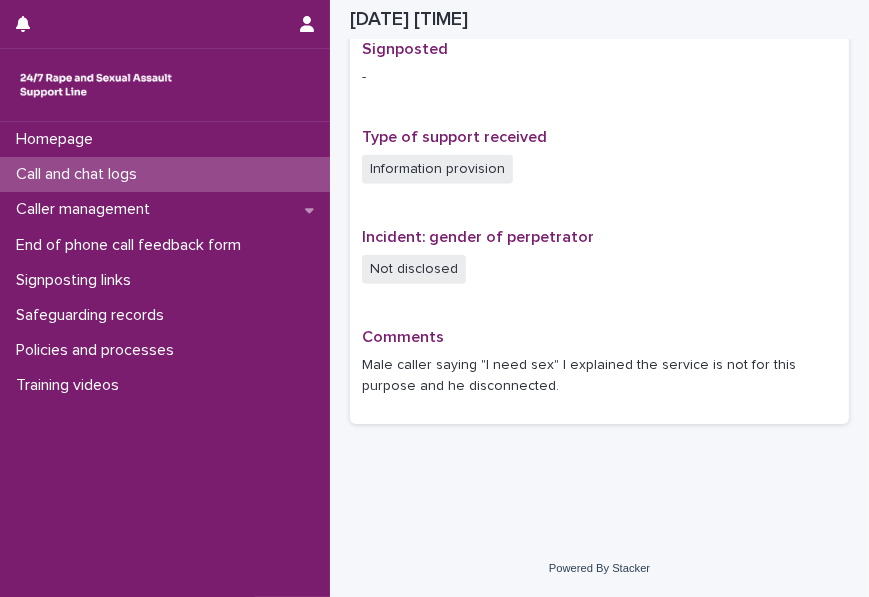 scroll, scrollTop: 1303, scrollLeft: 0, axis: vertical 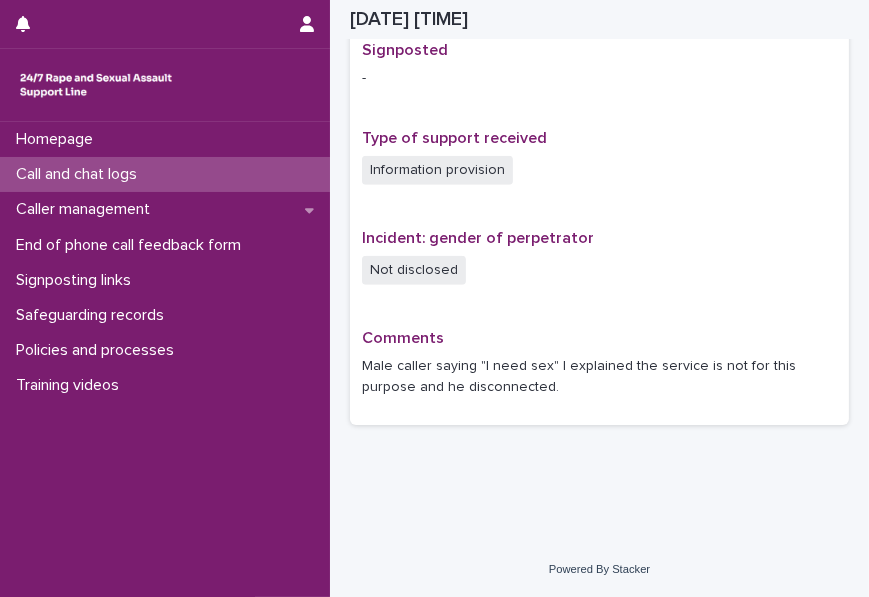 click on "Call and chat logs" at bounding box center (80, 174) 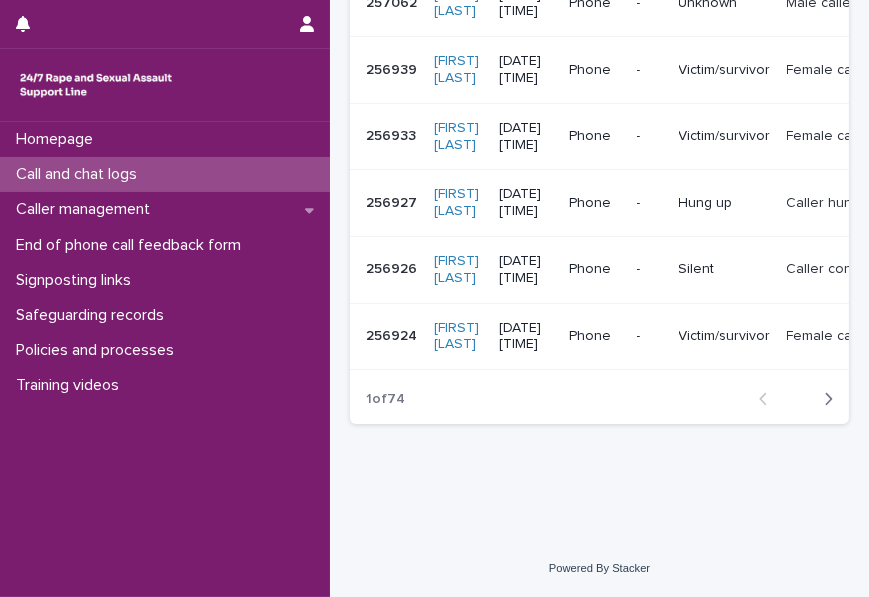 scroll, scrollTop: 0, scrollLeft: 0, axis: both 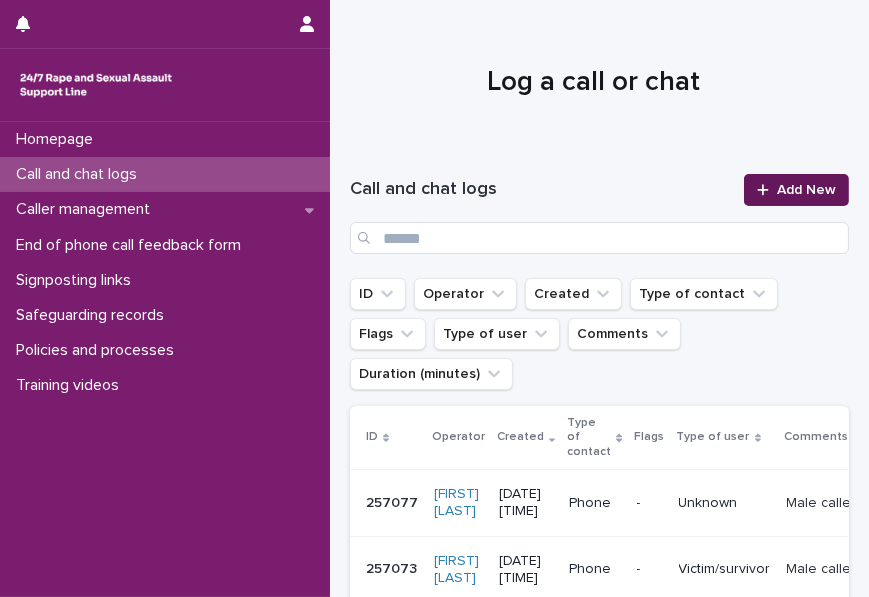 click on "Add New" at bounding box center [806, 190] 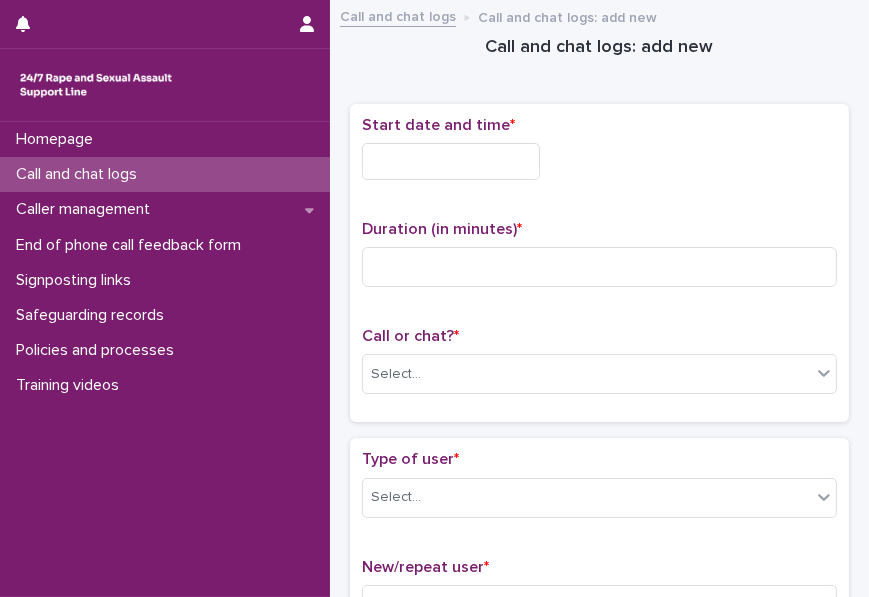 click at bounding box center (451, 161) 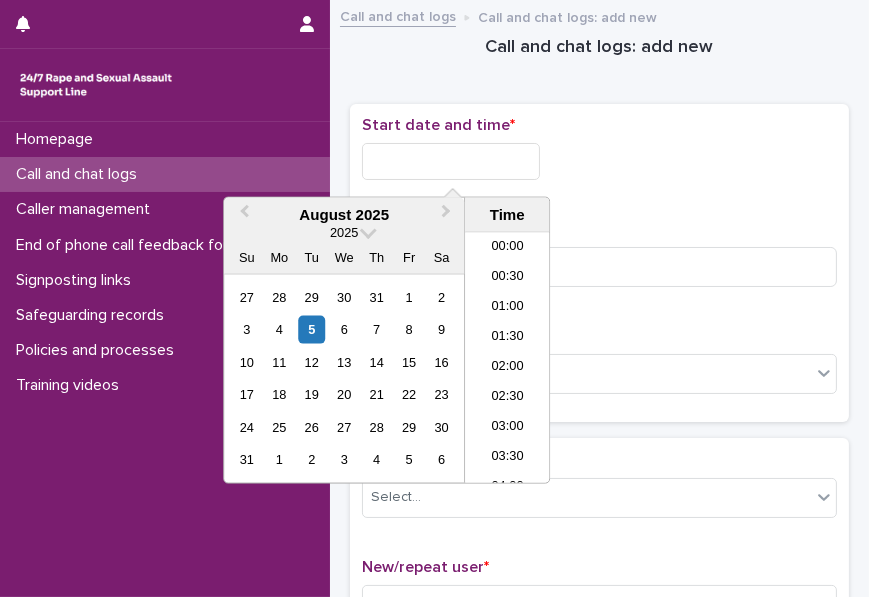 scroll, scrollTop: 460, scrollLeft: 0, axis: vertical 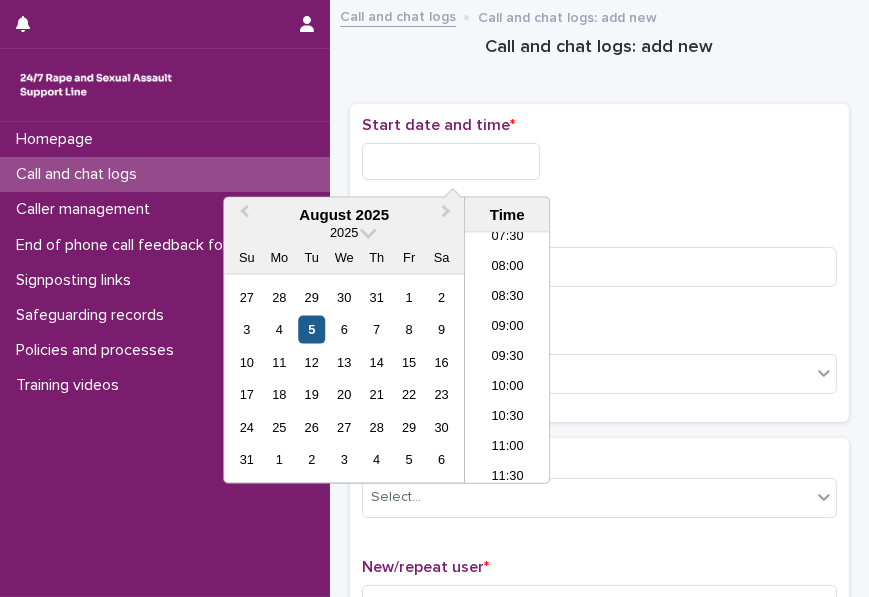 click on "5" at bounding box center [311, 329] 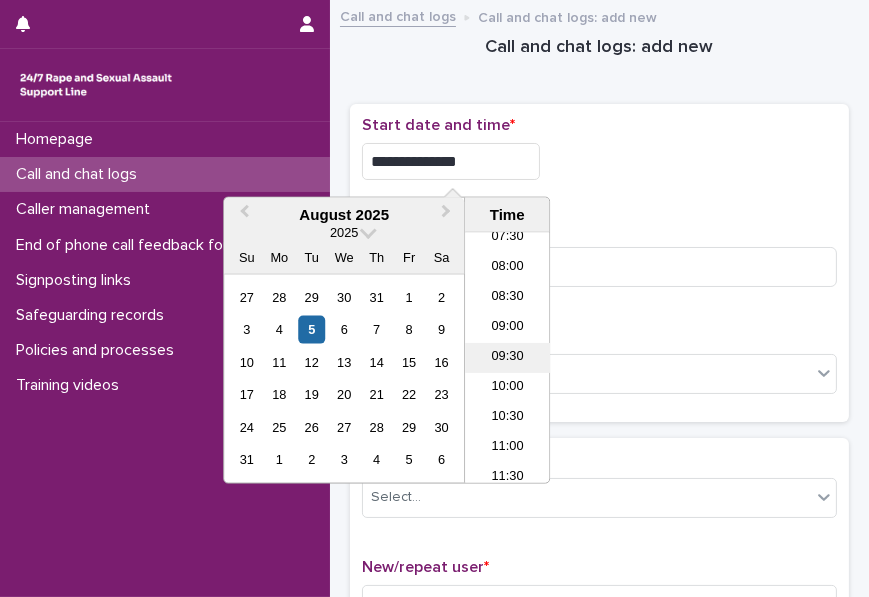 click on "09:30" at bounding box center [507, 358] 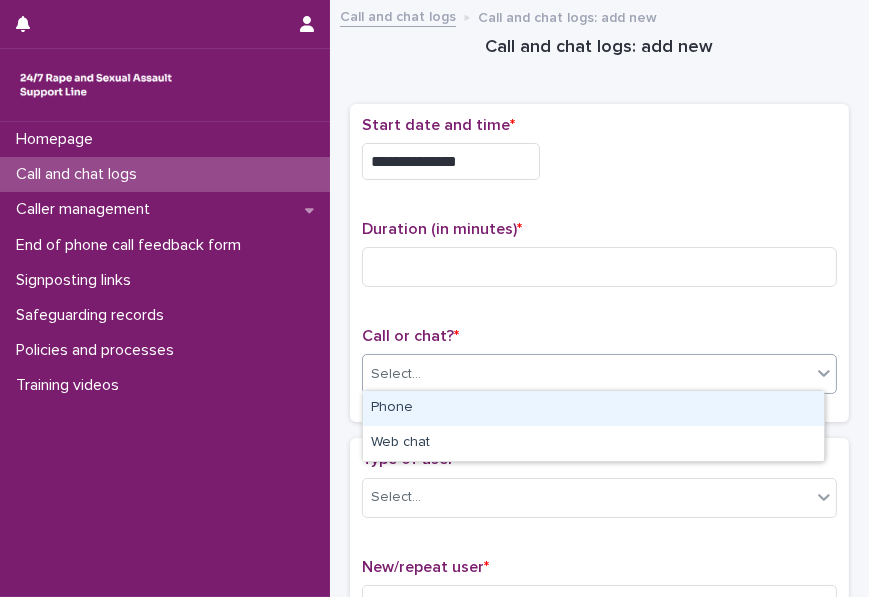 click on "Select..." at bounding box center [587, 374] 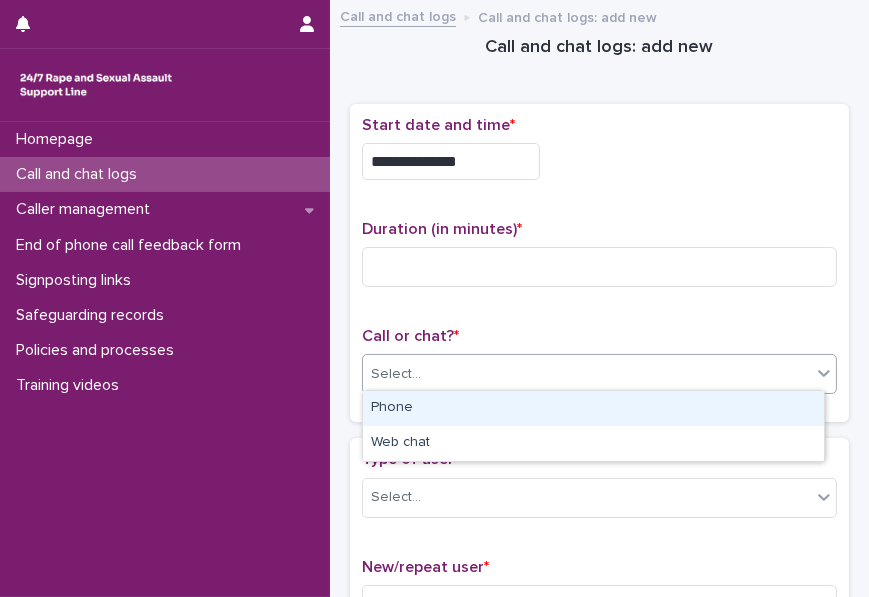 click on "Phone" at bounding box center (593, 408) 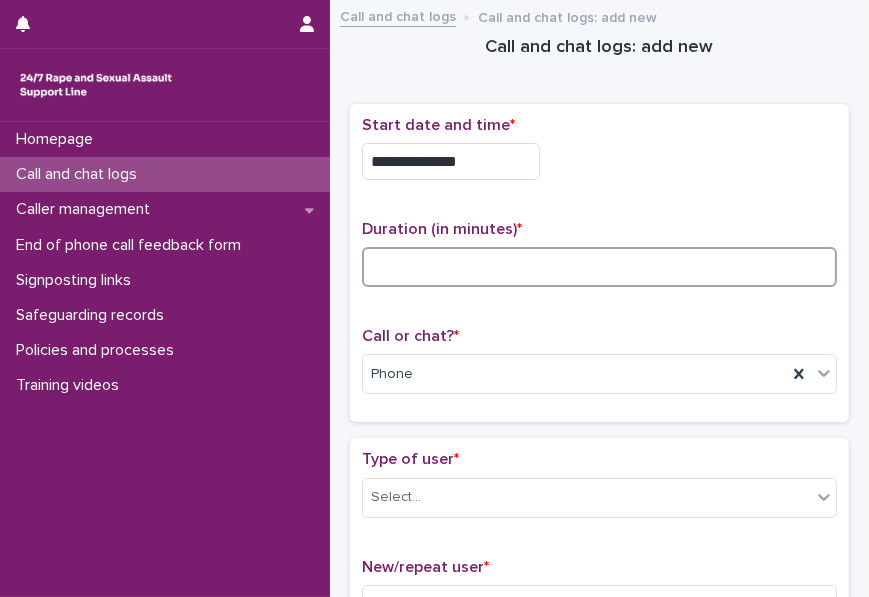 click at bounding box center [599, 267] 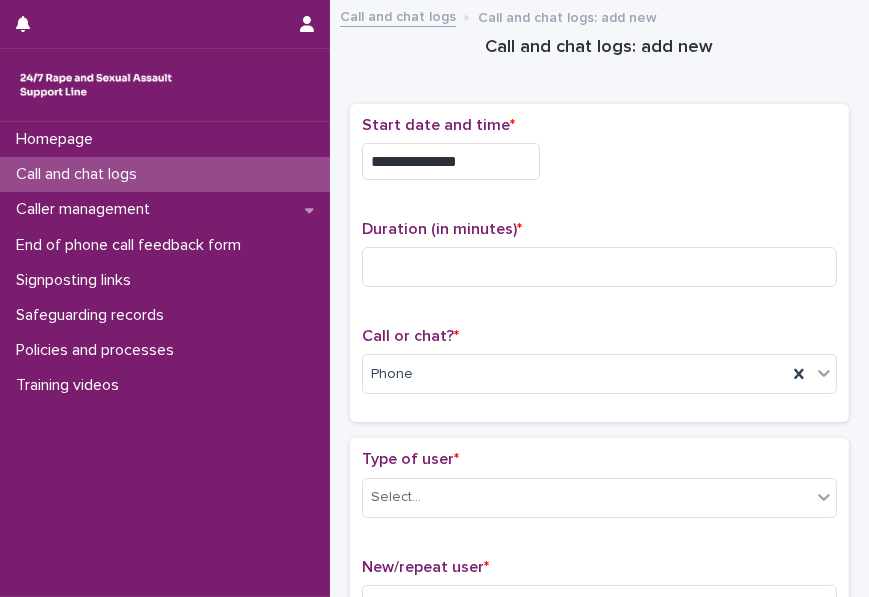 click on "Homepage Call and chat logs Caller management End of phone call feedback form Signposting links Safeguarding records Policies and processes Training videos" at bounding box center [165, 359] 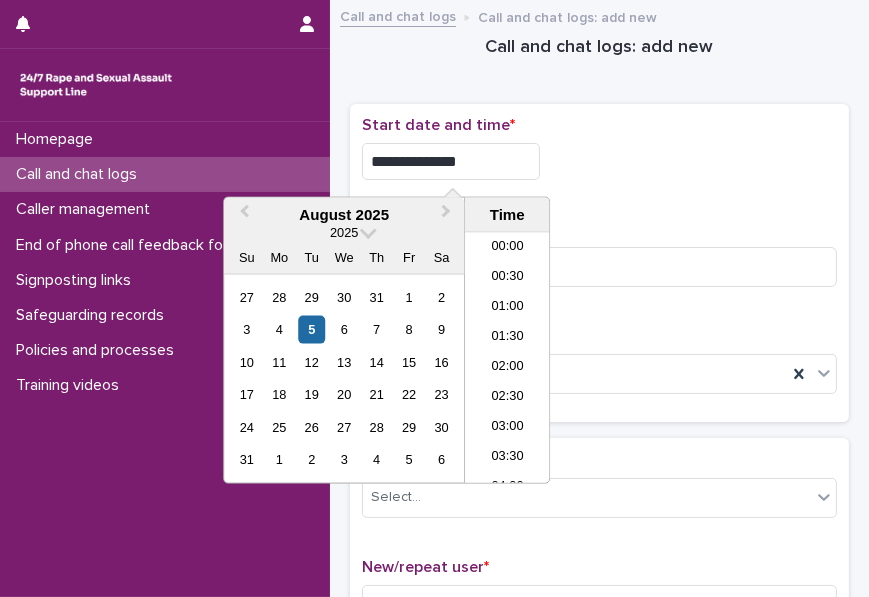 scroll, scrollTop: 460, scrollLeft: 0, axis: vertical 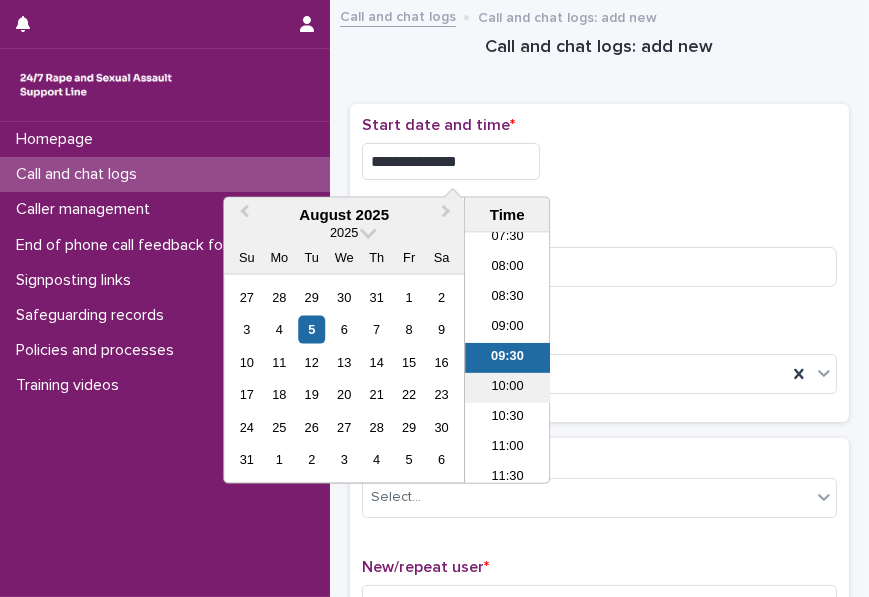 click on "10:00" at bounding box center [507, 388] 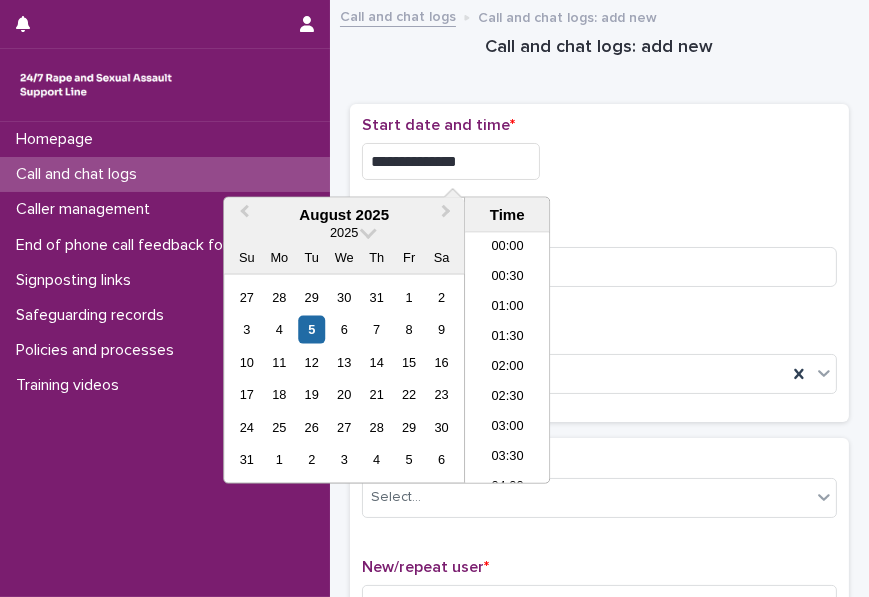 click on "**********" at bounding box center [451, 161] 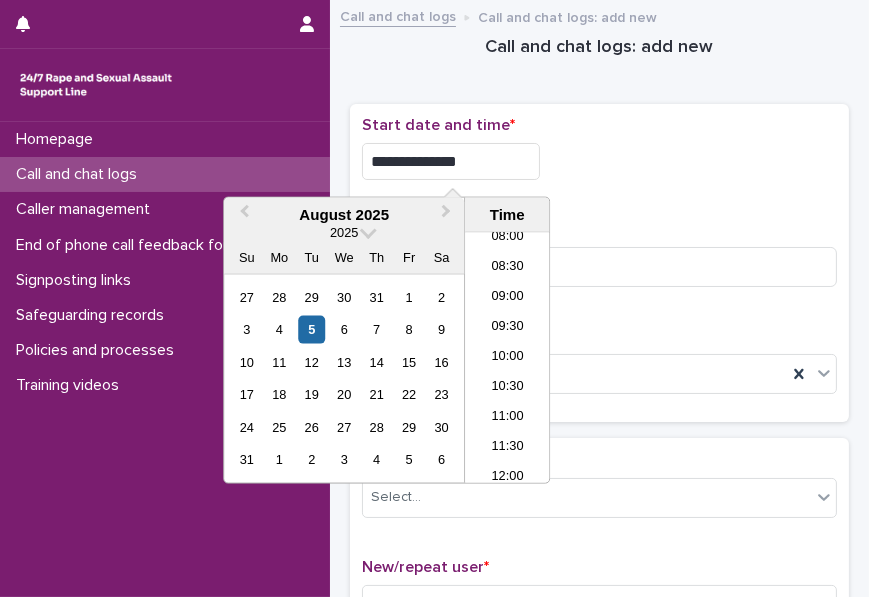 type on "**********" 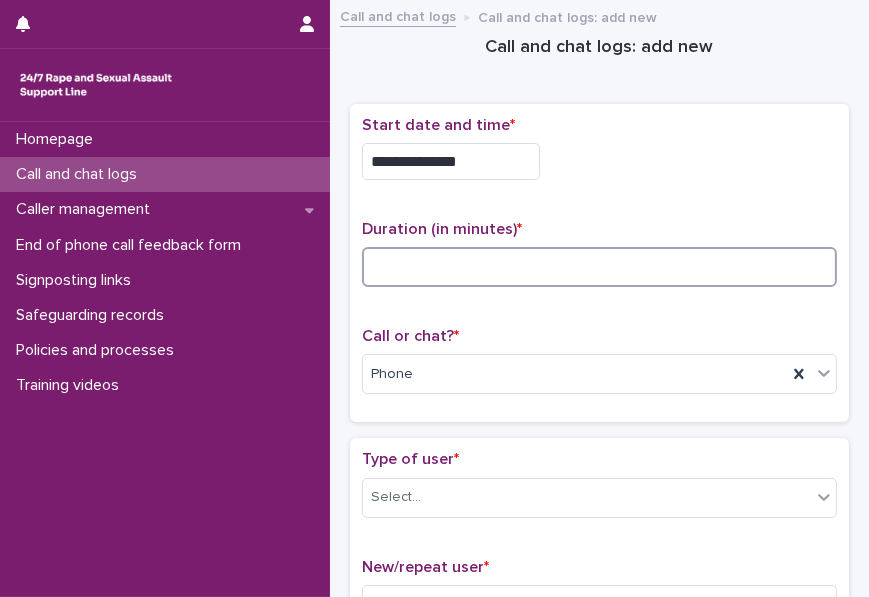 click at bounding box center [599, 267] 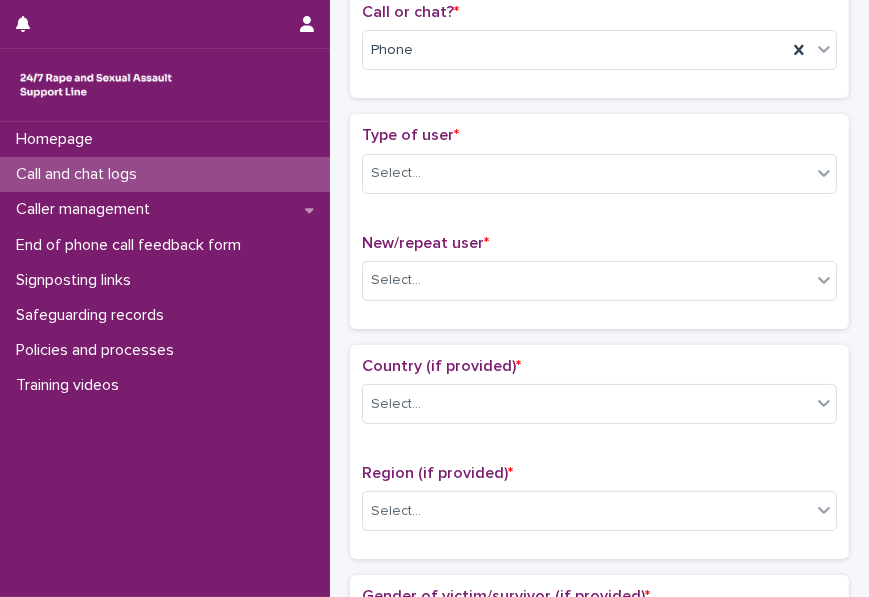 scroll, scrollTop: 339, scrollLeft: 0, axis: vertical 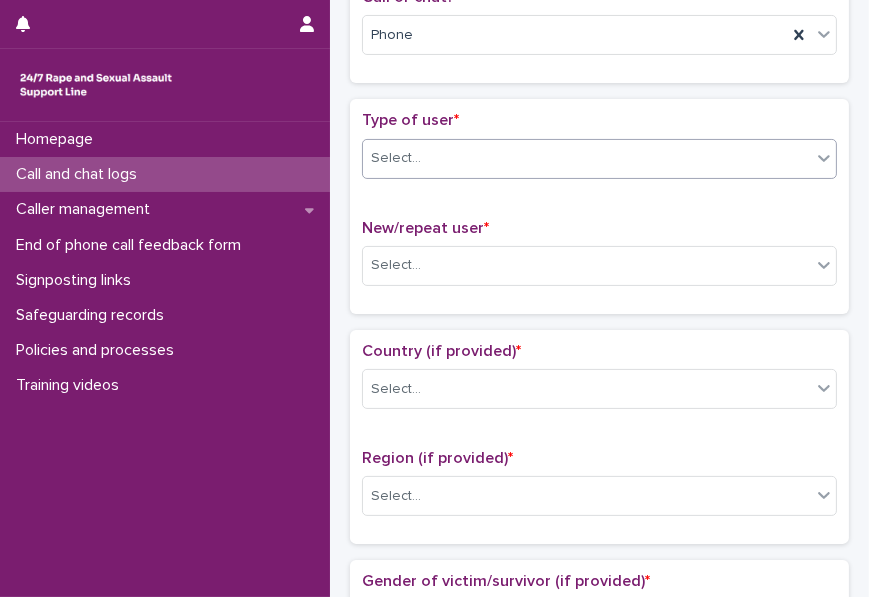 type on "*" 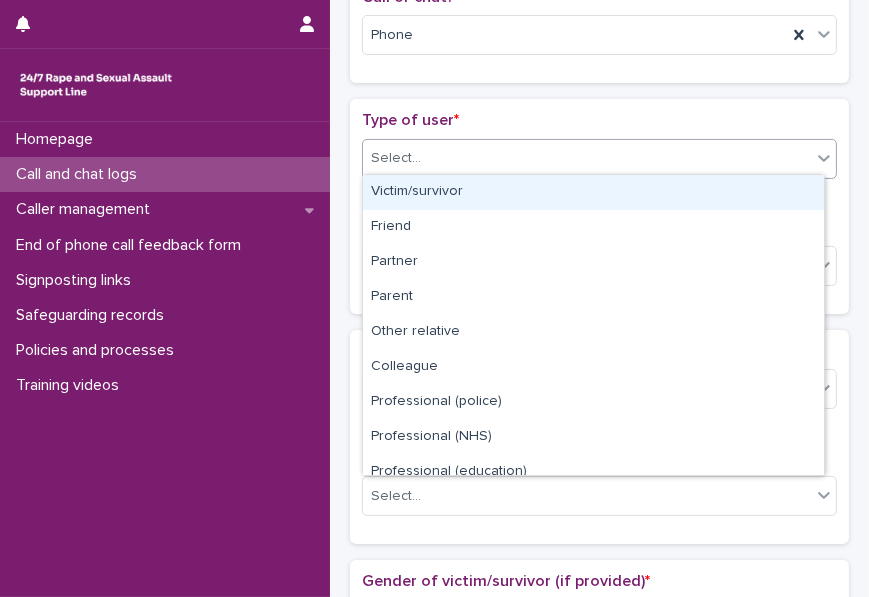 click 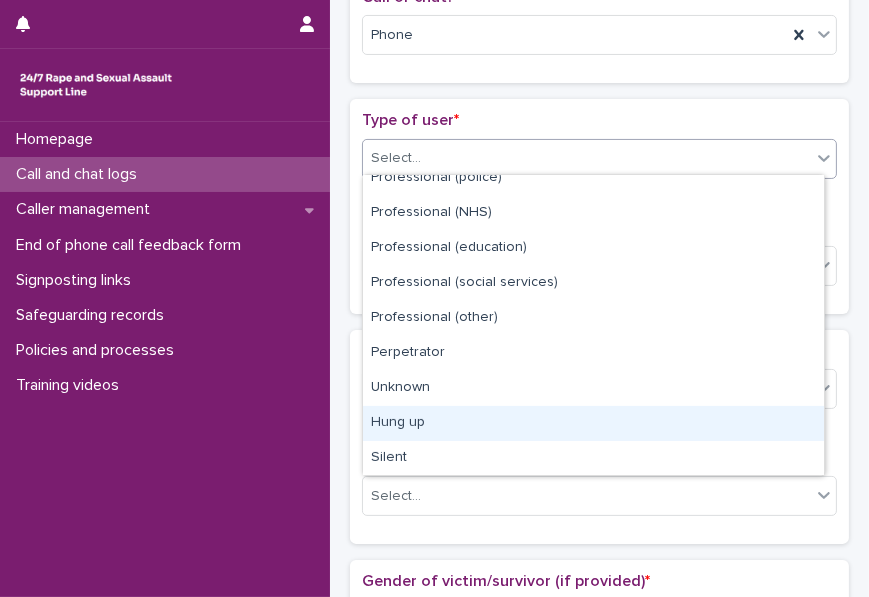 click on "Hung up" at bounding box center (593, 423) 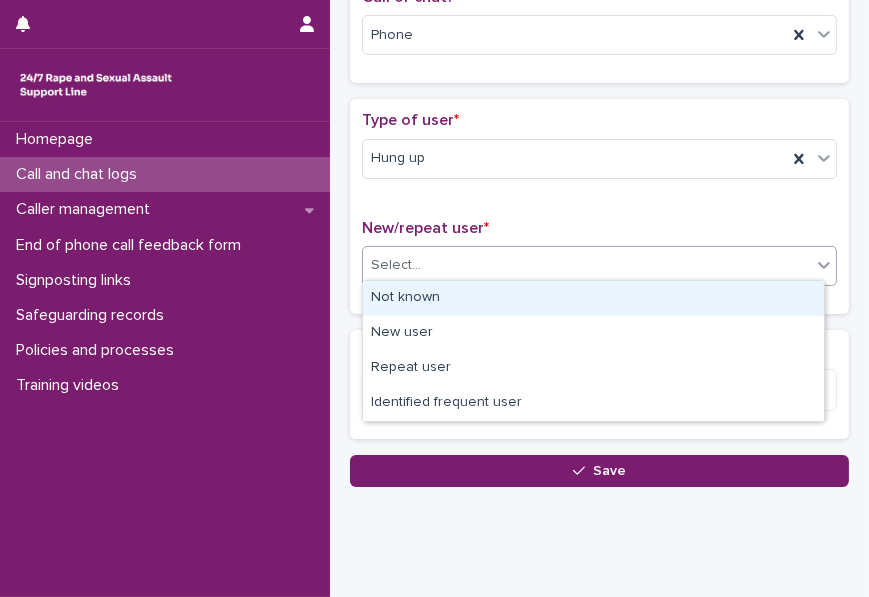 click on "Select..." at bounding box center [587, 265] 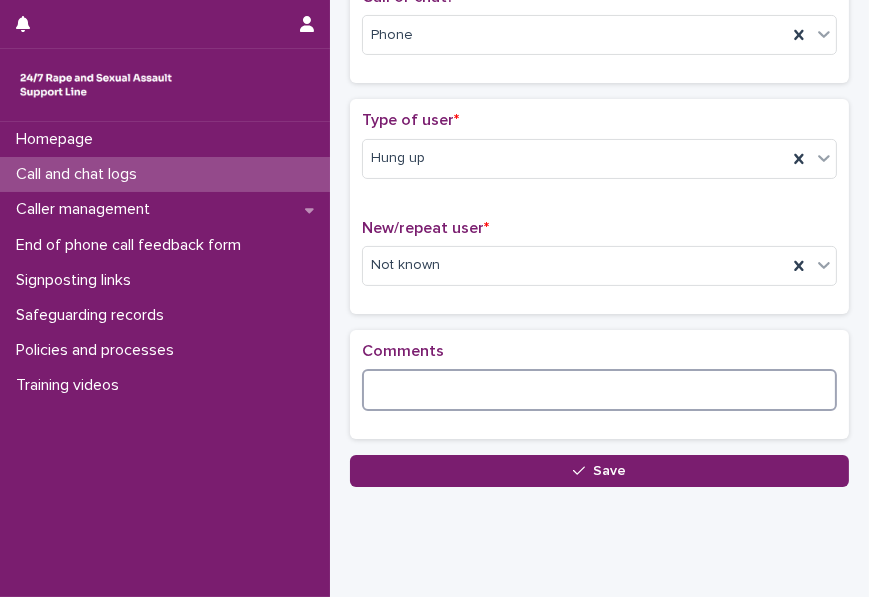 click at bounding box center (599, 390) 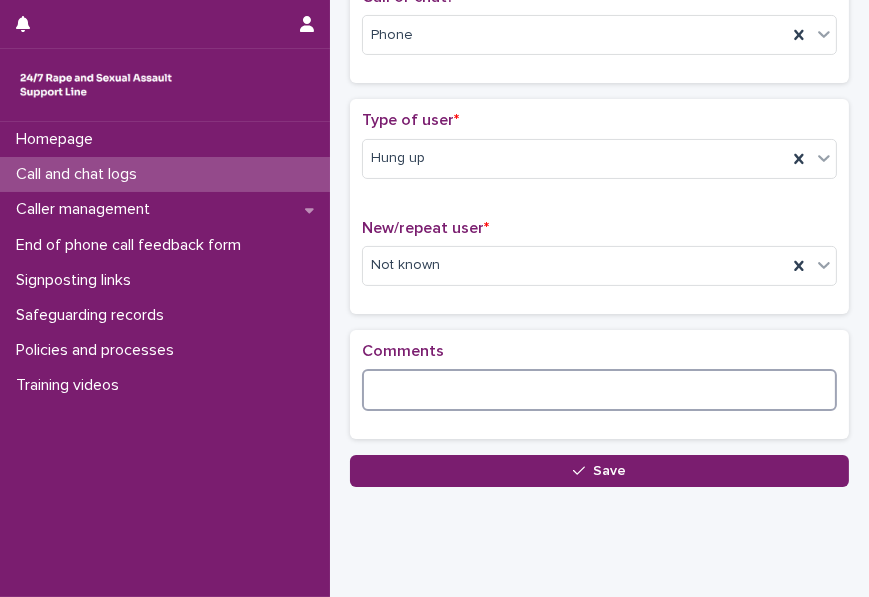 paste on "**********" 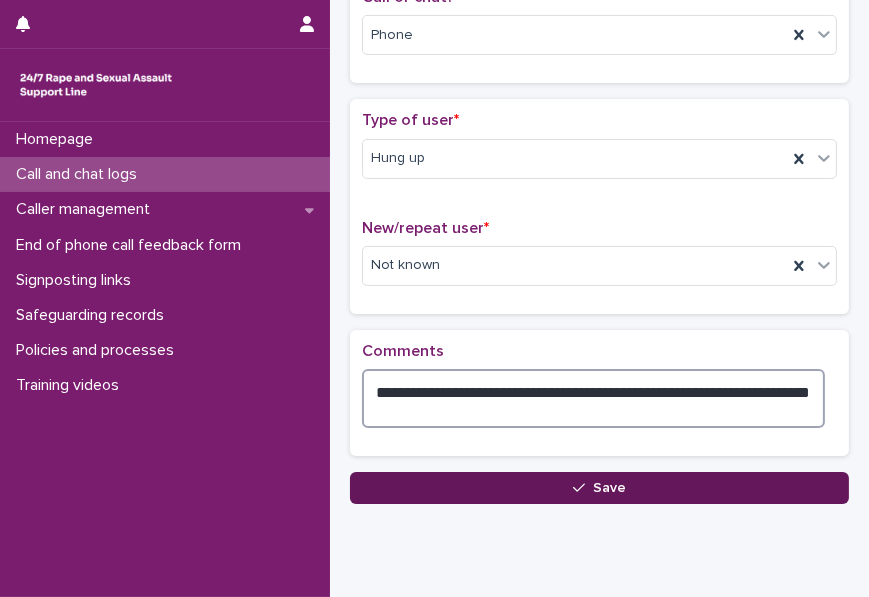 type on "**********" 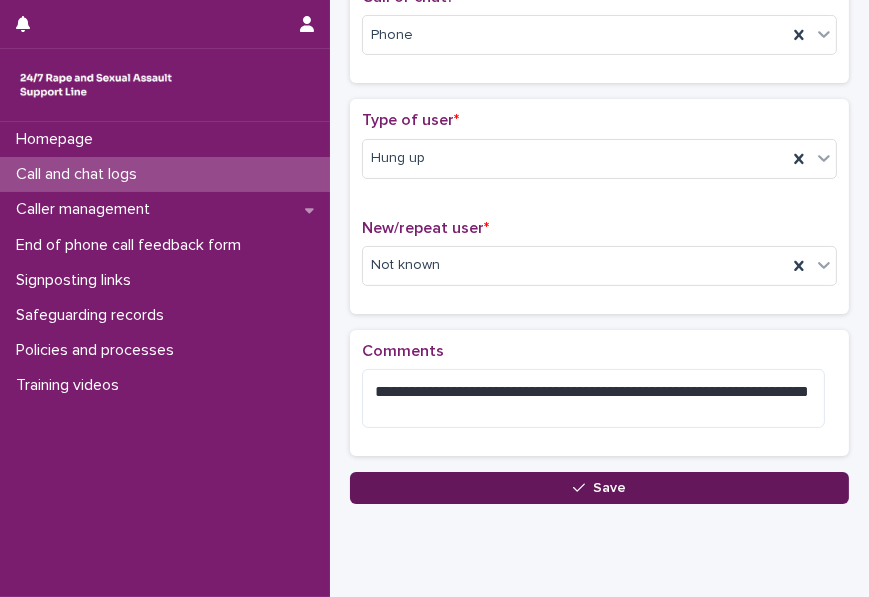 click 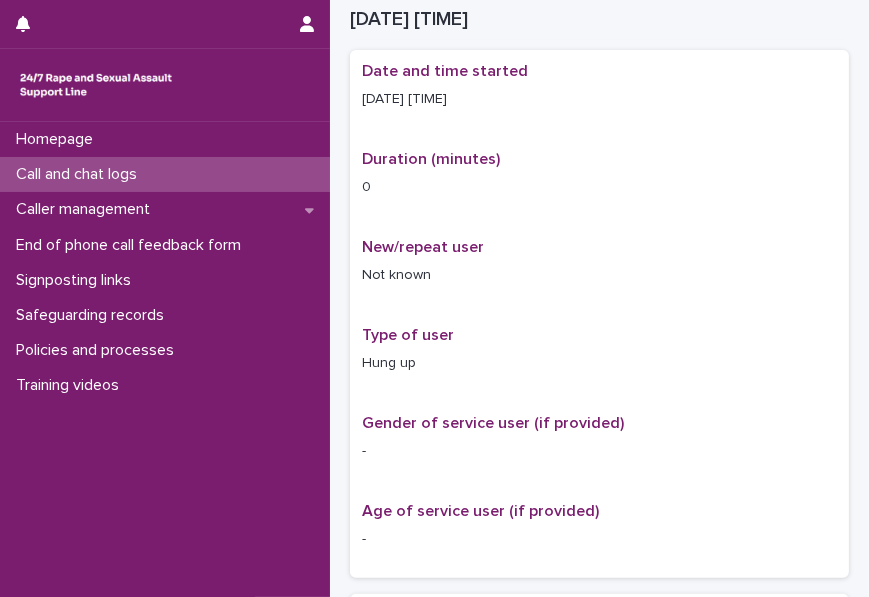 scroll, scrollTop: 360, scrollLeft: 0, axis: vertical 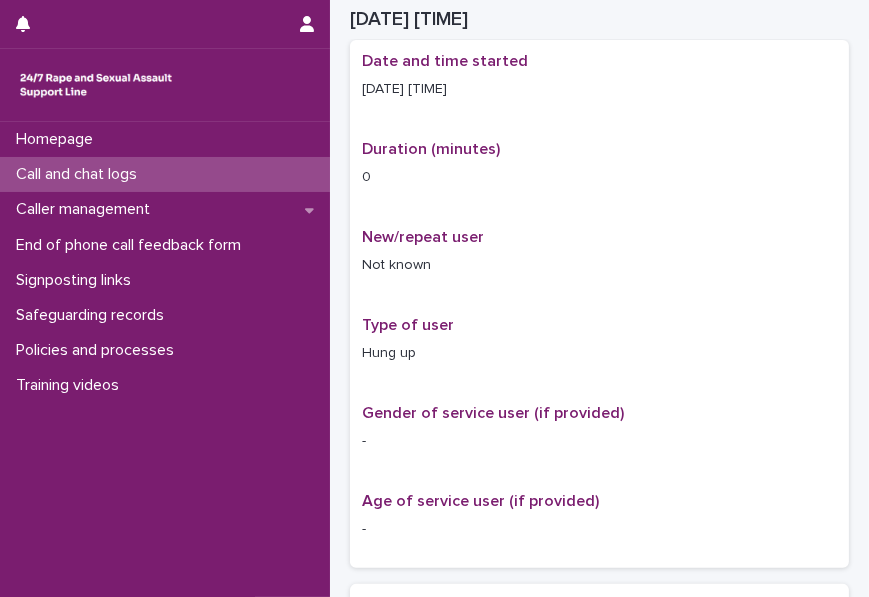 click on "Call and chat logs" at bounding box center [165, 174] 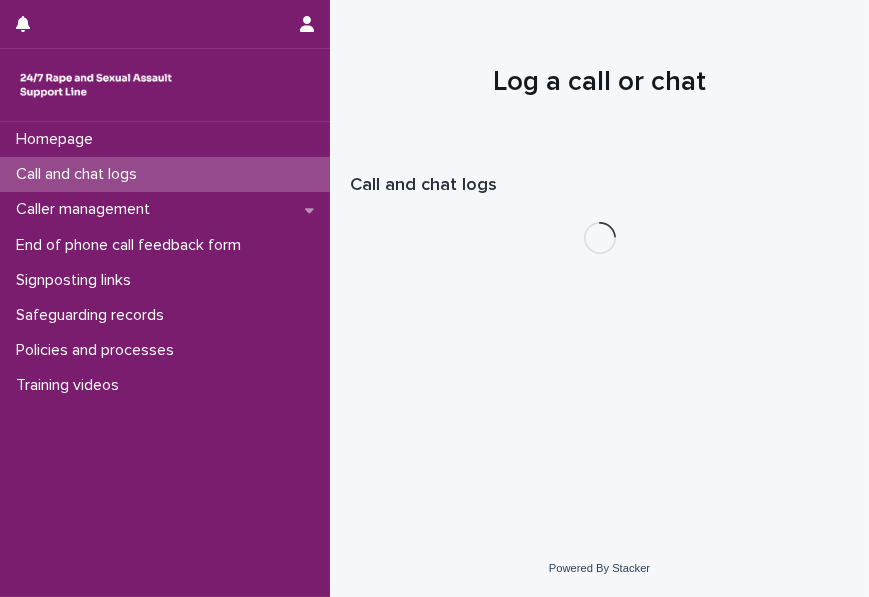 scroll, scrollTop: 0, scrollLeft: 0, axis: both 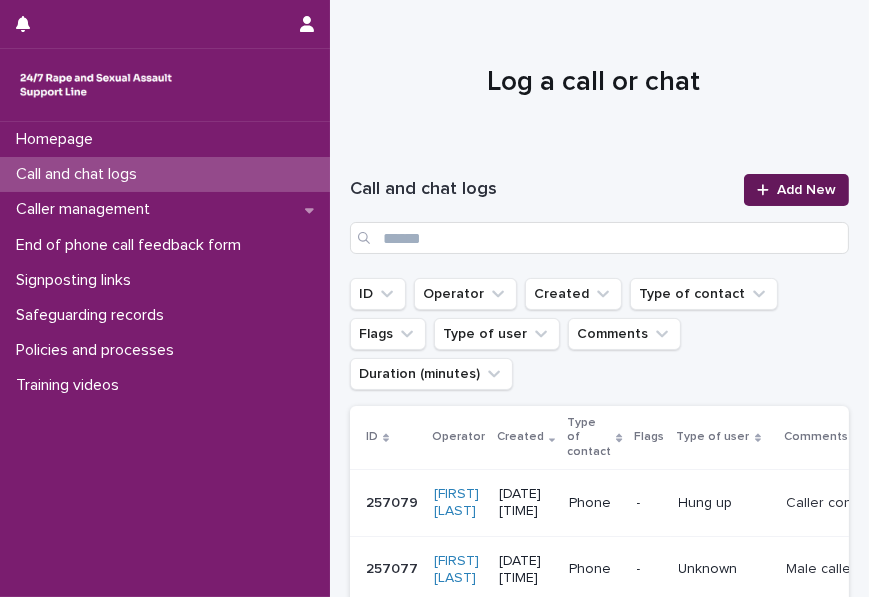 click on "Add New" at bounding box center [806, 190] 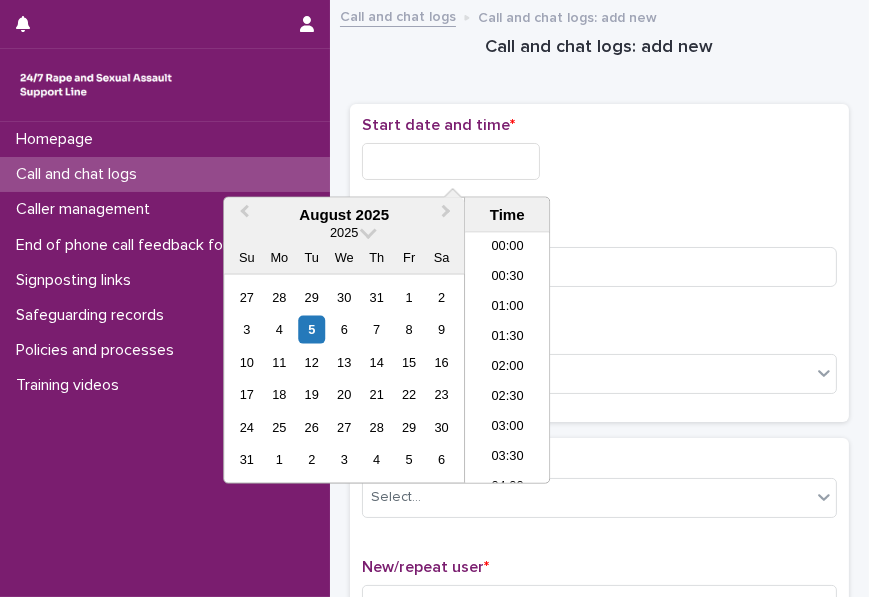 scroll, scrollTop: 490, scrollLeft: 0, axis: vertical 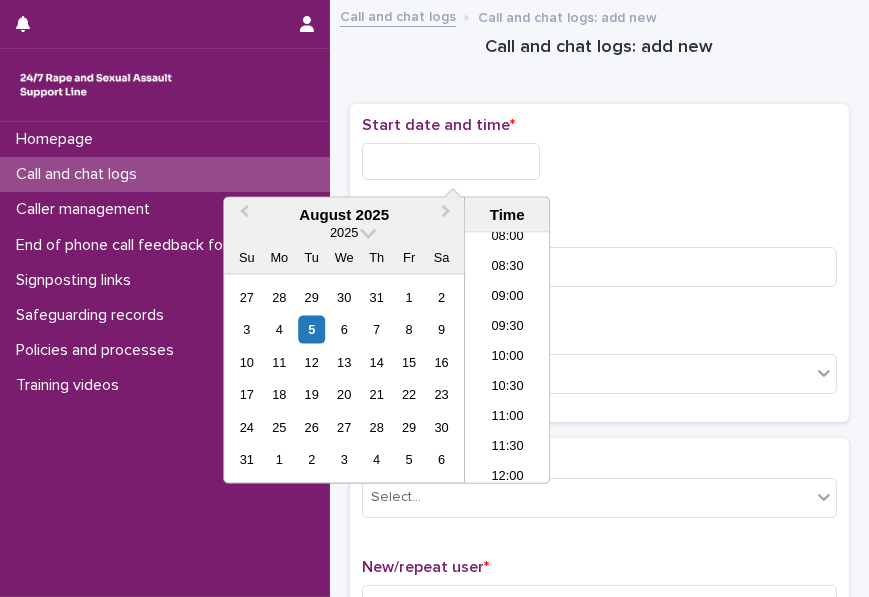click at bounding box center [451, 161] 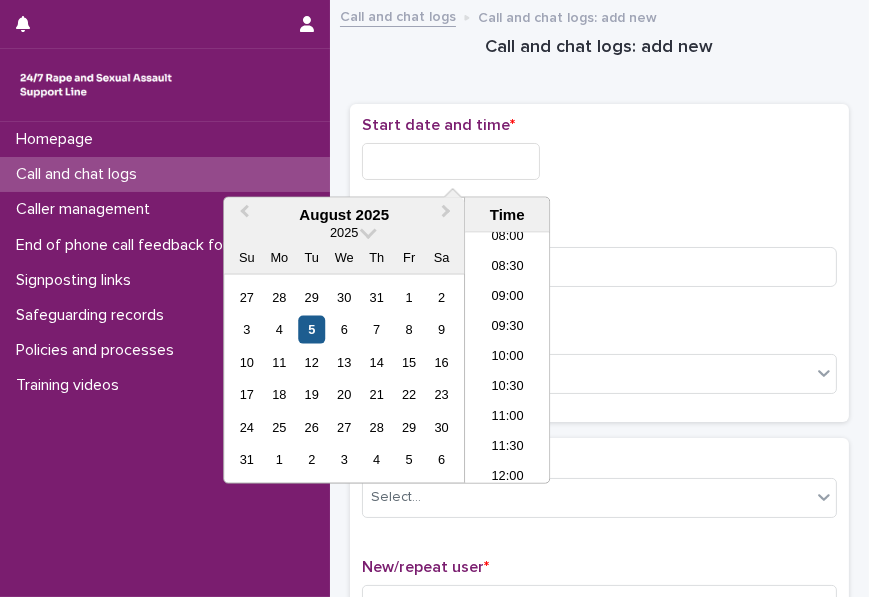 click on "5" at bounding box center [311, 329] 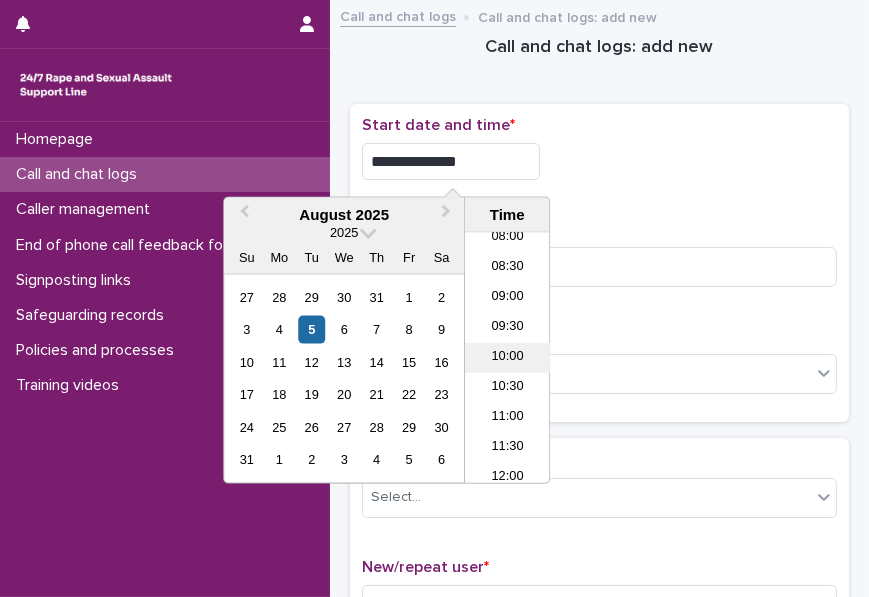 click on "10:00" at bounding box center [507, 358] 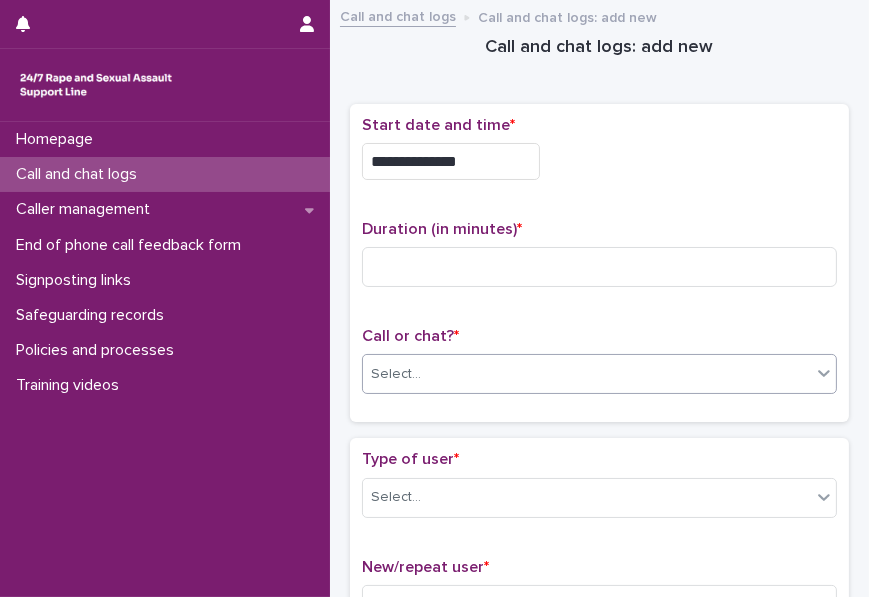 type on "**********" 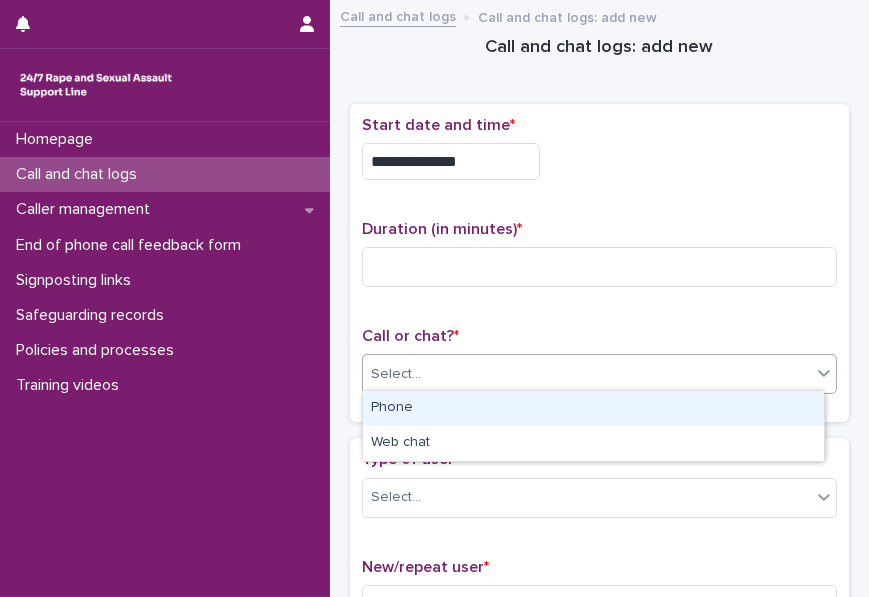 click on "Phone" at bounding box center [593, 408] 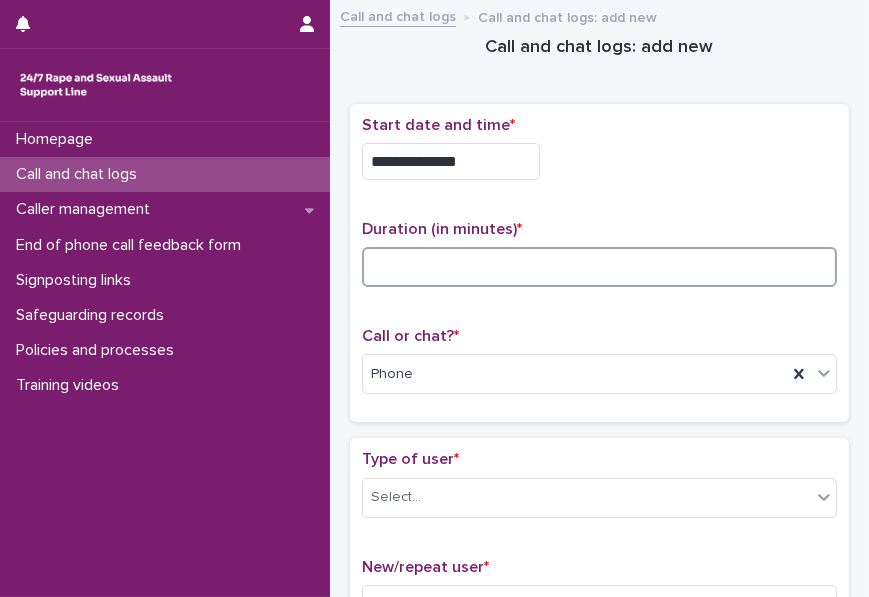 click at bounding box center (599, 267) 